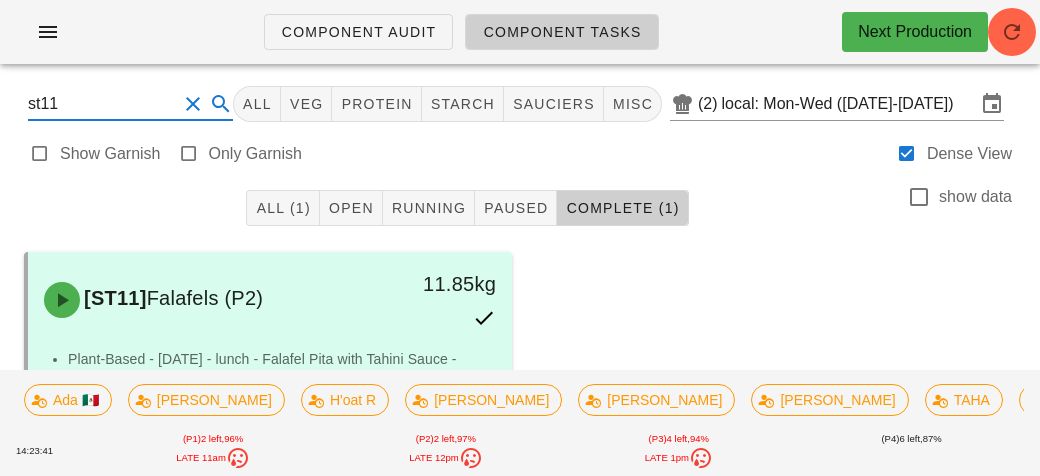 scroll, scrollTop: 97, scrollLeft: 0, axis: vertical 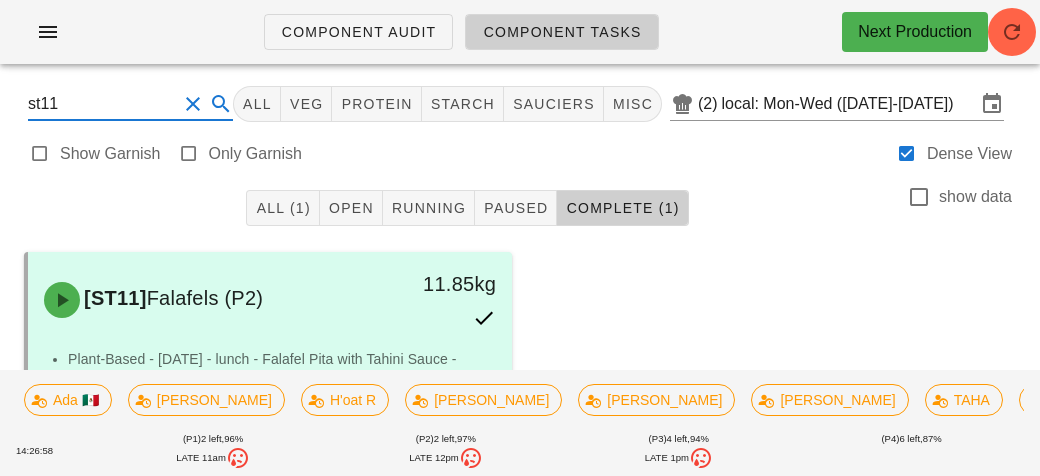 click on "st11" at bounding box center (102, 104) 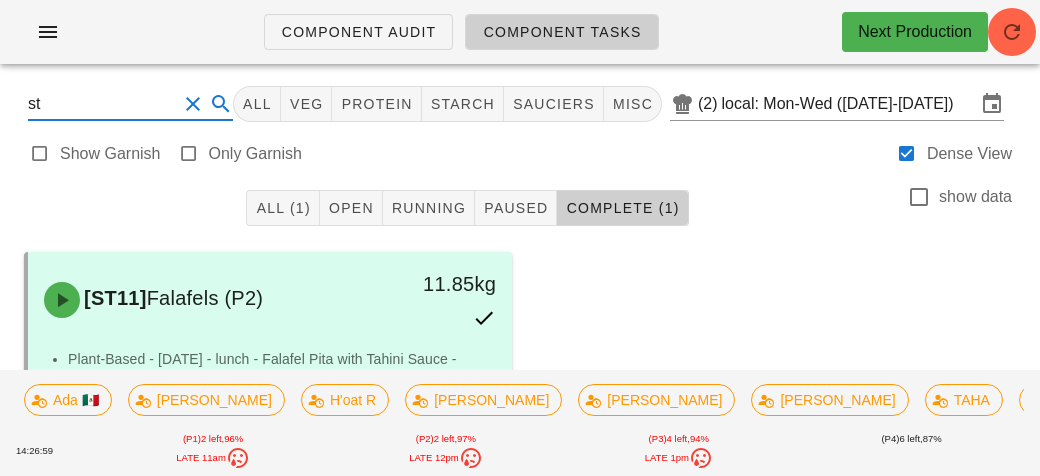 type on "s" 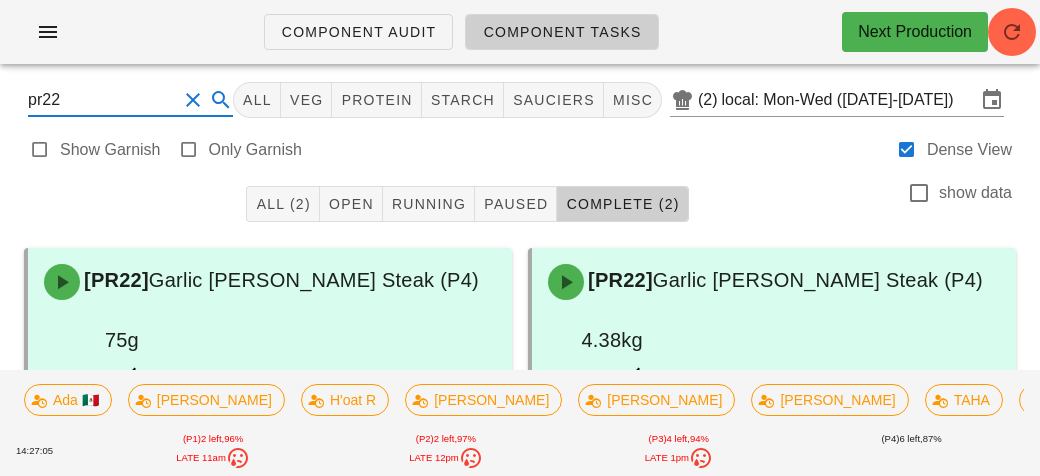 scroll, scrollTop: 2, scrollLeft: 0, axis: vertical 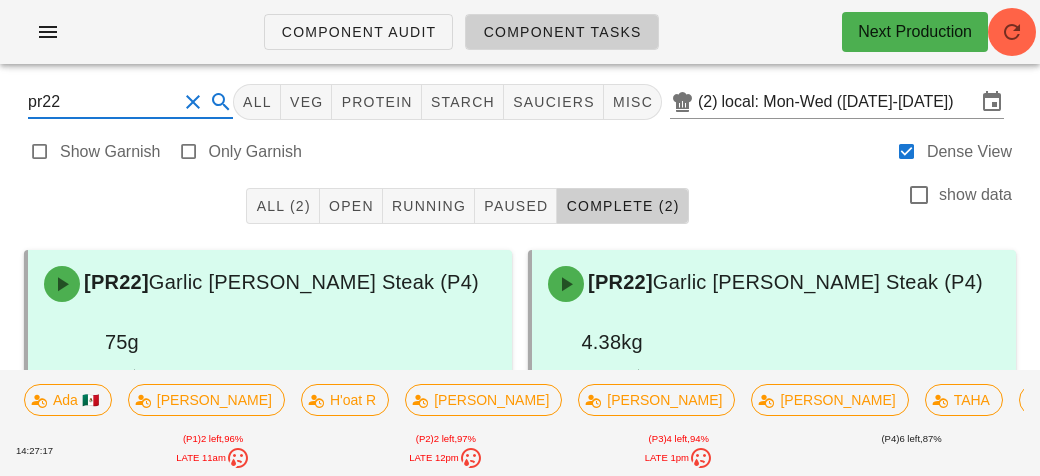 click on "pr22" at bounding box center (102, 102) 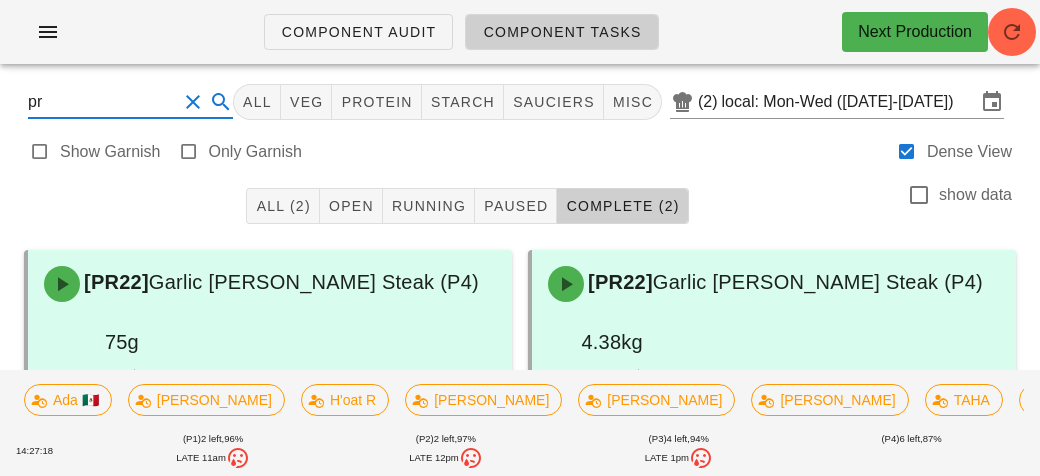 type on "p" 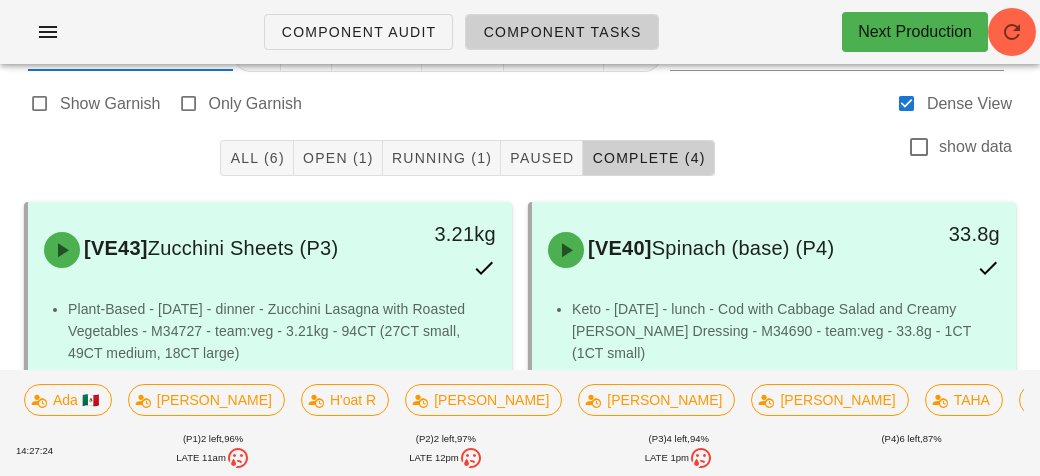 scroll, scrollTop: 0, scrollLeft: 0, axis: both 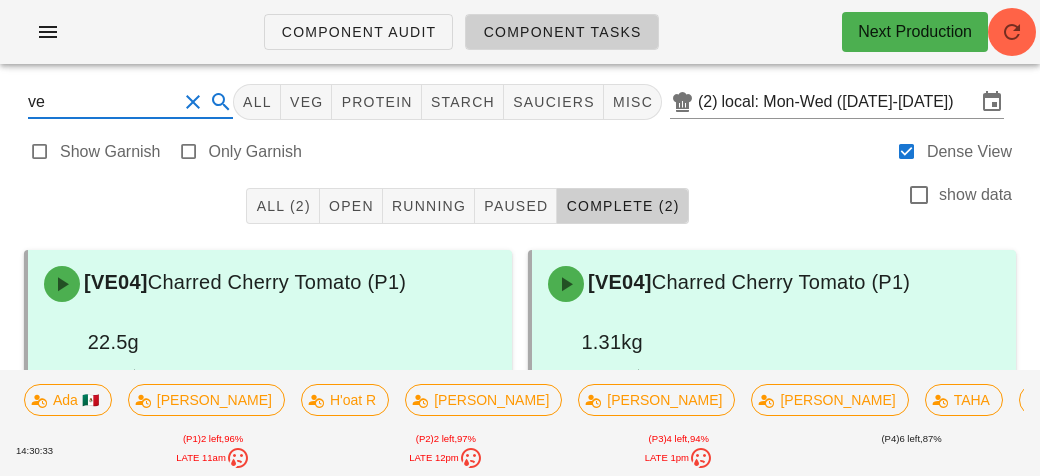 type on "v" 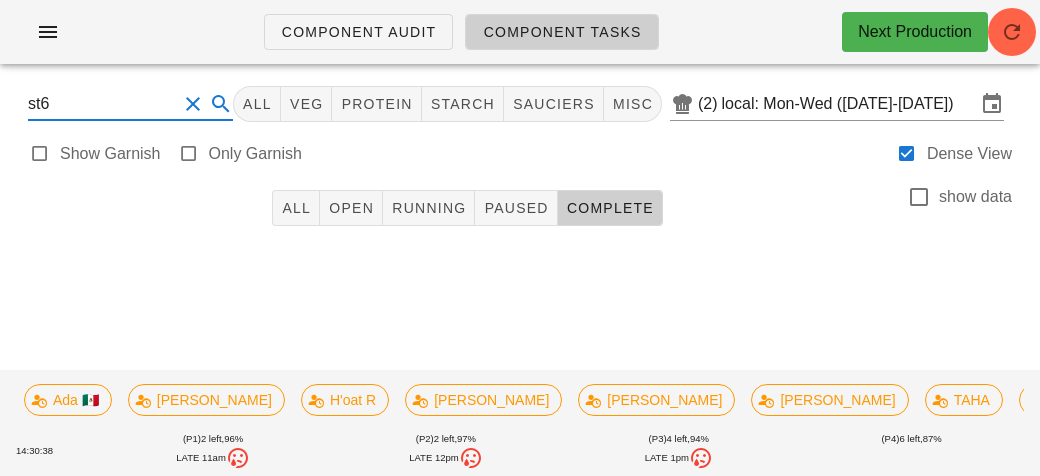 scroll, scrollTop: 0, scrollLeft: 0, axis: both 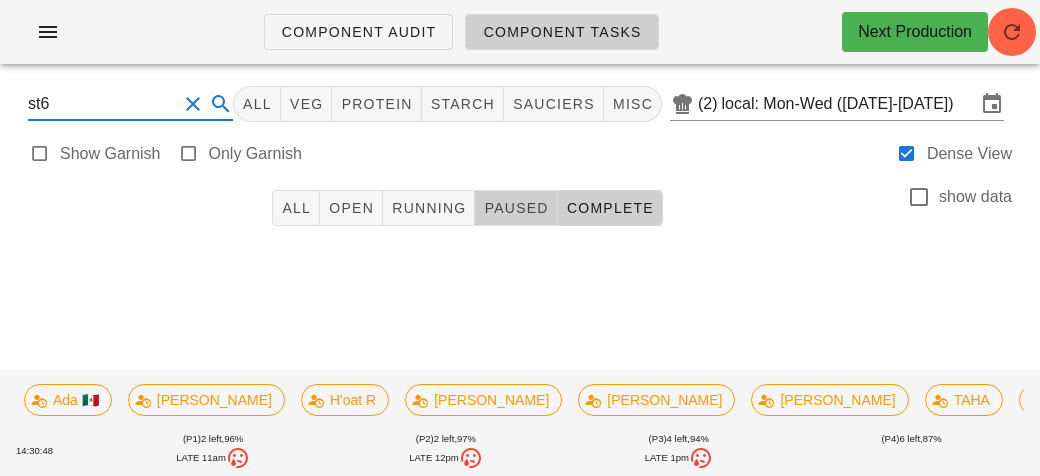 click on "Paused" at bounding box center (516, 208) 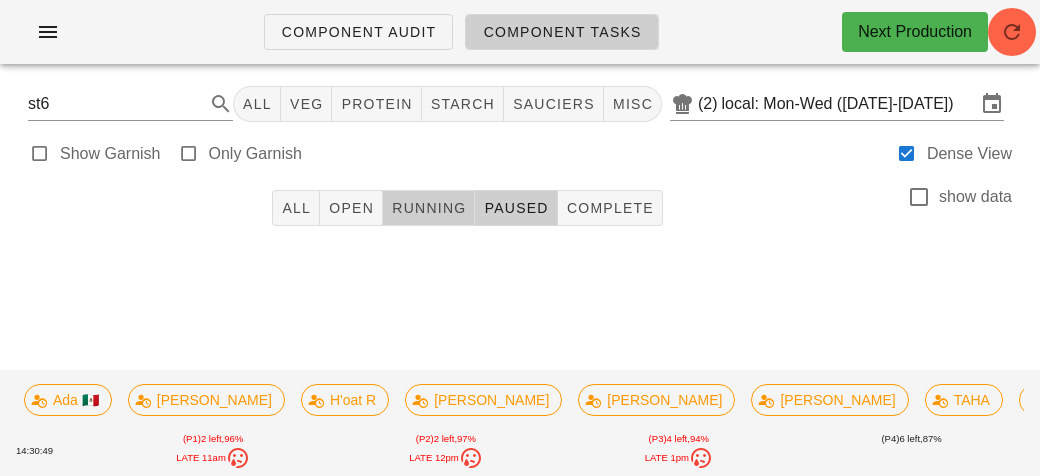 click on "Running" at bounding box center (429, 208) 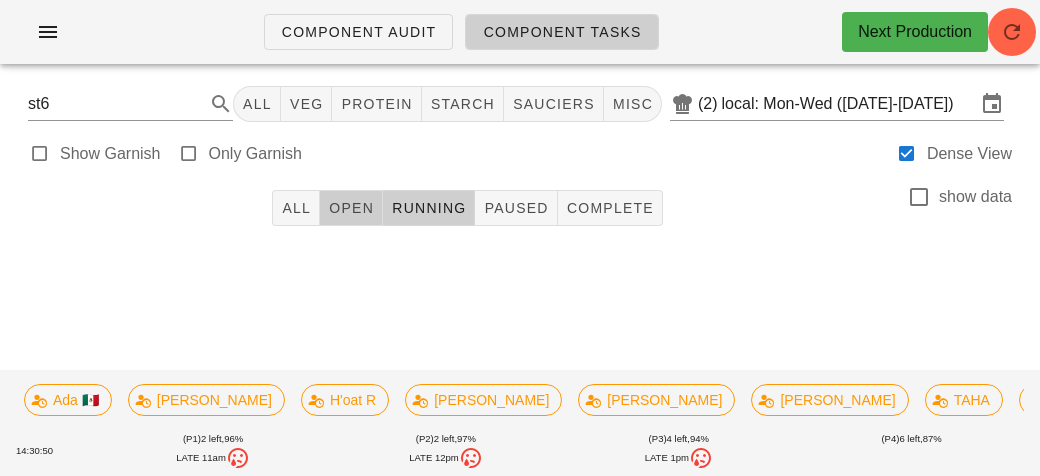 click on "Open" at bounding box center (351, 208) 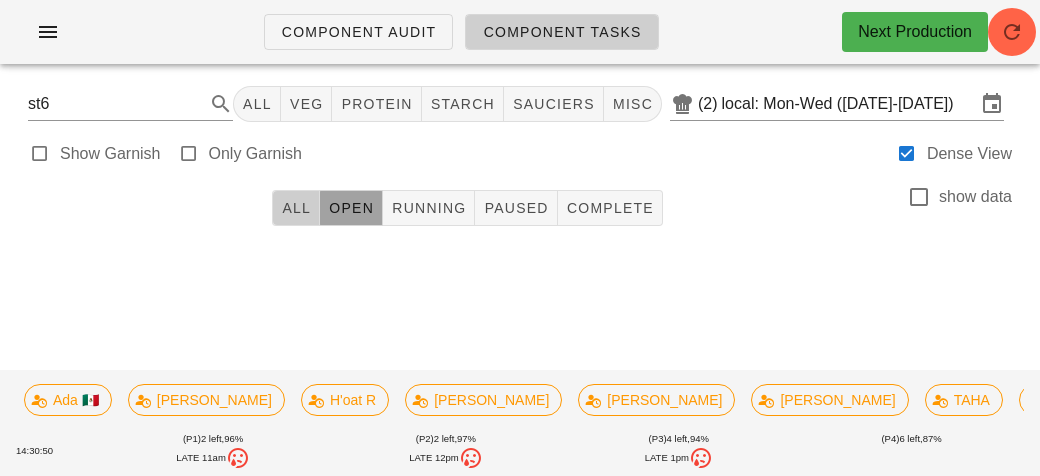 click on "All" at bounding box center (296, 208) 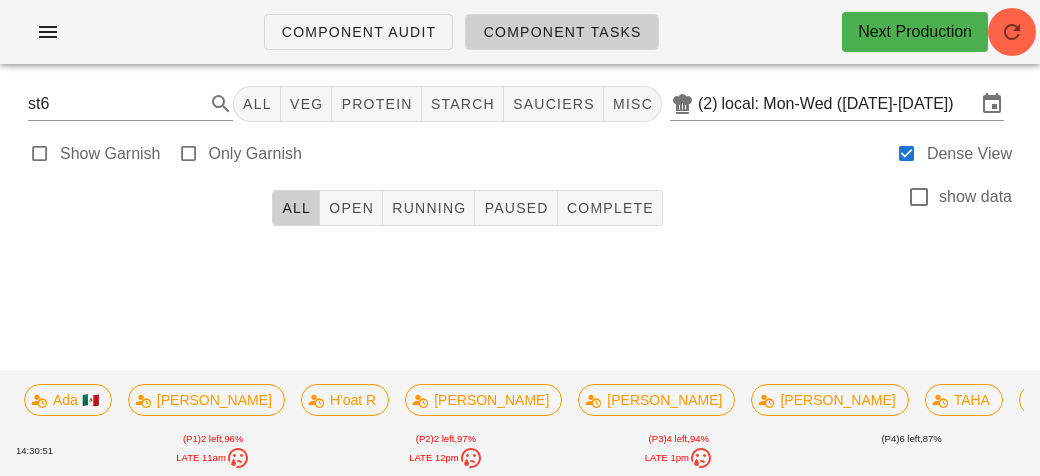 click at bounding box center [520, 274] 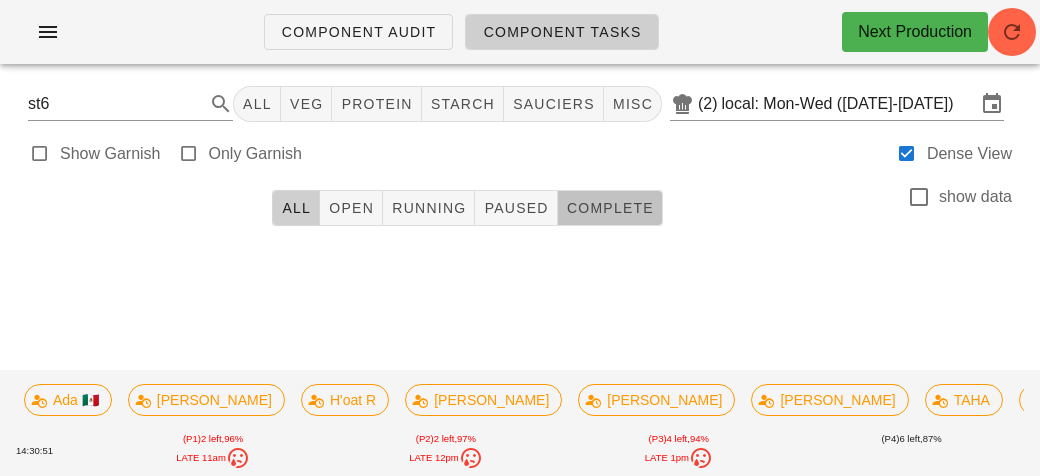 click on "Complete" at bounding box center (610, 208) 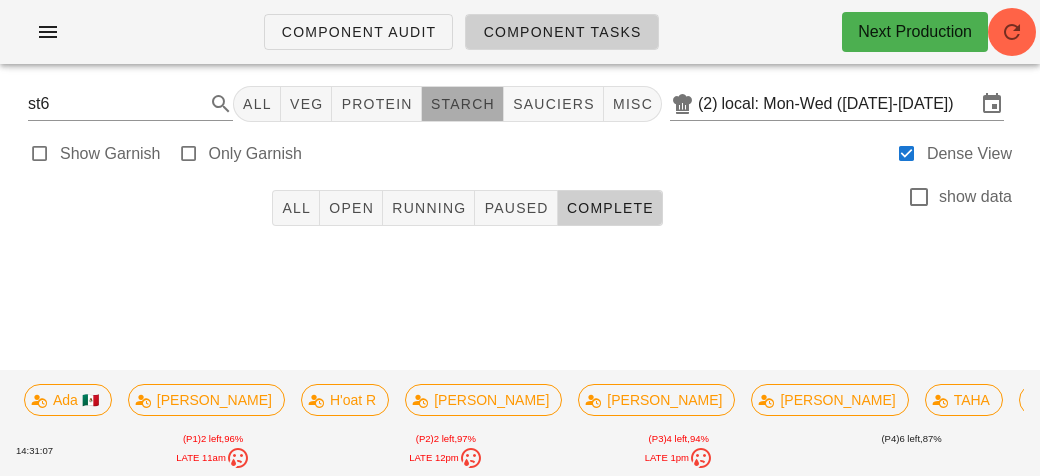 click on "starch" at bounding box center [462, 104] 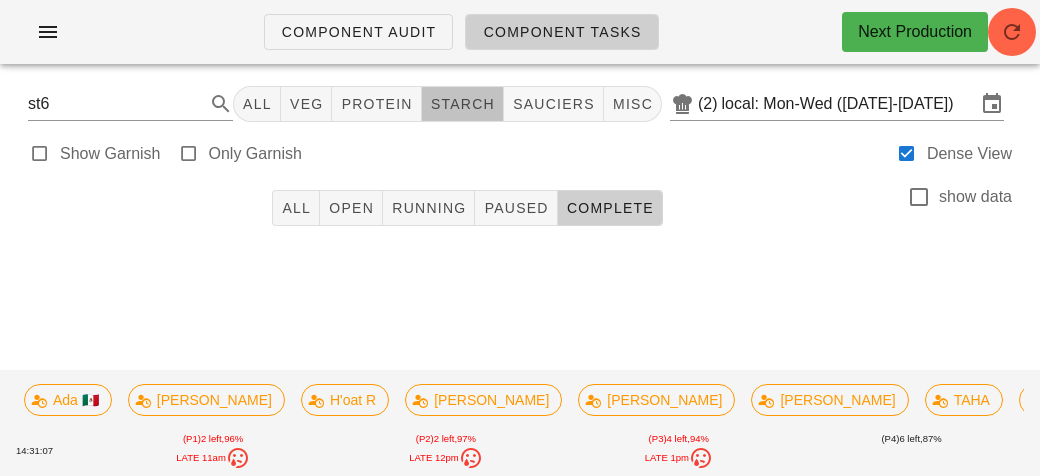 type on "team:starch" 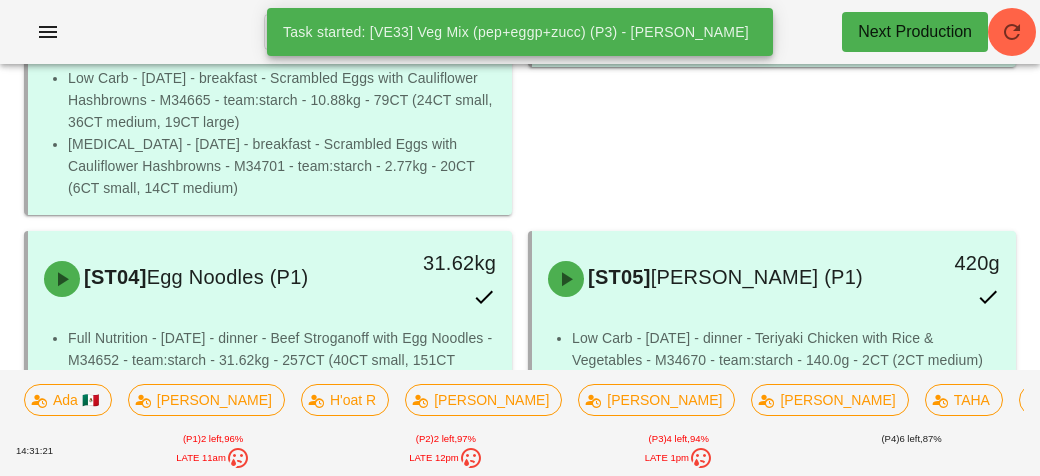 scroll, scrollTop: 0, scrollLeft: 0, axis: both 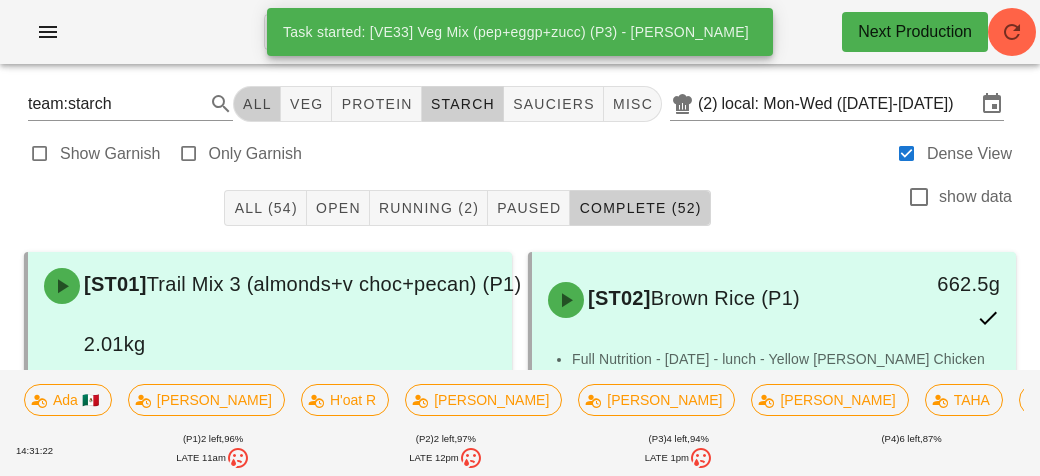 click on "All" at bounding box center [257, 104] 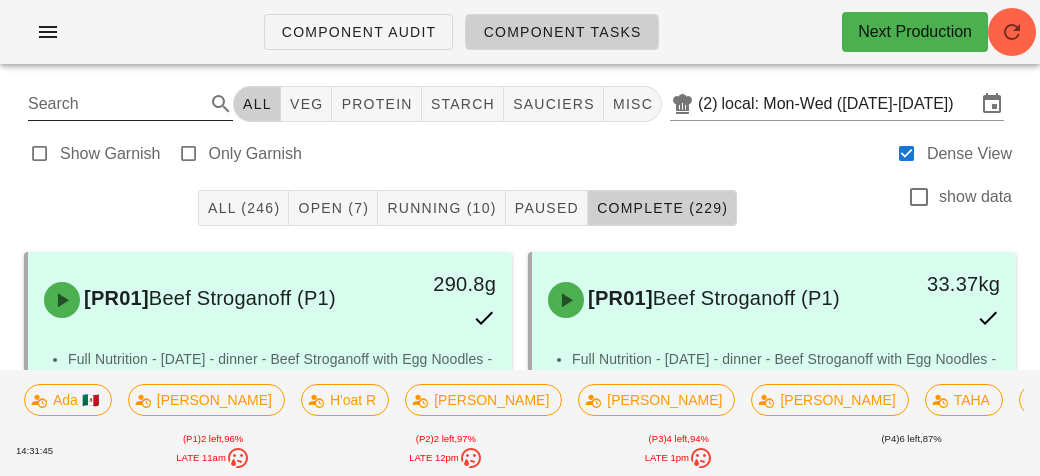 click on "Search" at bounding box center (114, 104) 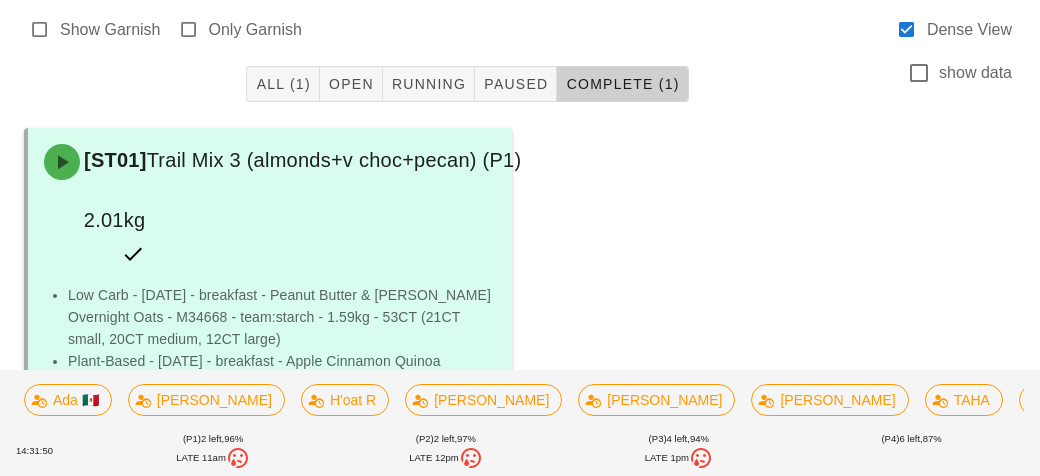 scroll, scrollTop: 125, scrollLeft: 0, axis: vertical 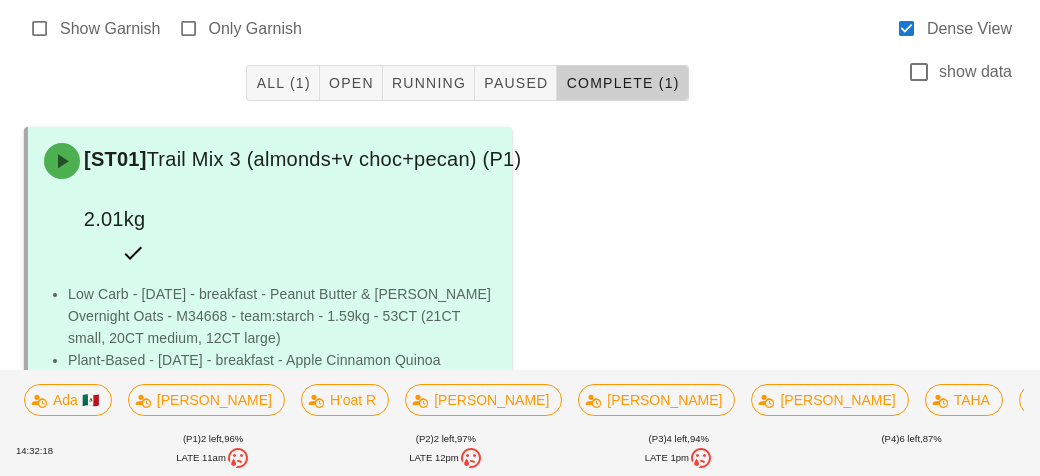 type on "st01" 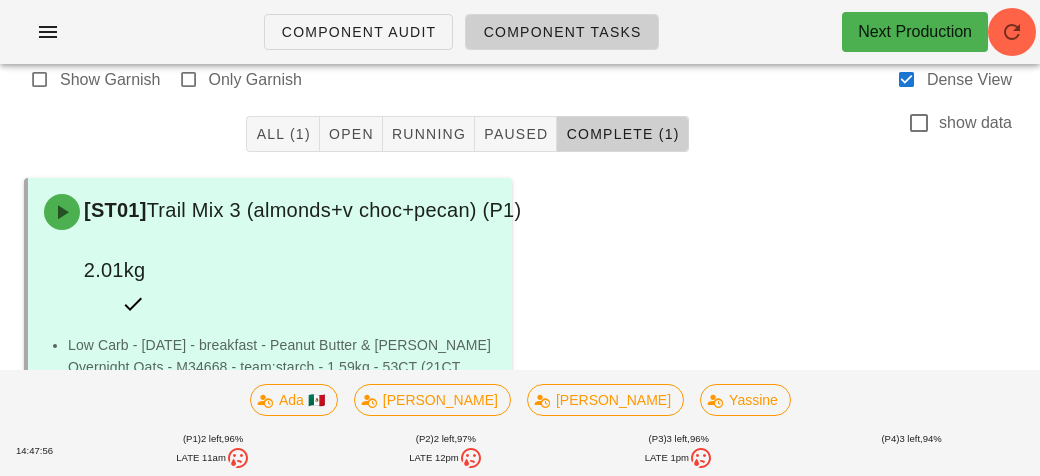scroll, scrollTop: 0, scrollLeft: 0, axis: both 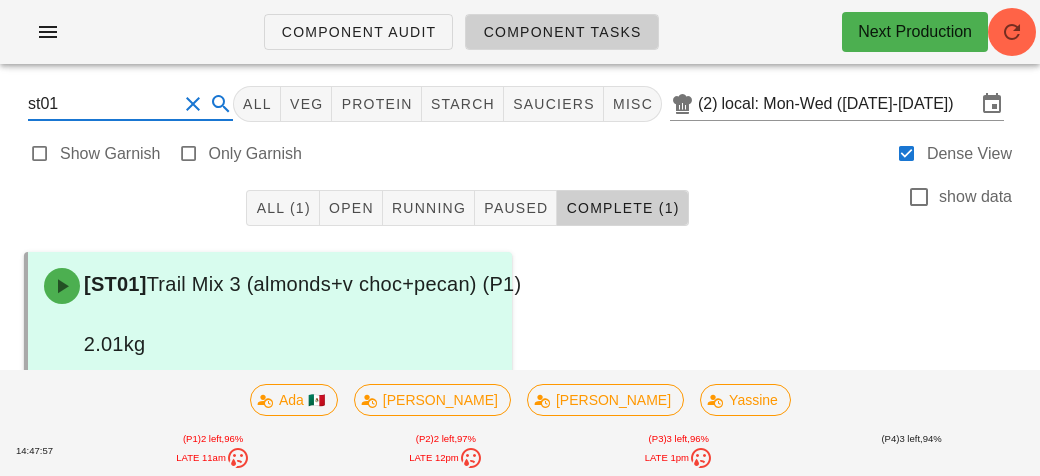 click at bounding box center (193, 104) 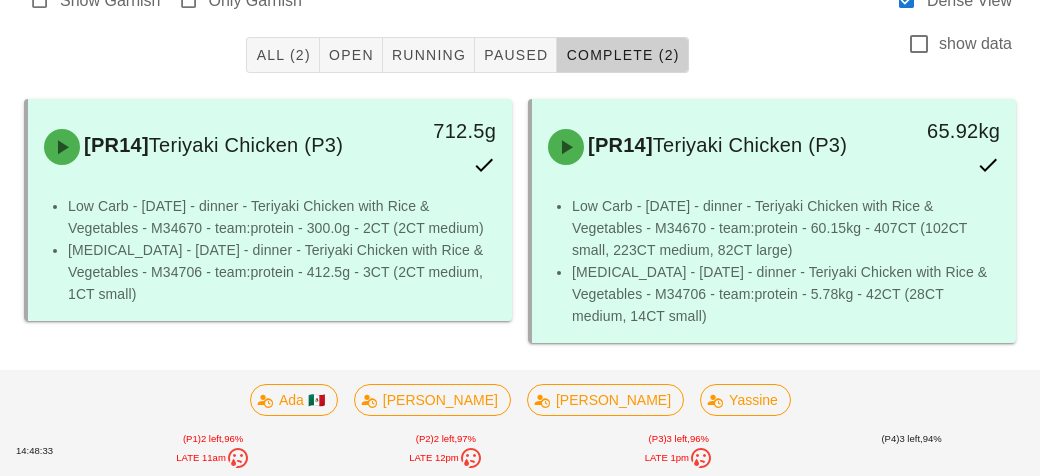 scroll, scrollTop: 162, scrollLeft: 0, axis: vertical 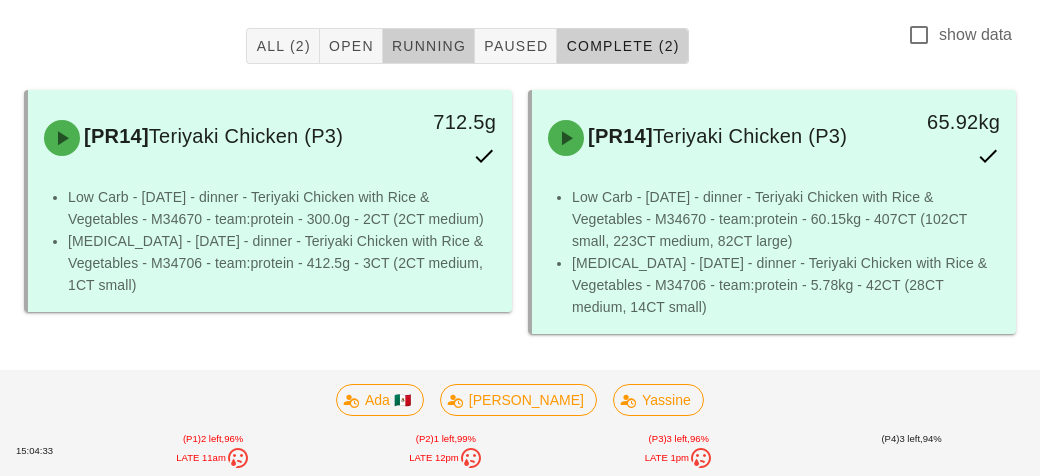 click on "Running" at bounding box center [428, 46] 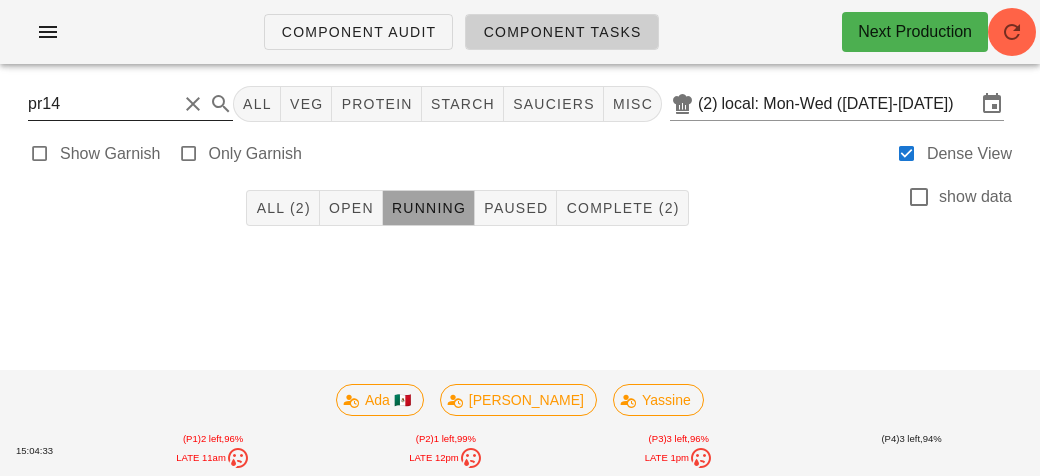 scroll, scrollTop: 0, scrollLeft: 0, axis: both 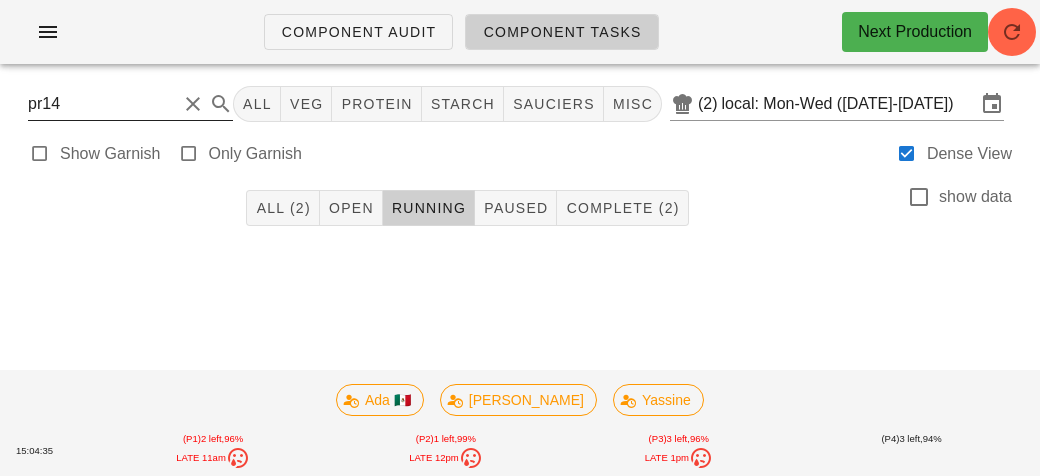 click on "pr14" at bounding box center (102, 104) 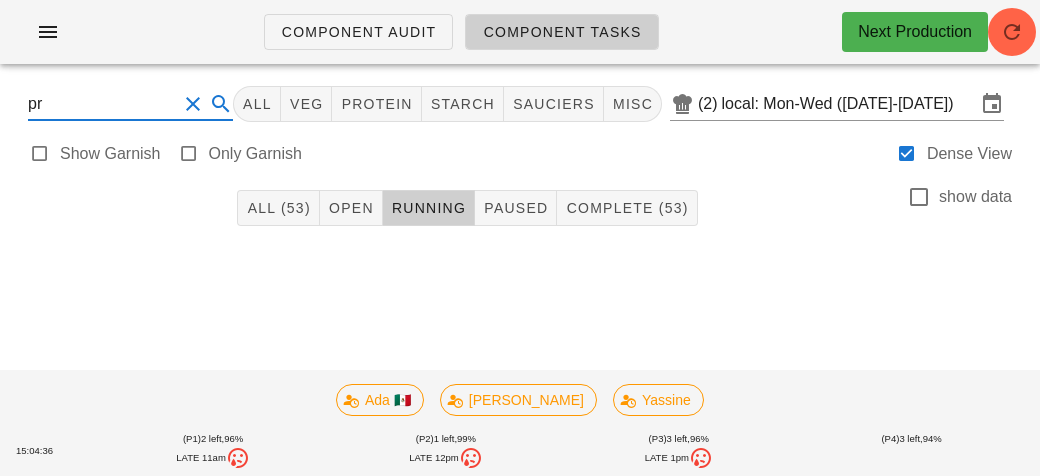 type on "p" 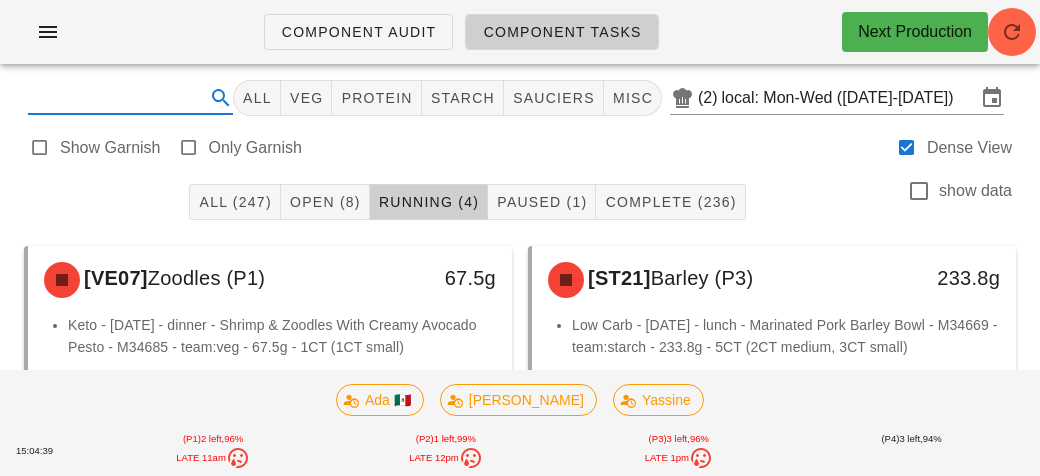 scroll, scrollTop: 0, scrollLeft: 0, axis: both 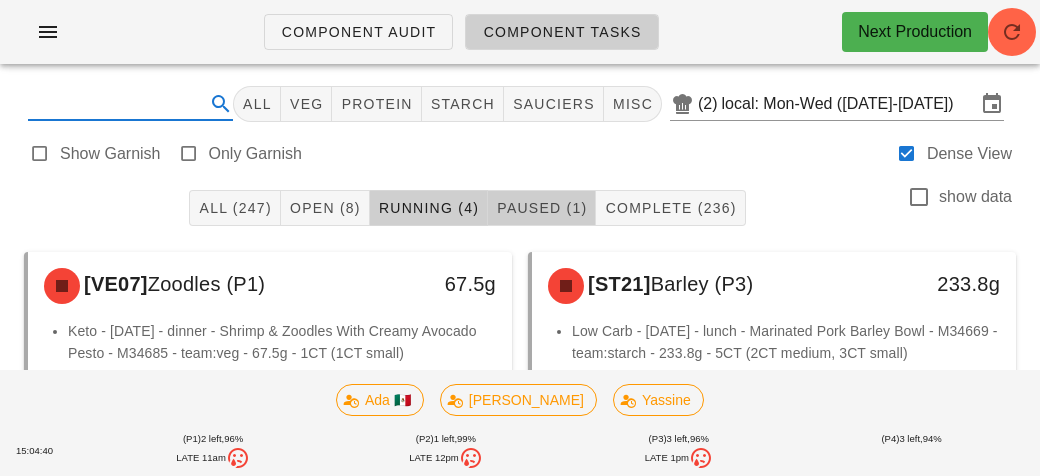 click on "Paused (1)" at bounding box center [542, 208] 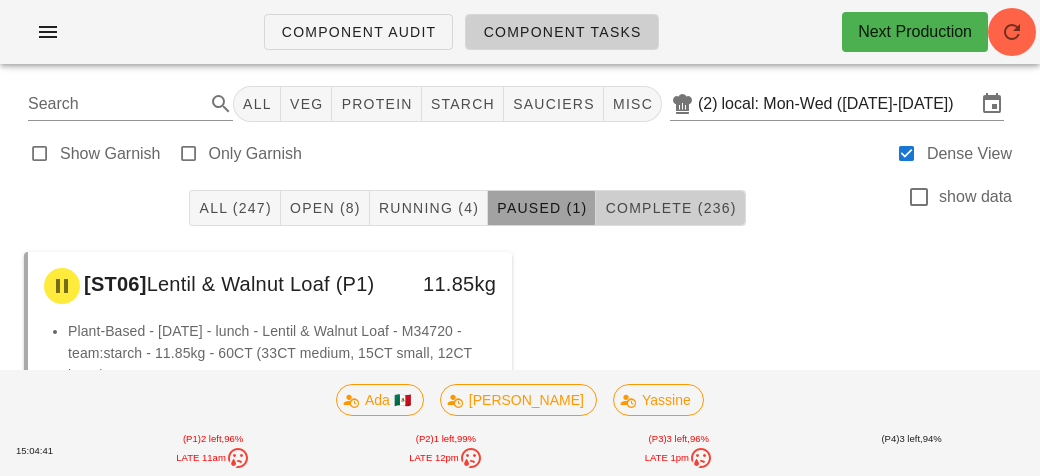 click on "Complete (236)" at bounding box center (670, 208) 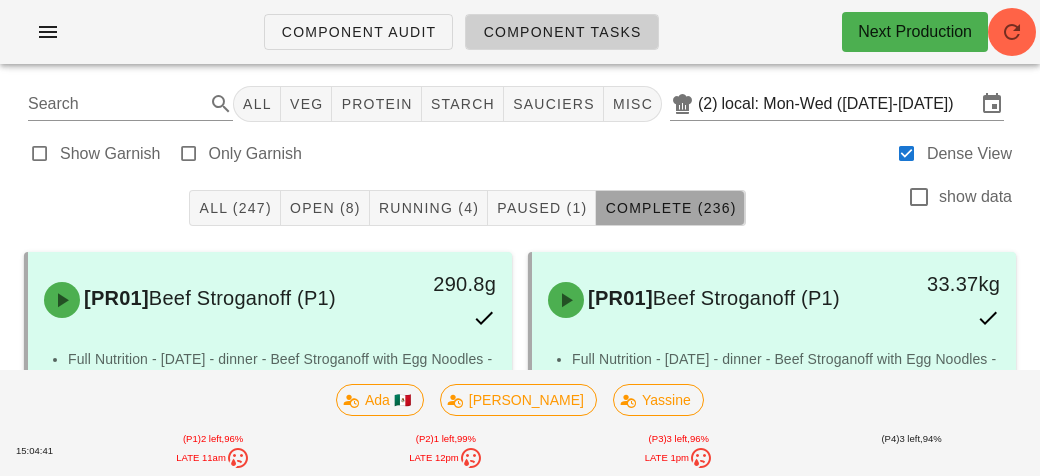 click on "Complete (236)" at bounding box center [670, 208] 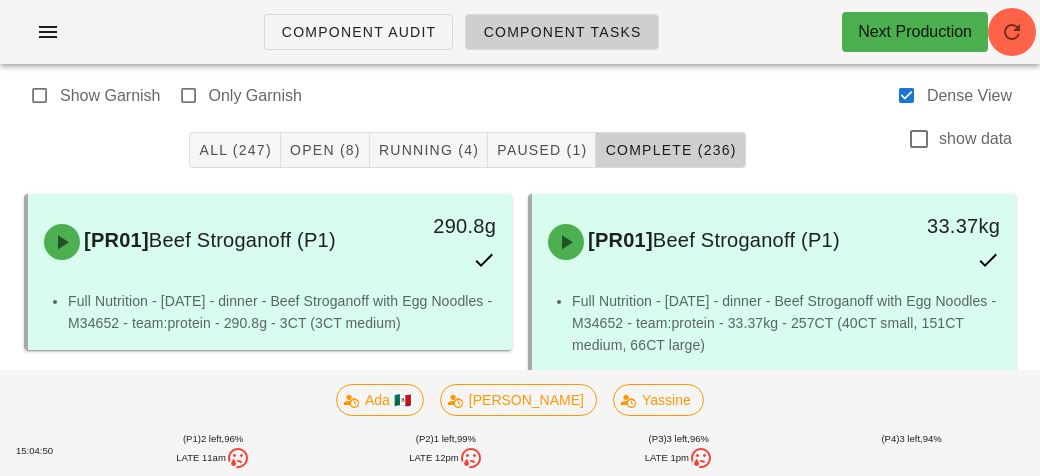 scroll, scrollTop: 0, scrollLeft: 0, axis: both 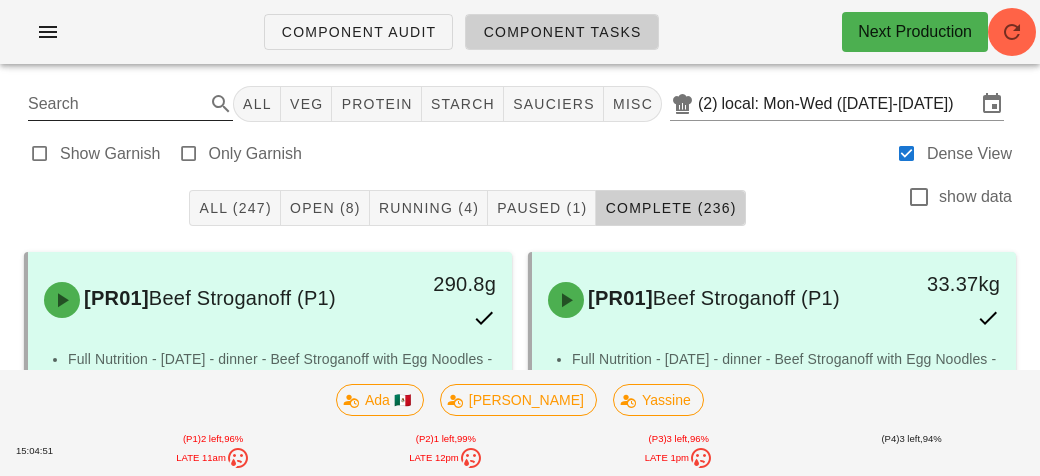 click on "Search" at bounding box center [114, 104] 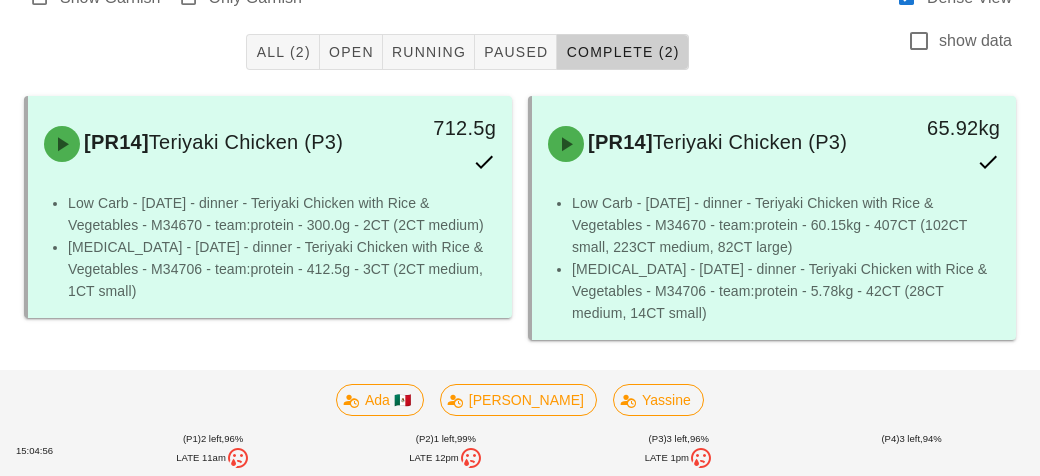 scroll, scrollTop: 162, scrollLeft: 0, axis: vertical 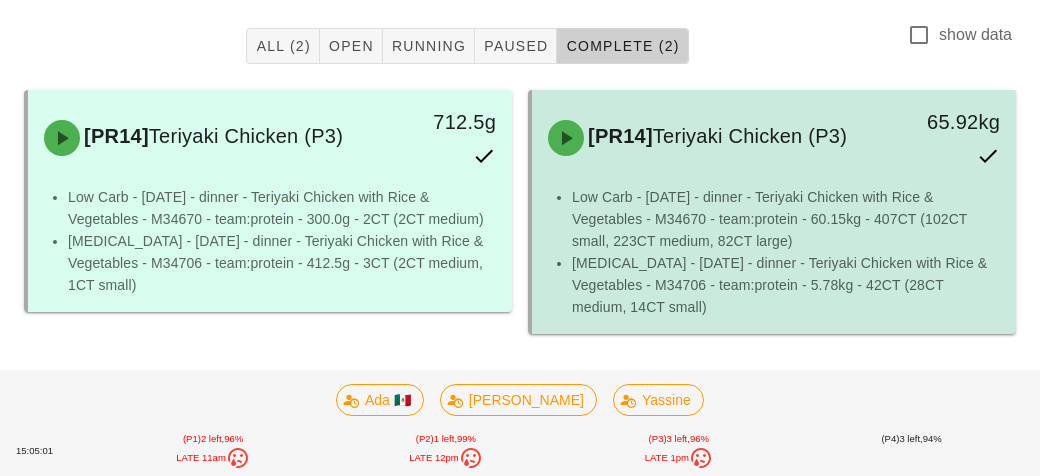 click on "[MEDICAL_DATA] - [DATE] - dinner - Teriyaki Chicken with Rice & Vegetables - M34706 - team:protein - 5.78kg - 42CT (28CT medium, 14CT small)" at bounding box center (786, 285) 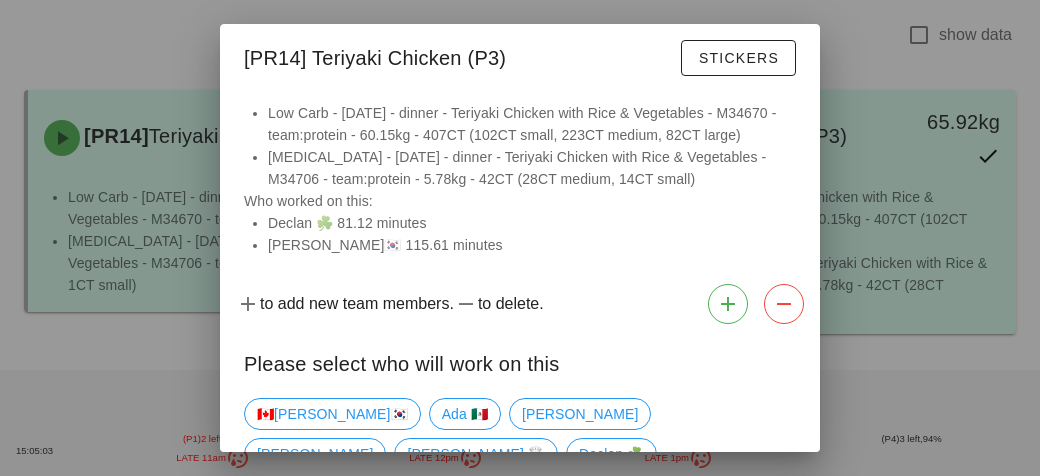 click at bounding box center (520, 238) 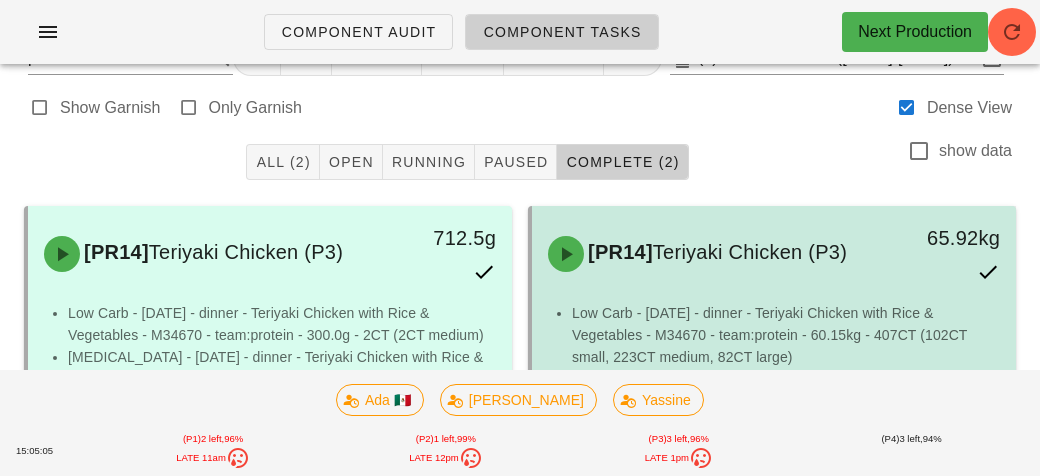 scroll, scrollTop: 0, scrollLeft: 0, axis: both 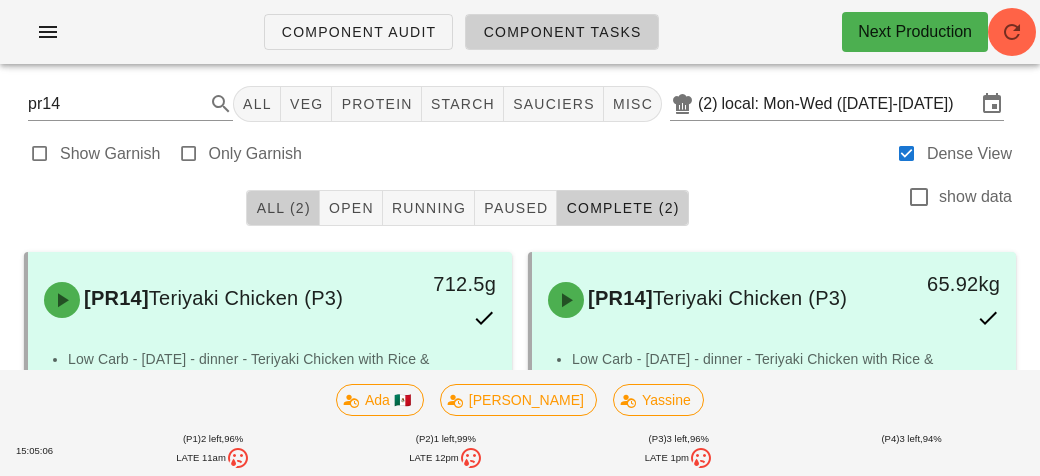 click on "All (2)" at bounding box center (282, 208) 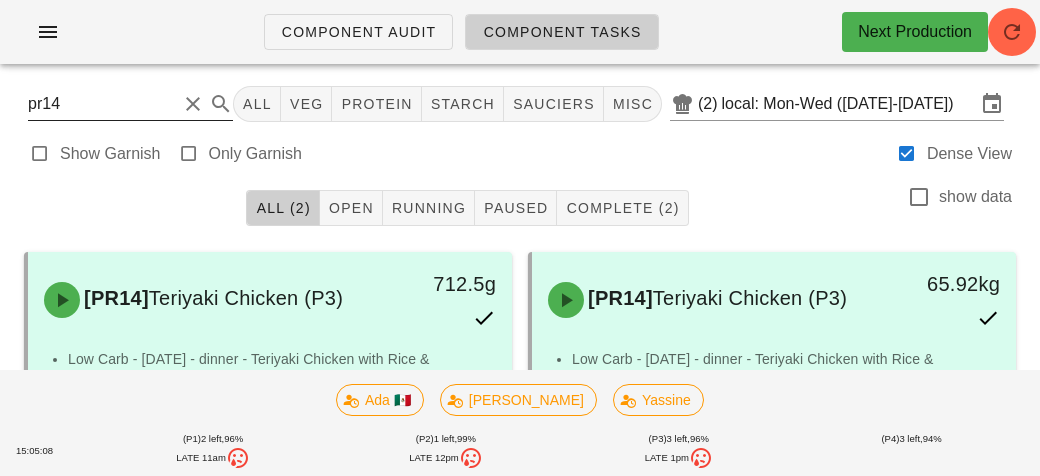 click on "pr14" at bounding box center [102, 104] 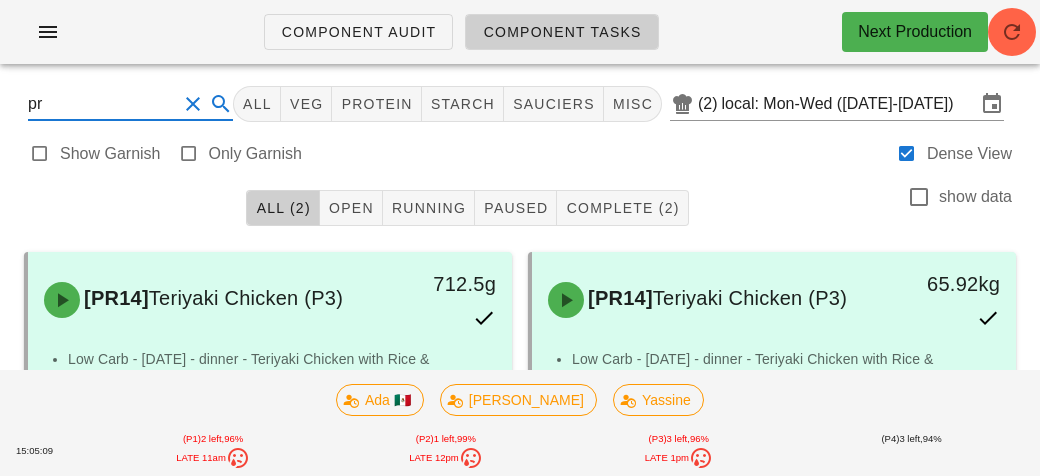type on "p" 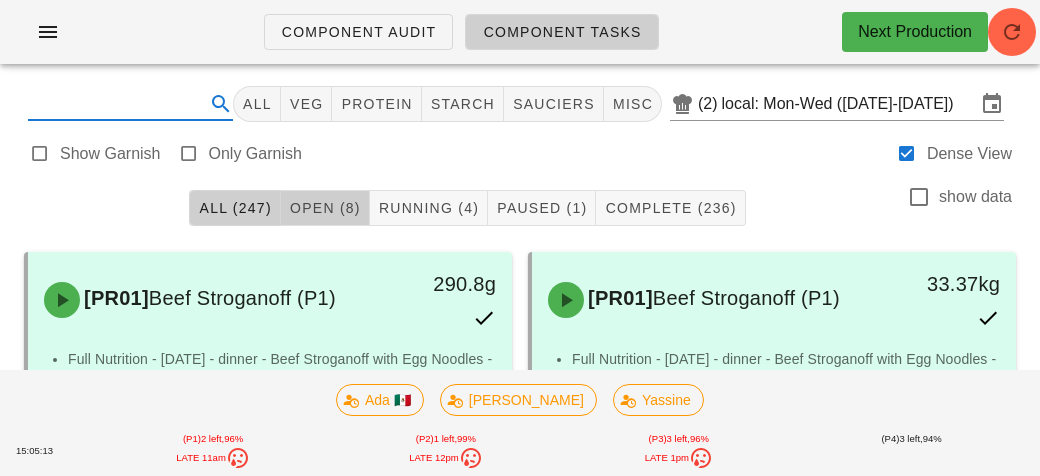 click on "Open (8)" at bounding box center [325, 208] 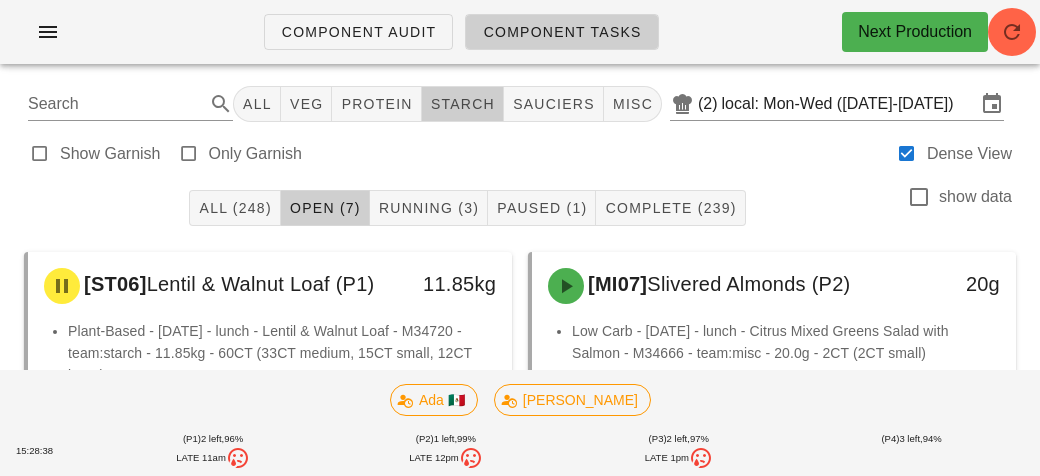 click on "starch" at bounding box center [463, 104] 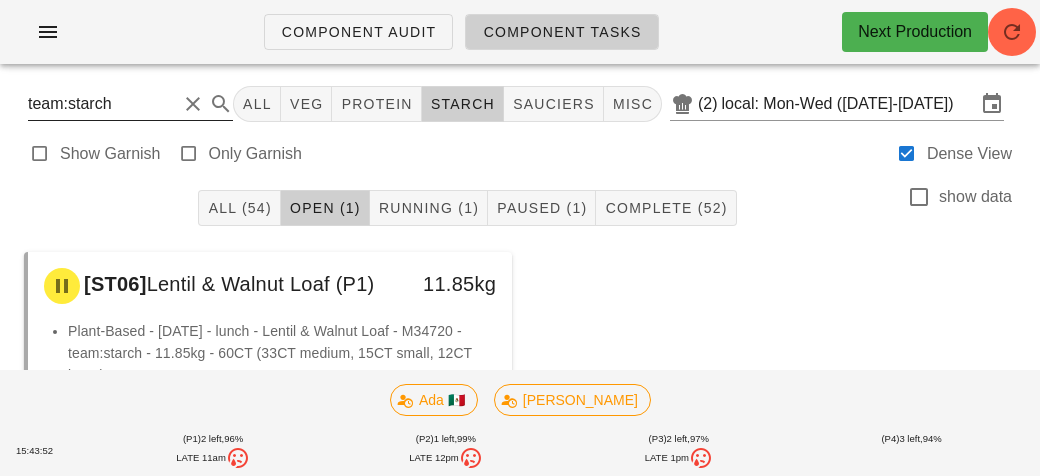click on "team:starch" at bounding box center (102, 104) 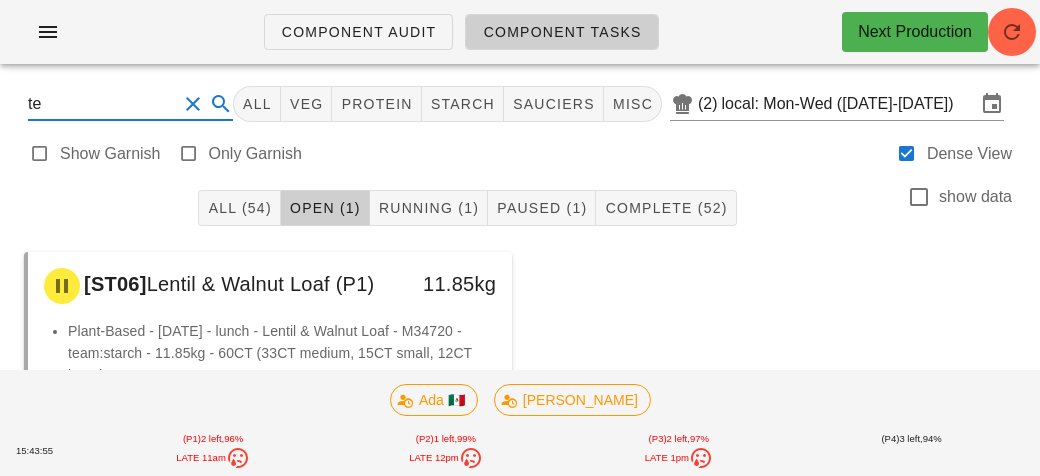 type on "t" 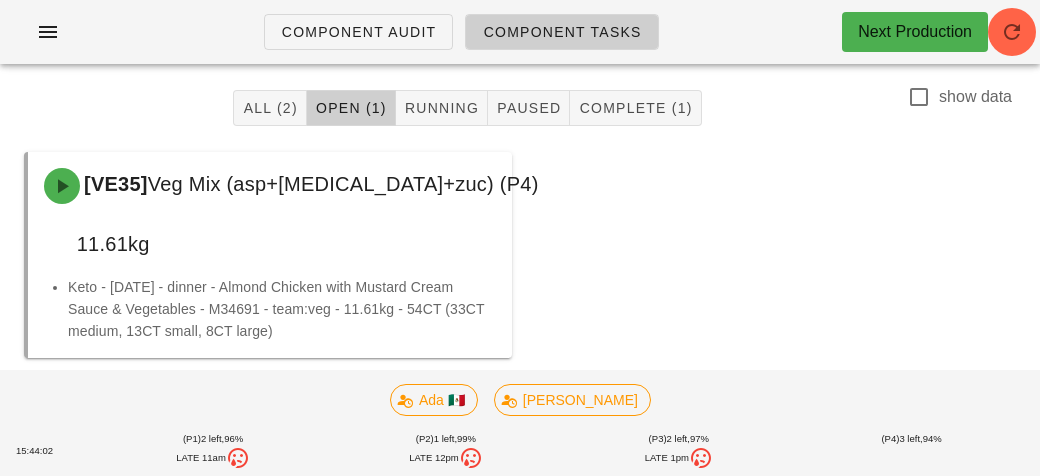 scroll, scrollTop: 98, scrollLeft: 0, axis: vertical 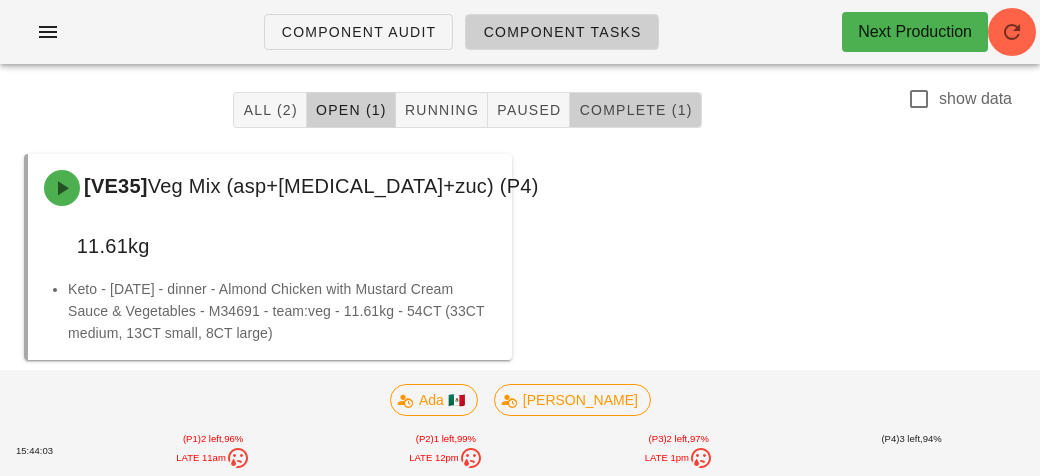 click on "Complete (1)" at bounding box center (635, 110) 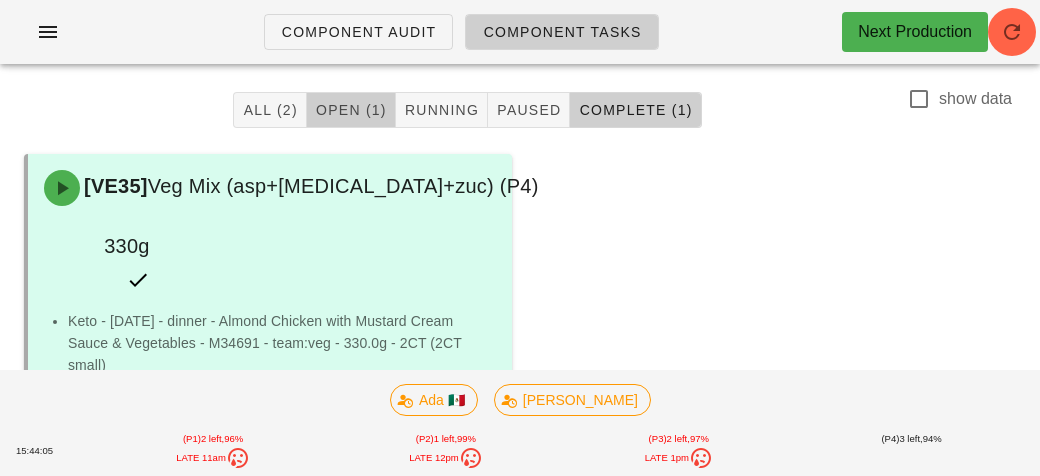 click on "Open (1)" at bounding box center [351, 110] 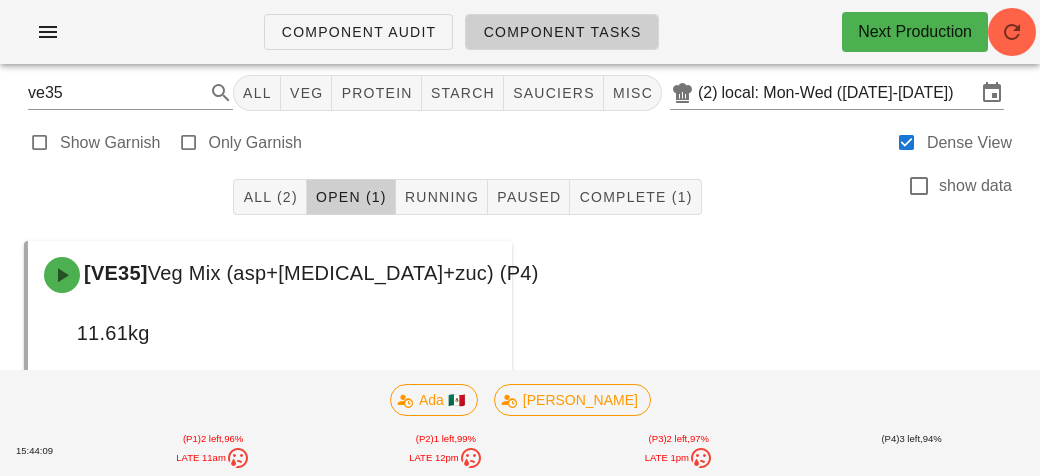 scroll, scrollTop: 0, scrollLeft: 0, axis: both 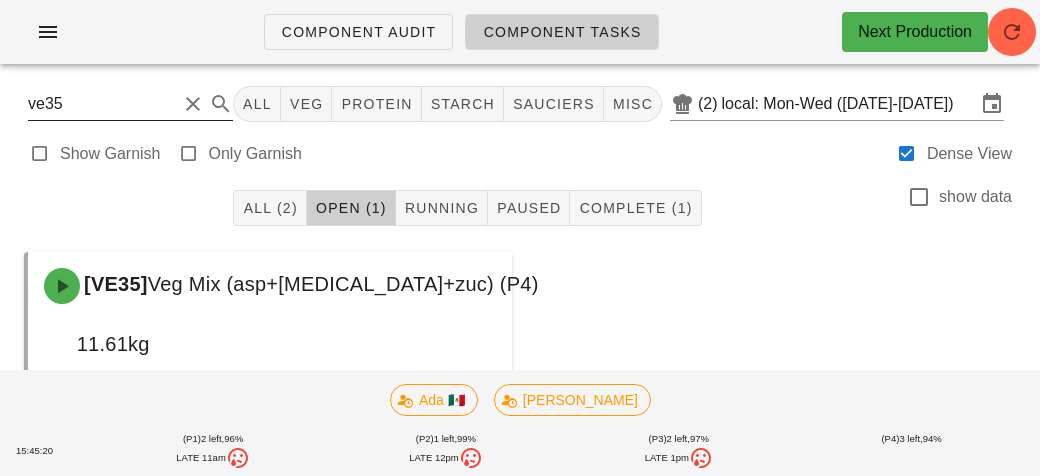 click on "ve35" at bounding box center [102, 104] 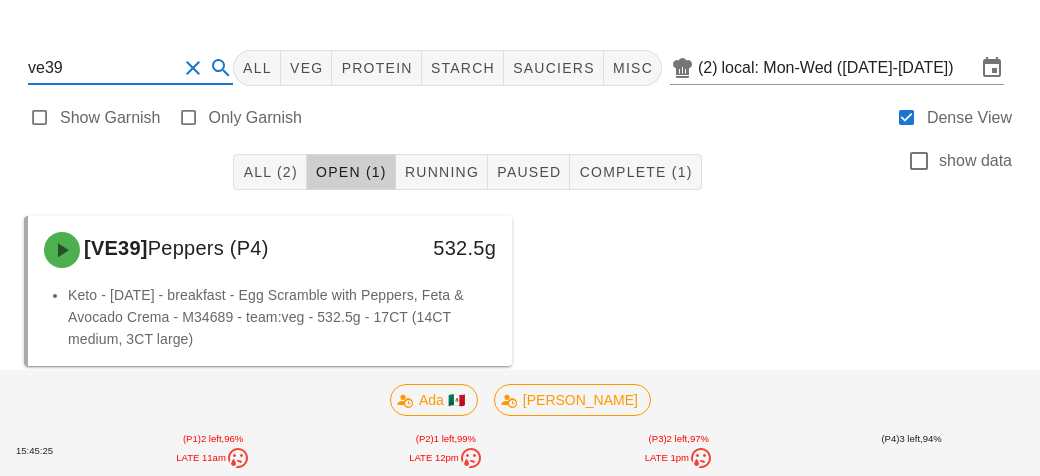 scroll, scrollTop: 69, scrollLeft: 0, axis: vertical 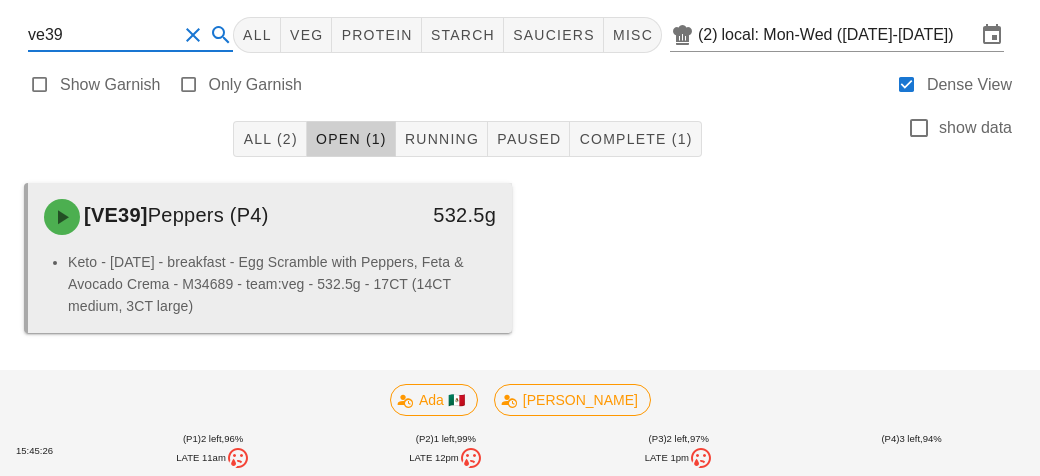 click on "Keto - [DATE] - breakfast - Egg Scramble with Peppers, Feta & Avocado Crema - M34689 - team:veg - 532.5g - 17CT (14CT medium, 3CT large)" at bounding box center [282, 284] 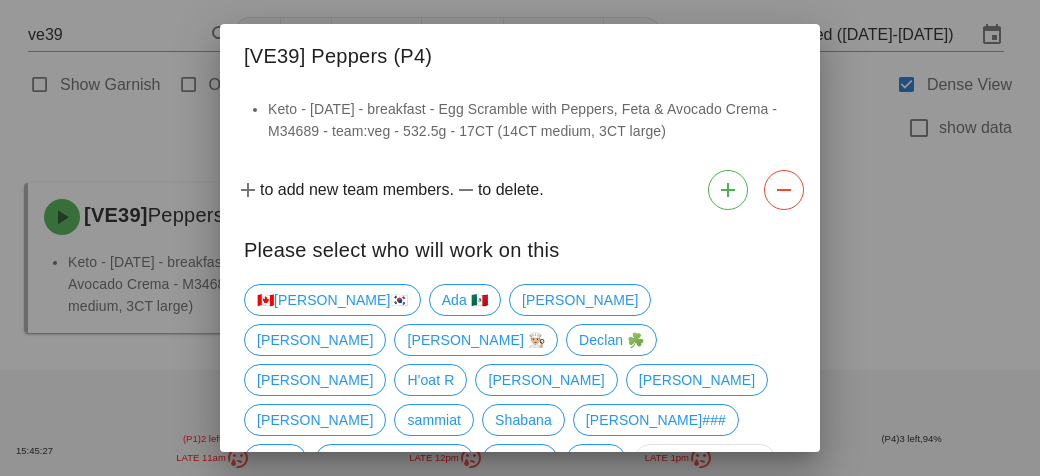 click at bounding box center (520, 238) 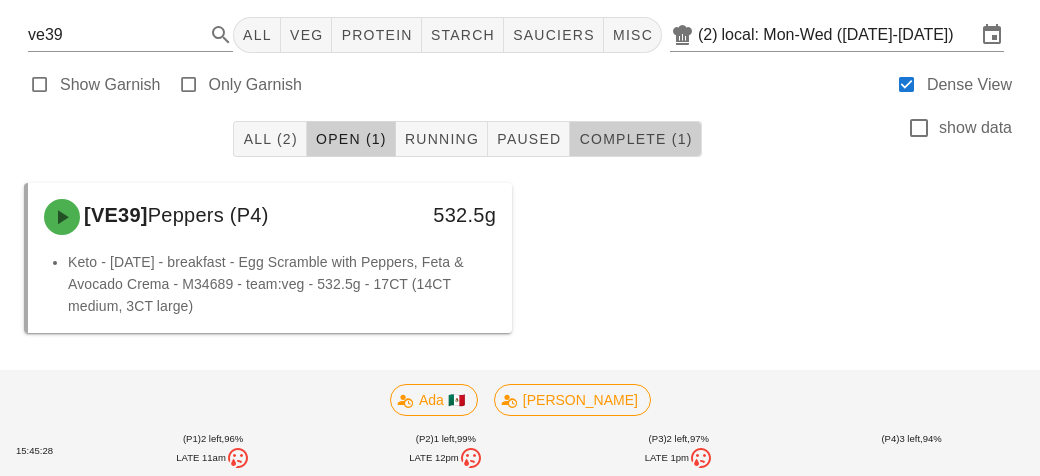 click on "Complete (1)" at bounding box center (635, 139) 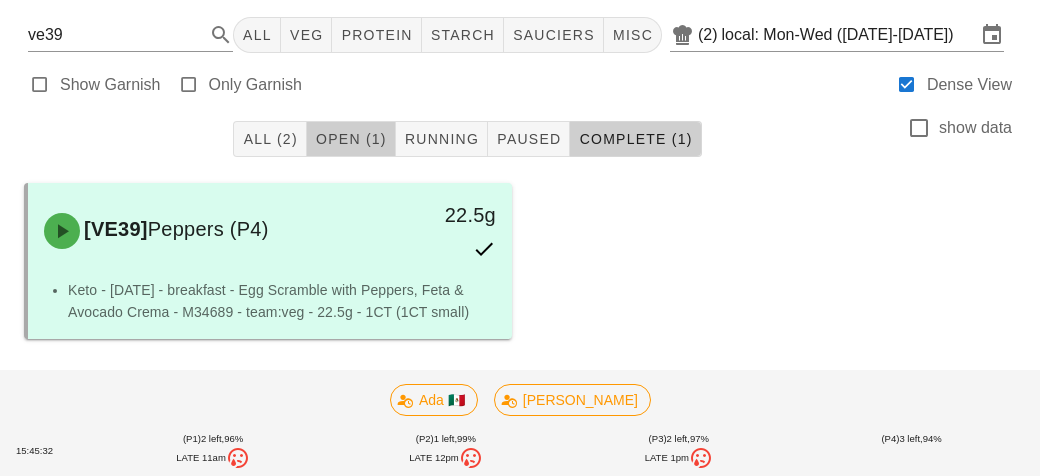 click on "Open (1)" at bounding box center (351, 139) 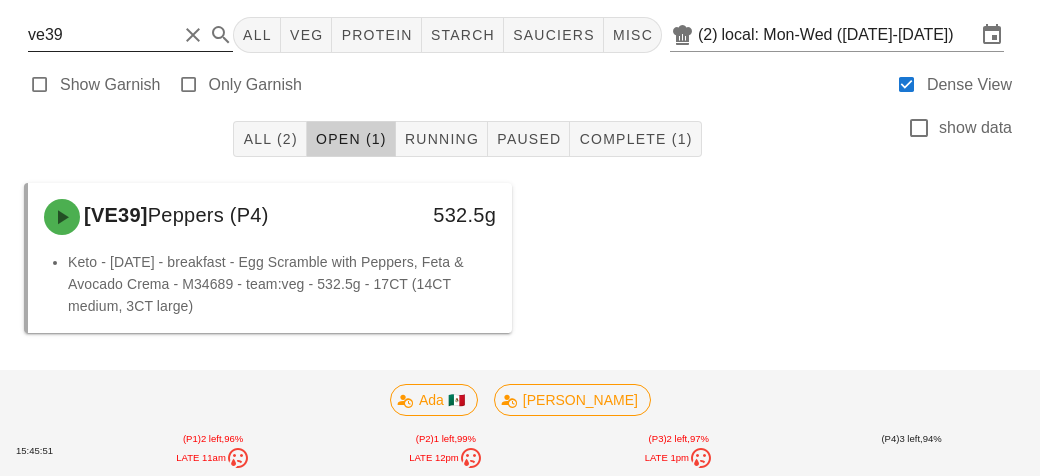 click on "ve39" at bounding box center (102, 35) 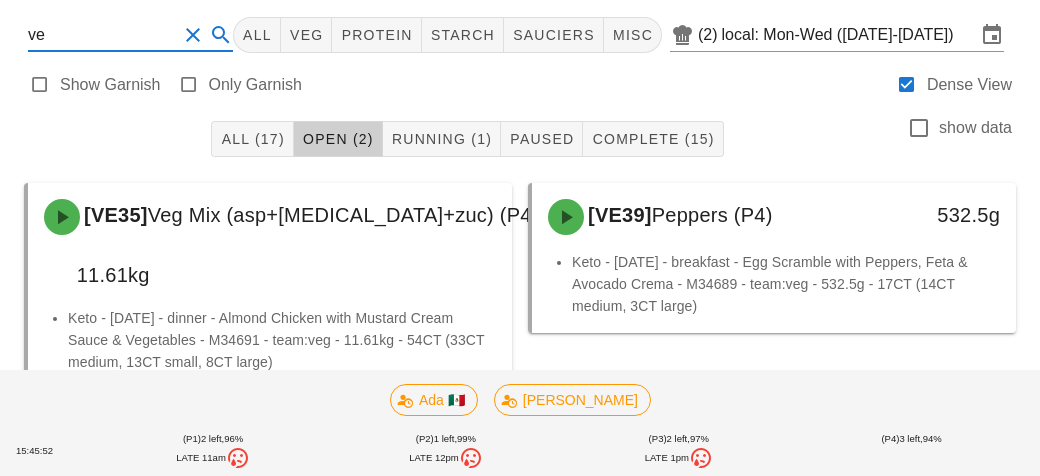 type on "v" 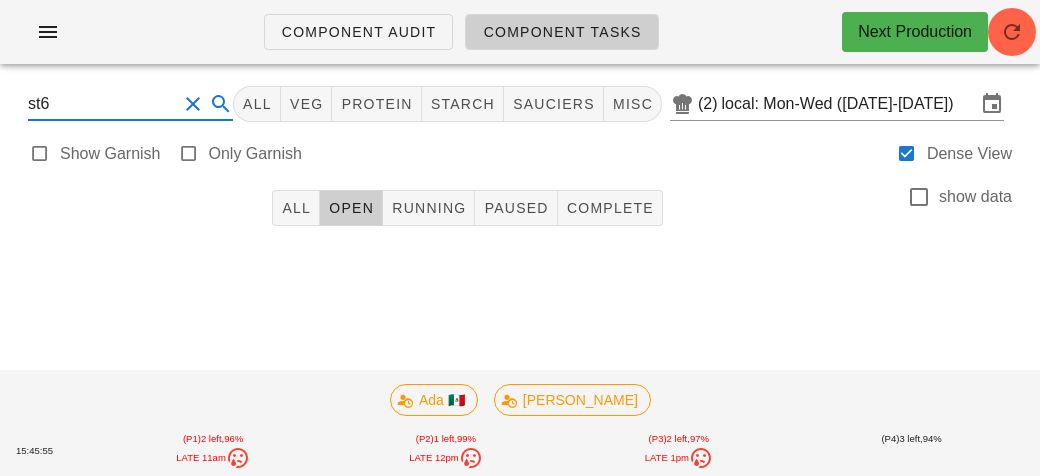 scroll, scrollTop: 0, scrollLeft: 0, axis: both 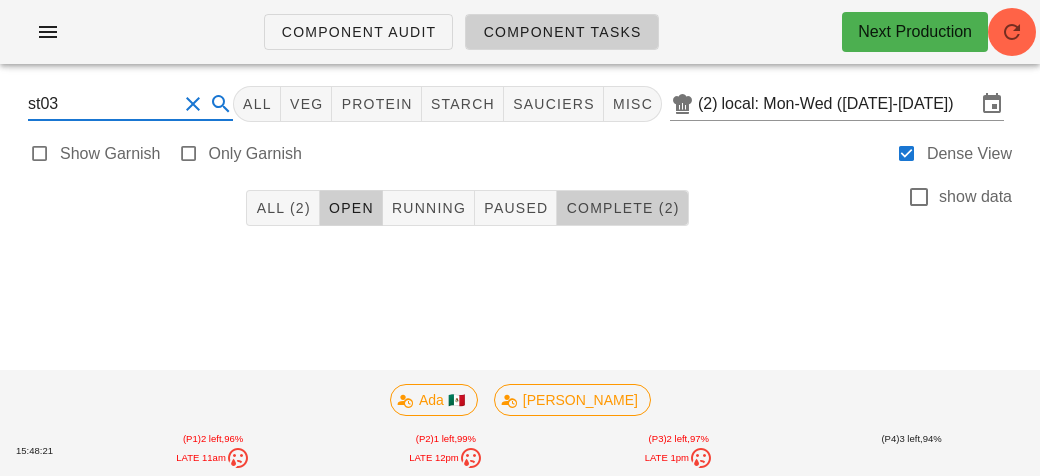 click on "Complete (2)" at bounding box center (622, 208) 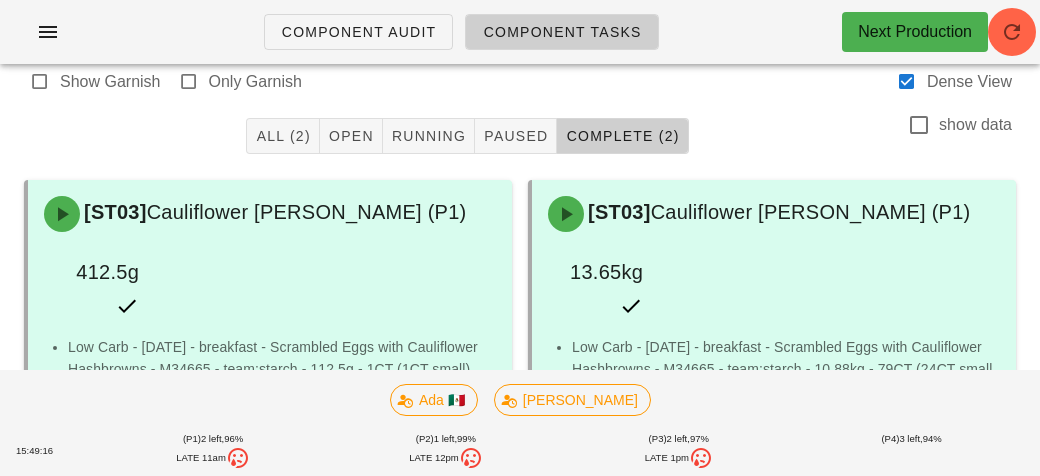 scroll, scrollTop: 0, scrollLeft: 0, axis: both 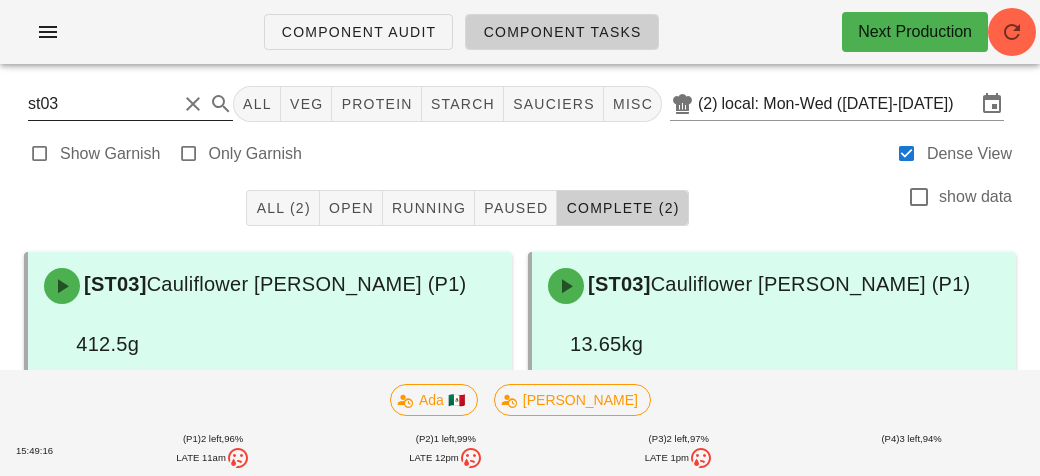 click on "st03" at bounding box center (102, 104) 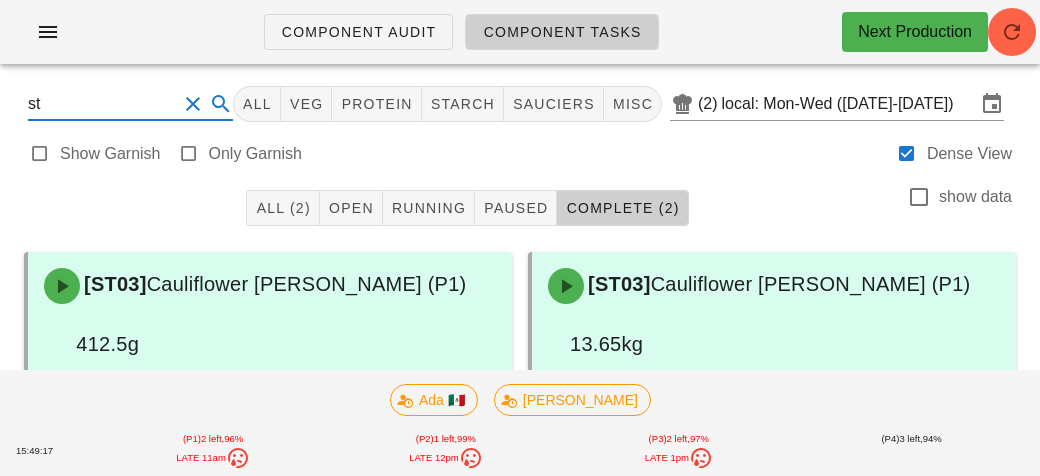 type on "s" 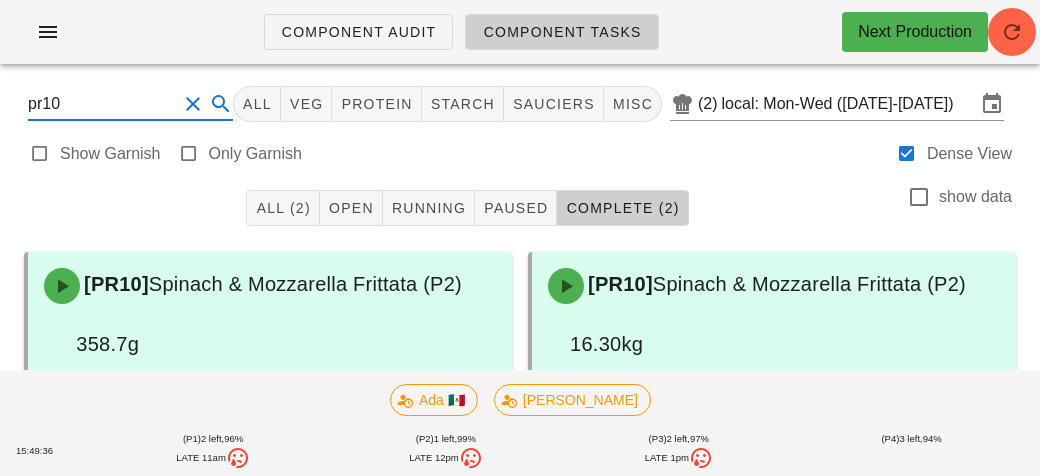 type on "pr10" 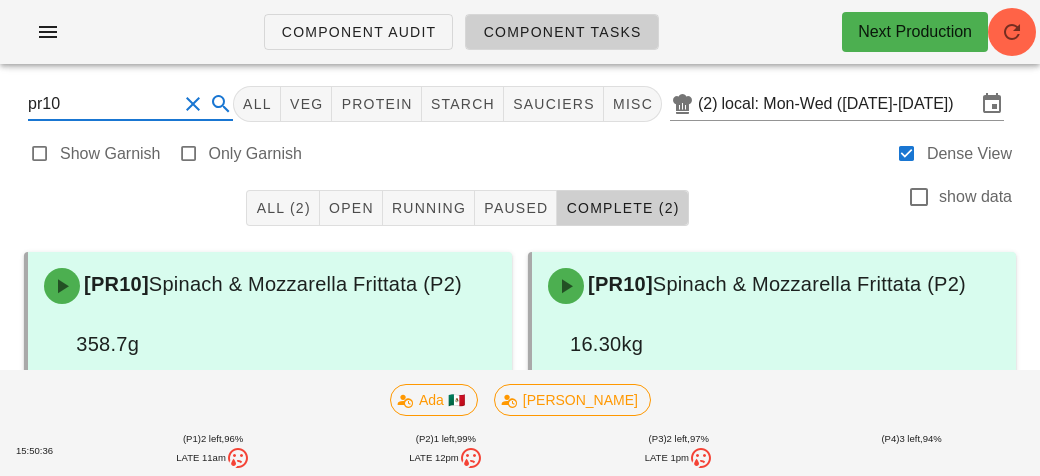 click at bounding box center (193, 104) 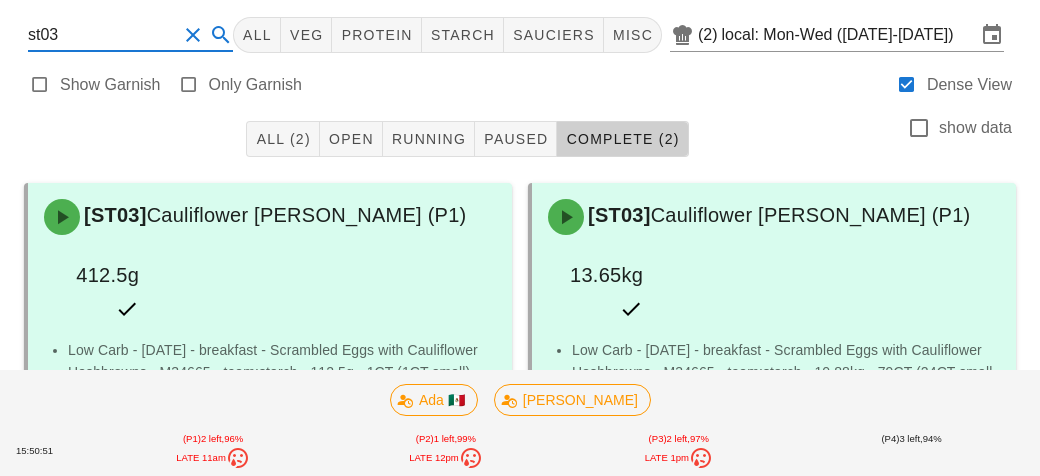 type on "st03" 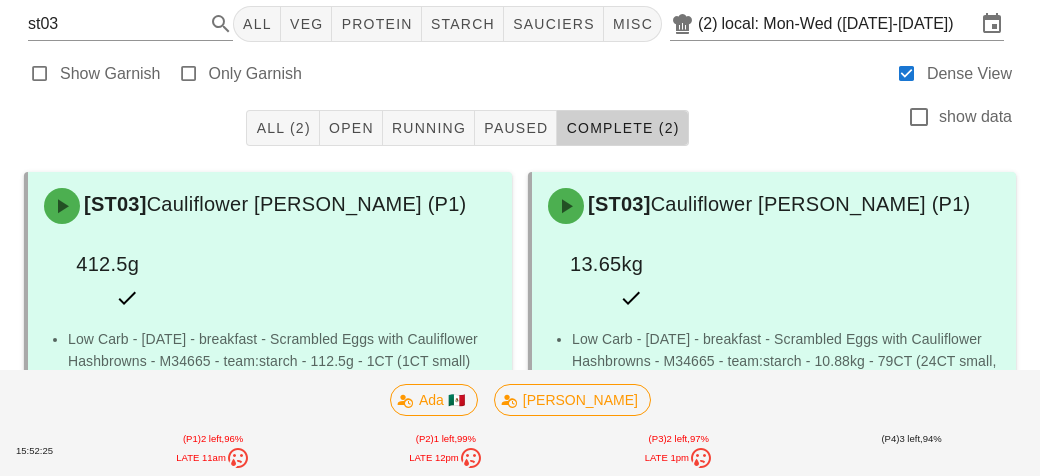 scroll, scrollTop: 81, scrollLeft: 0, axis: vertical 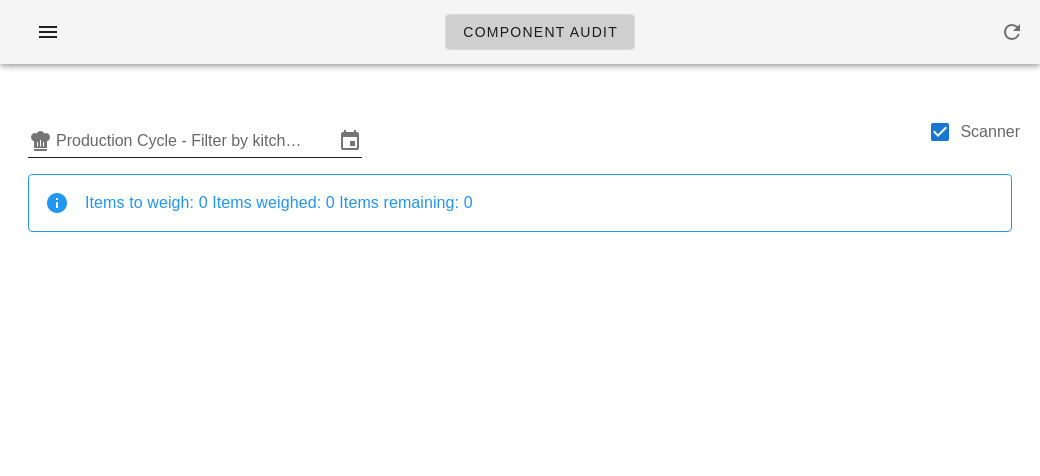click on "Production Cycle - Filter by kitchen production schedules" at bounding box center (195, 141) 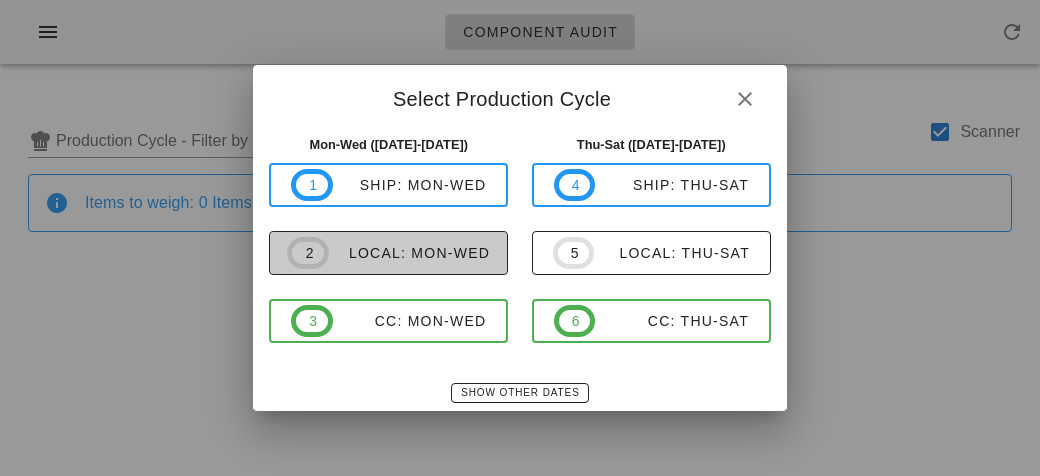 click on "2   local: Mon-Wed" at bounding box center (388, 253) 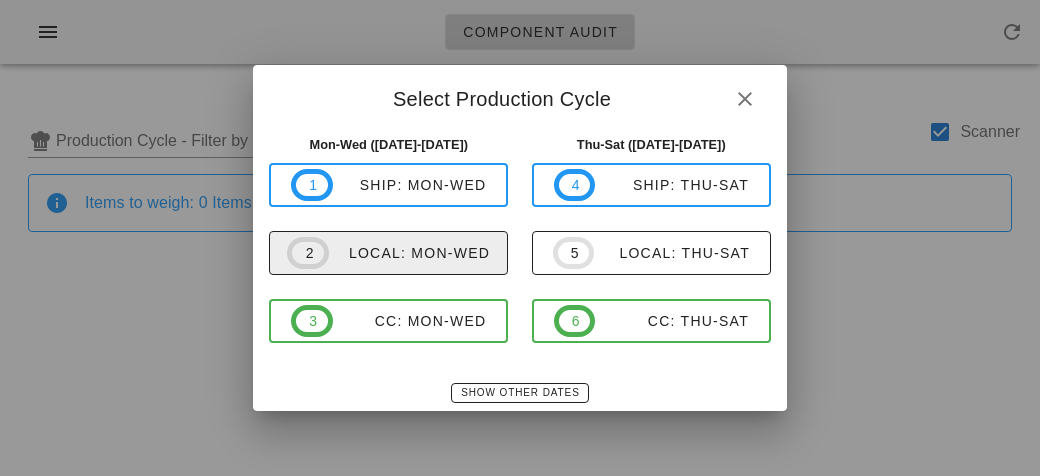 type on "local: Mon-Wed ([DATE]-[DATE])" 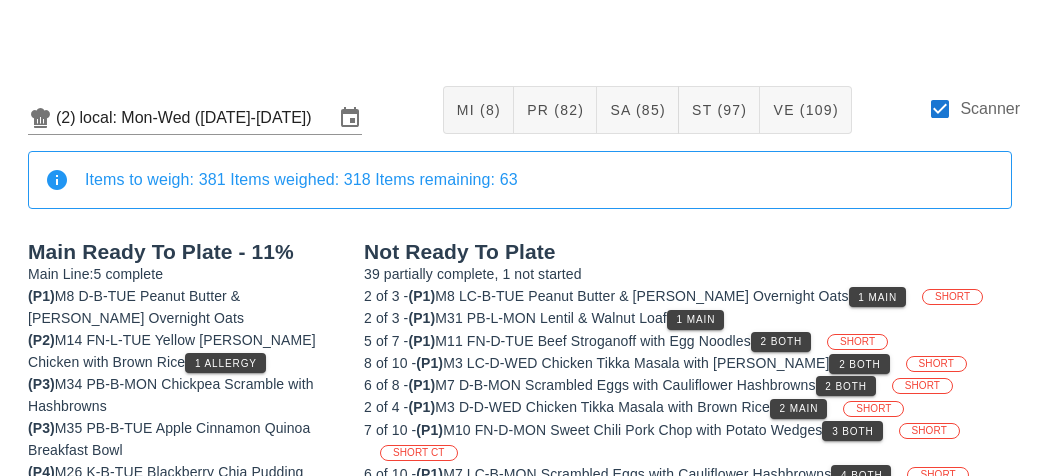 scroll, scrollTop: 28, scrollLeft: 0, axis: vertical 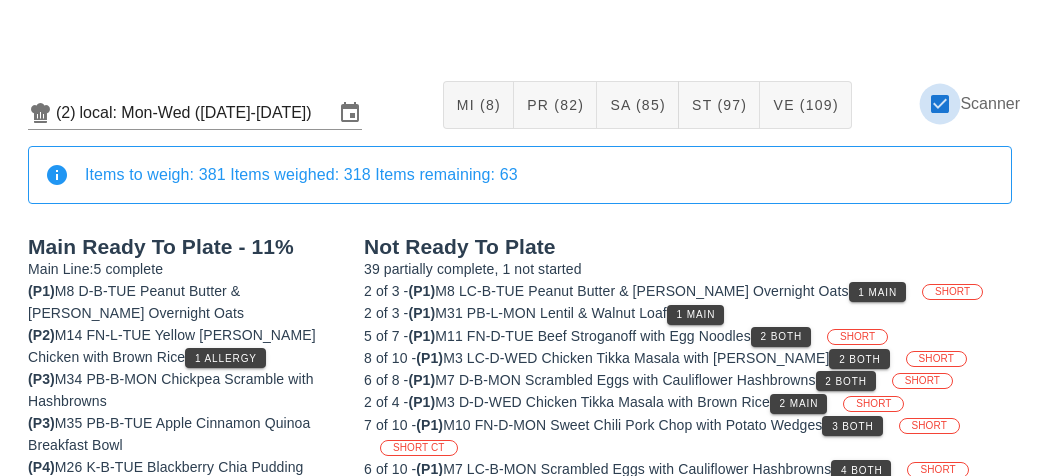 click at bounding box center [940, 104] 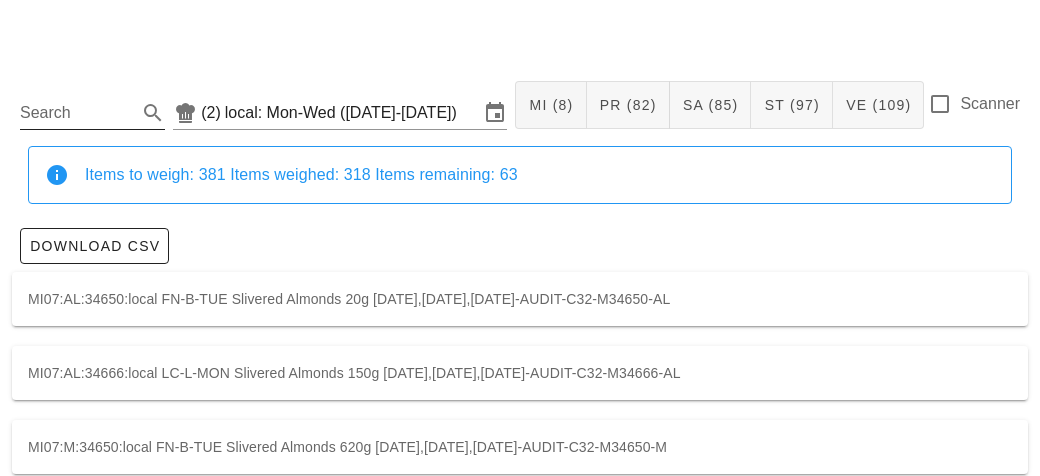 click on "Search" at bounding box center (76, 113) 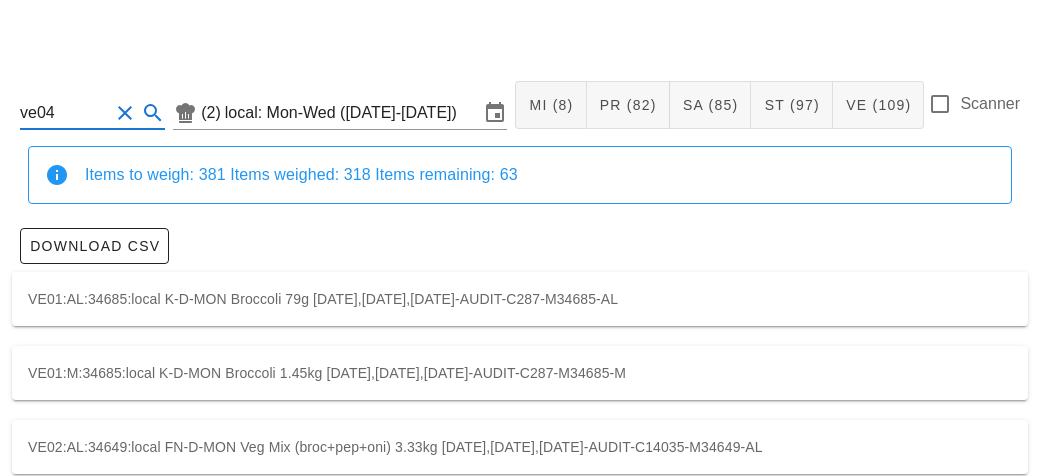 scroll, scrollTop: 0, scrollLeft: 0, axis: both 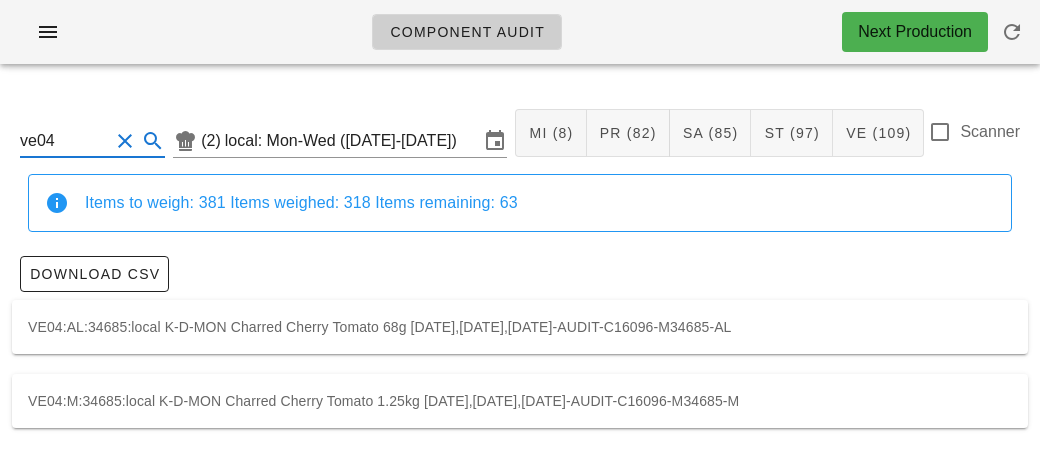 click on "VE04:M:34685:local K-D-MON Charred Cherry Tomato 1.25kg 2025-07-21,2025-07-22,2025-07-23-AUDIT-C16096-M34685-M" at bounding box center (520, 401) 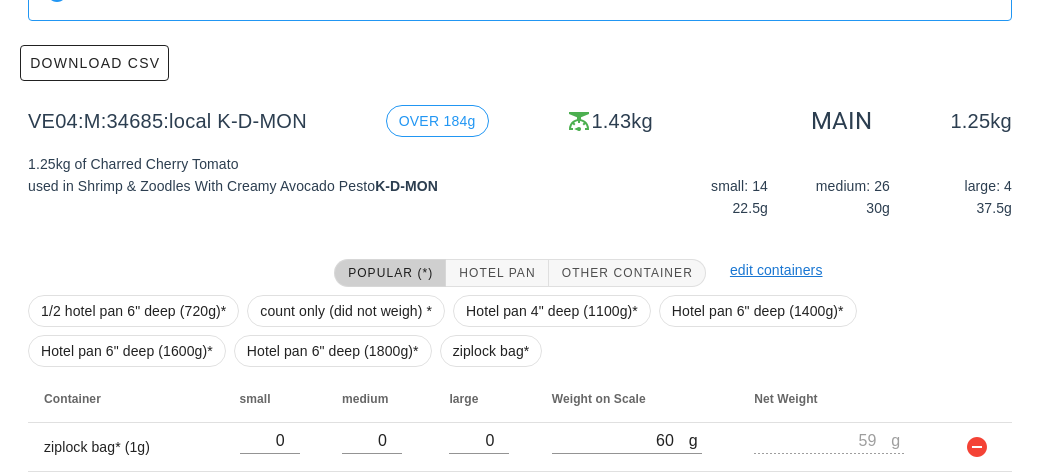 scroll, scrollTop: 249, scrollLeft: 0, axis: vertical 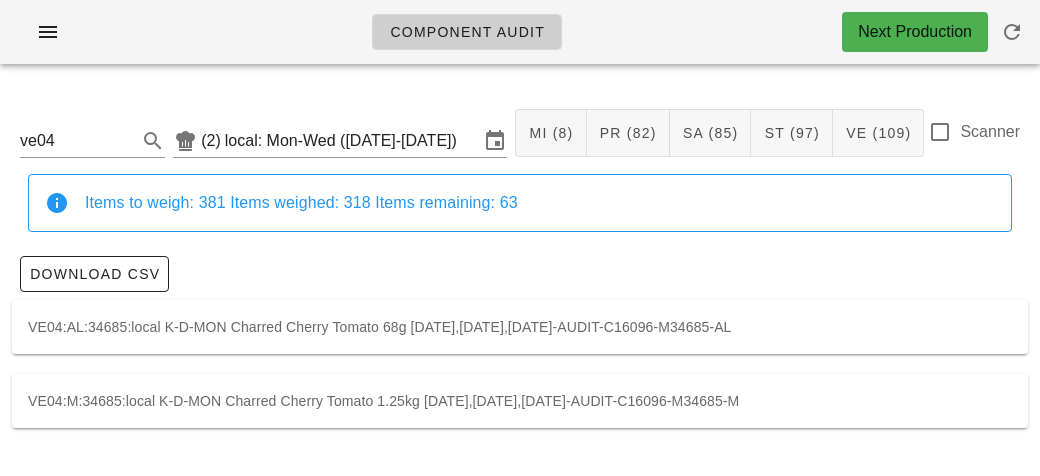 click on "VE04:AL:34685:local K-D-MON Charred Cherry Tomato 68g 2025-07-21,2025-07-22,2025-07-23-AUDIT-C16096-M34685-AL" at bounding box center [520, 327] 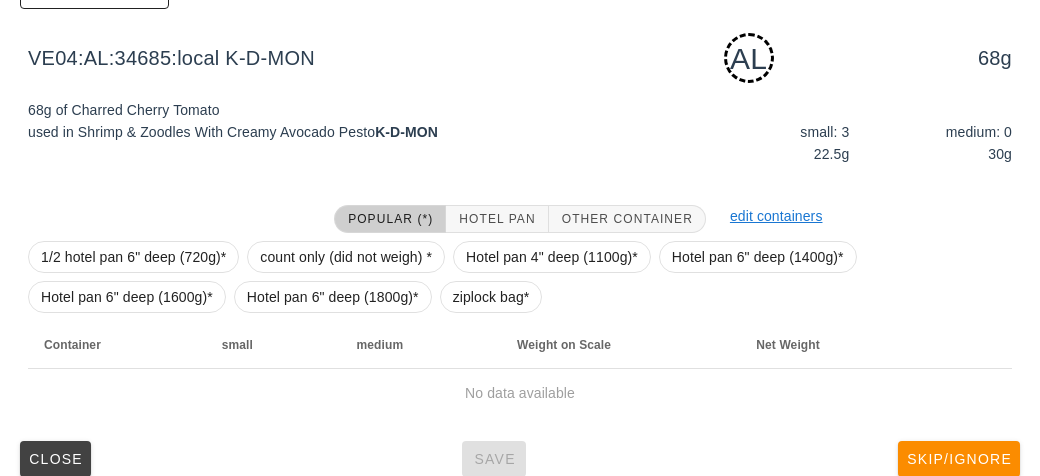 scroll, scrollTop: 294, scrollLeft: 0, axis: vertical 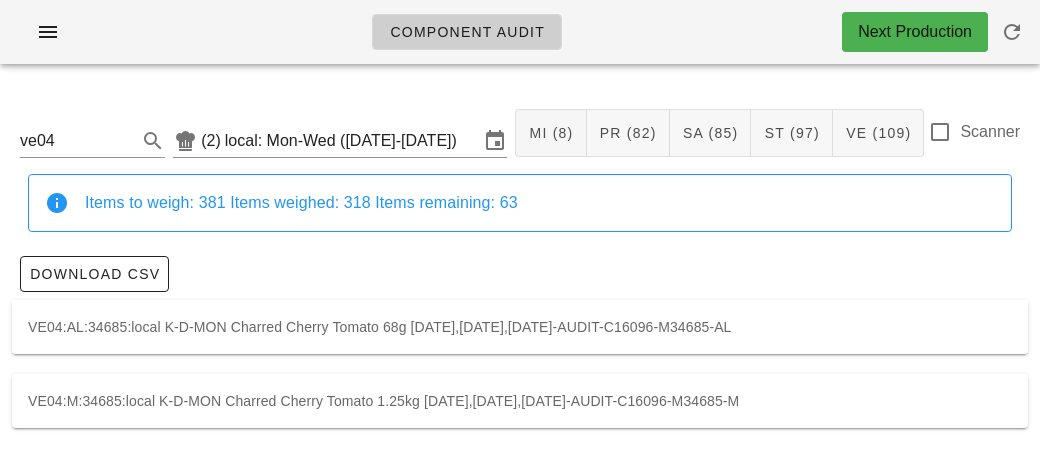 click on "VE04:M:34685:local K-D-MON Charred Cherry Tomato 1.25kg 2025-07-21,2025-07-22,2025-07-23-AUDIT-C16096-M34685-M" at bounding box center [520, 401] 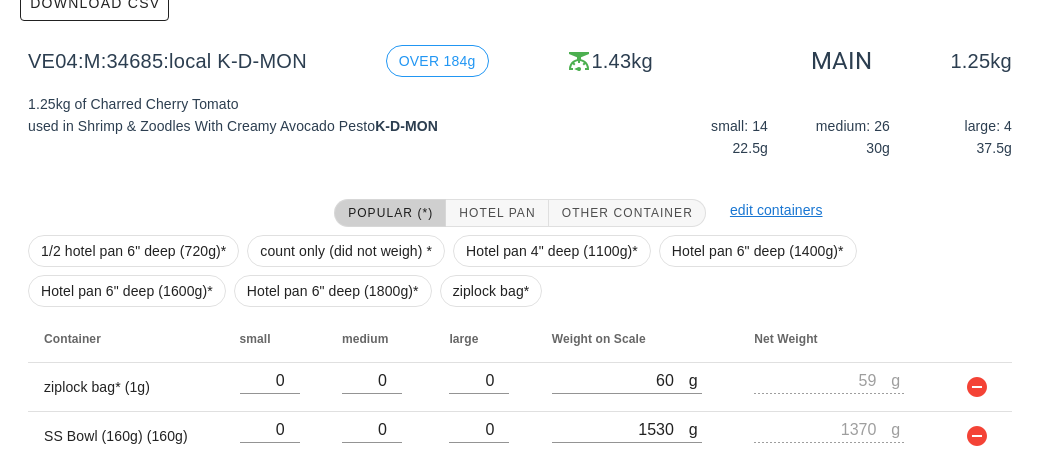 scroll, scrollTop: 273, scrollLeft: 0, axis: vertical 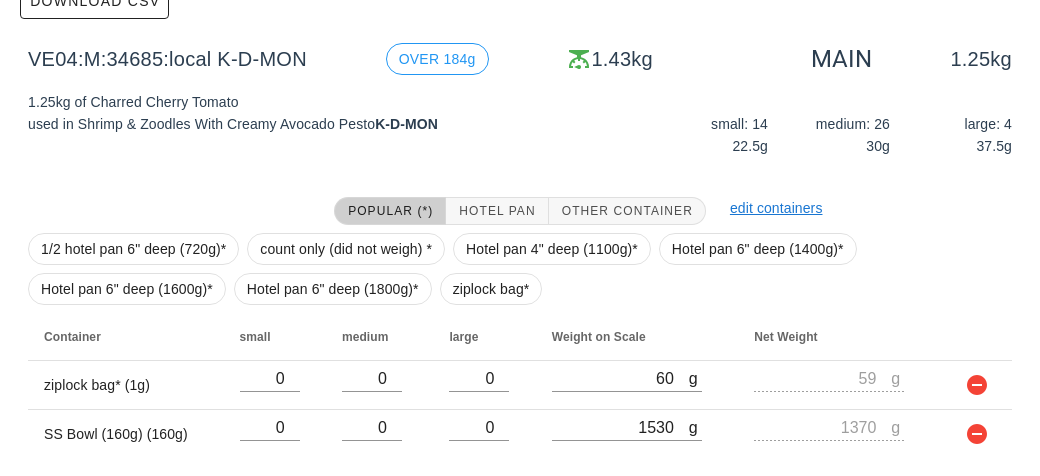 type on "ve04" 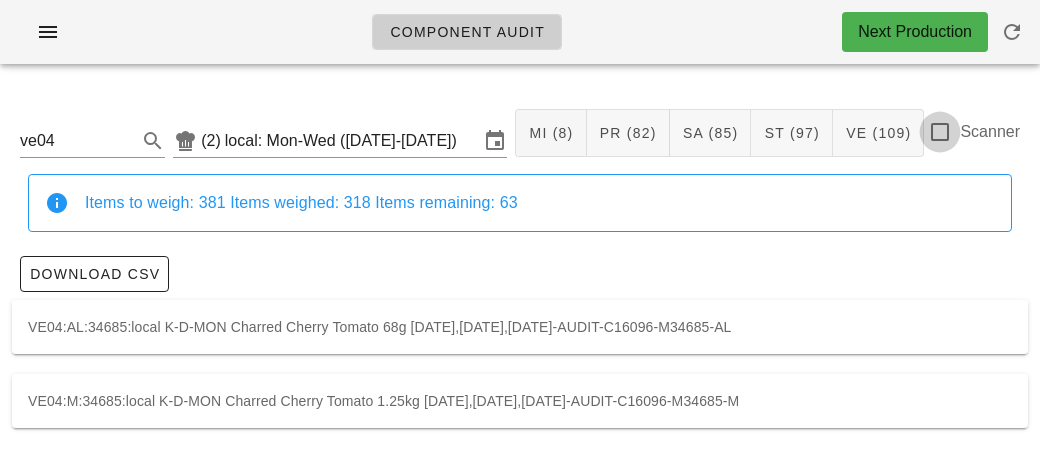 click at bounding box center (940, 132) 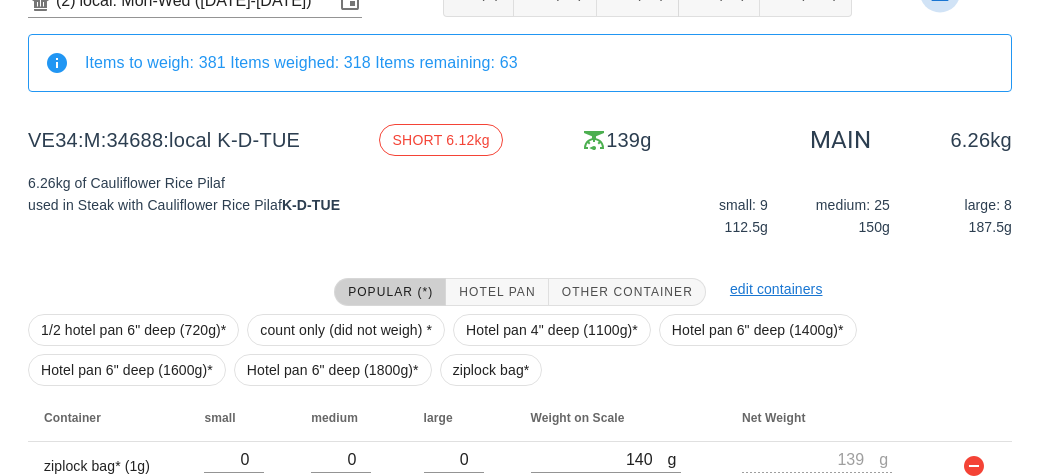 scroll, scrollTop: 140, scrollLeft: 0, axis: vertical 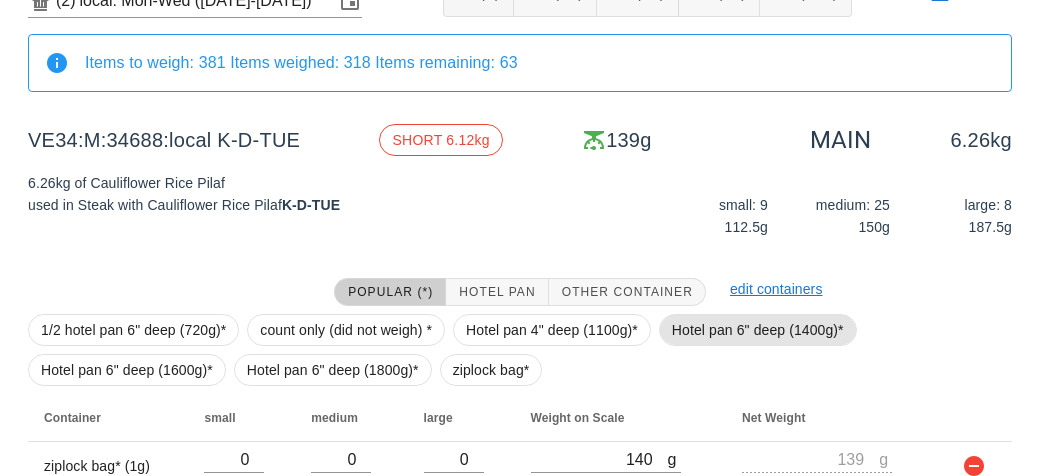 click on "Hotel pan 6" deep (1400g)*" at bounding box center [758, 330] 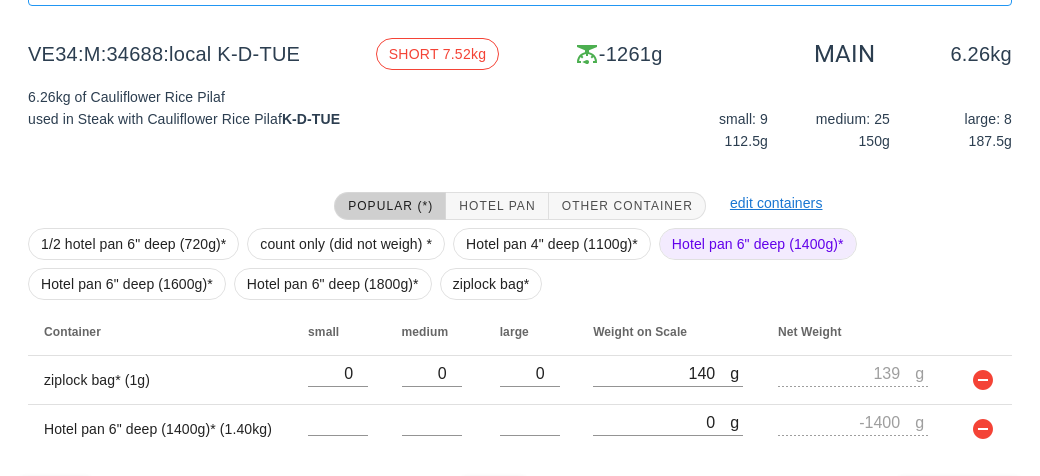 scroll, scrollTop: 229, scrollLeft: 0, axis: vertical 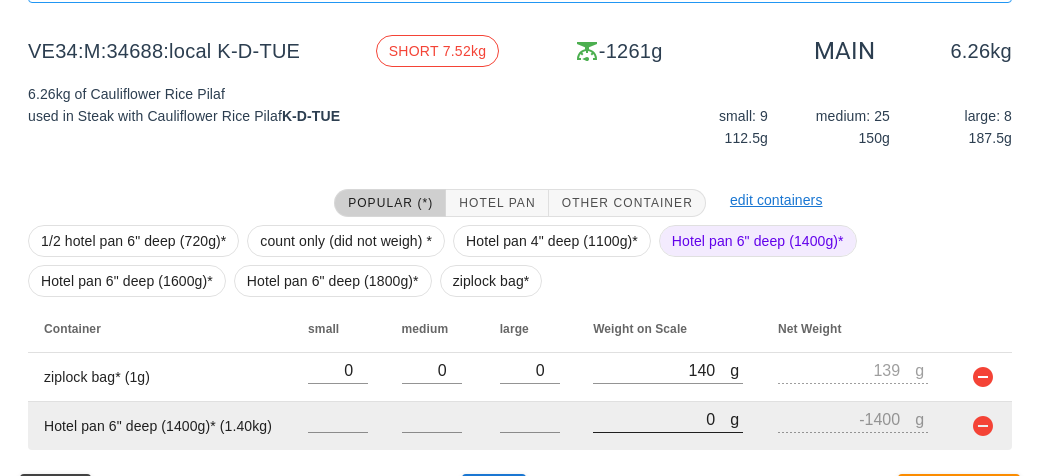 click on "0" at bounding box center (661, 419) 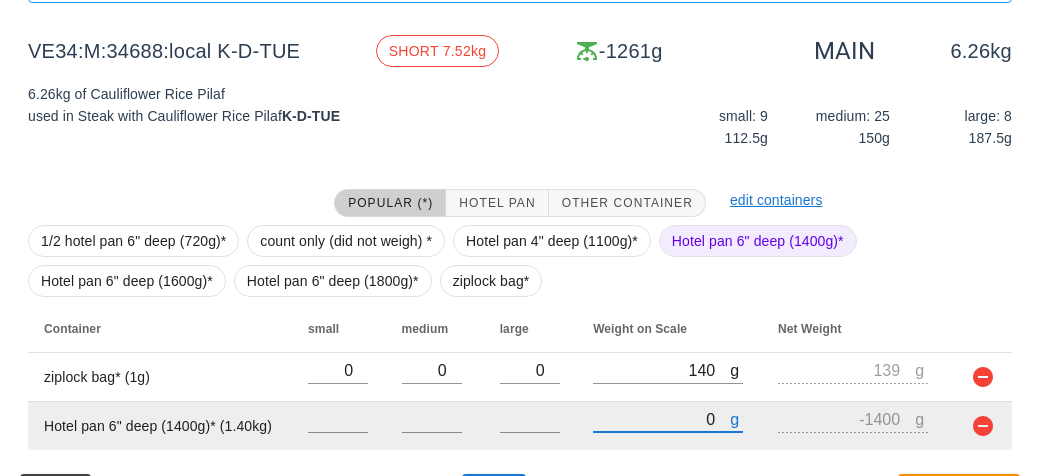type on "70" 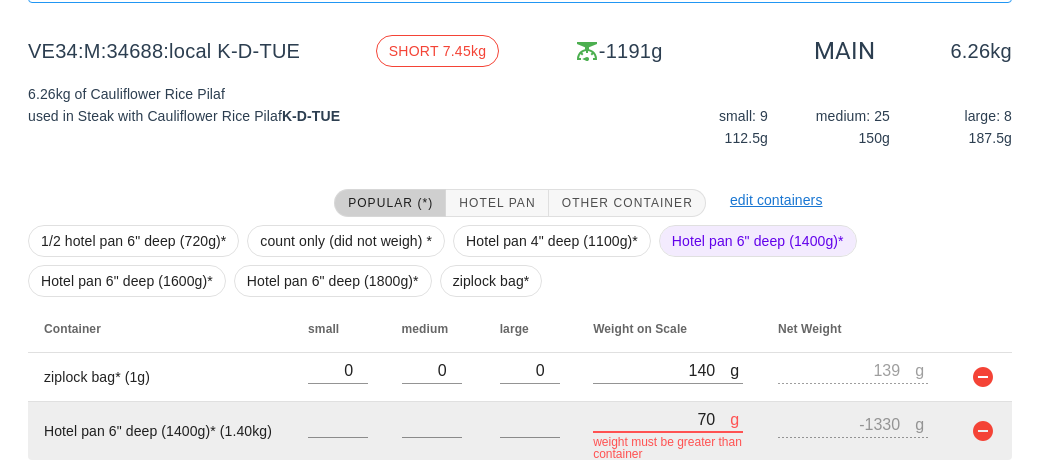 type on "760" 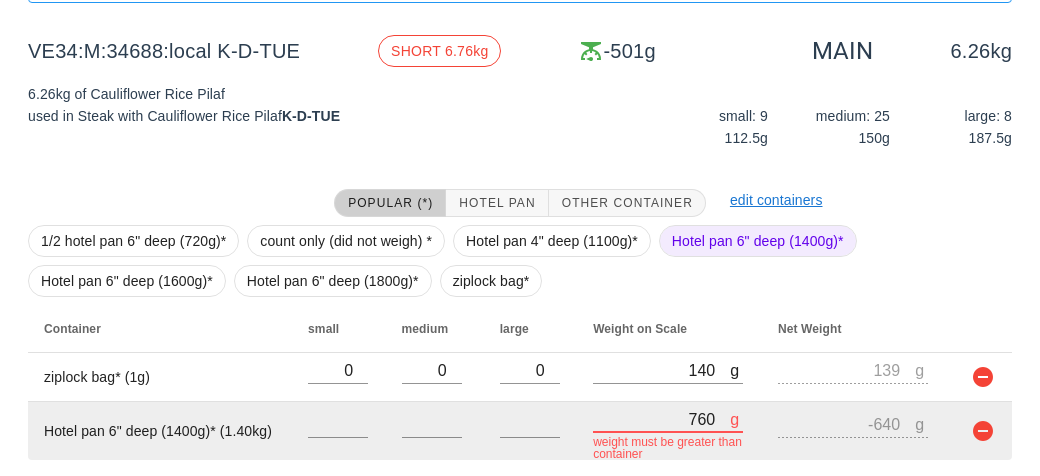 type on "7680" 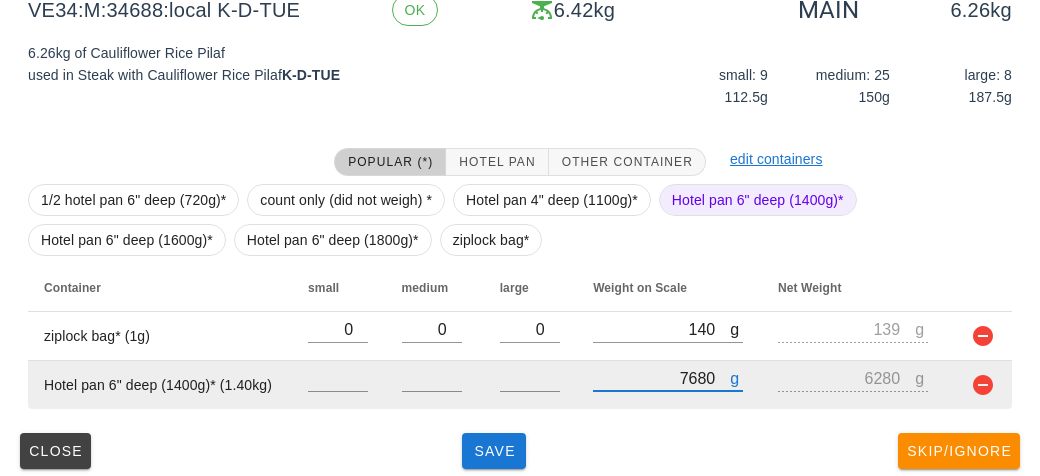 scroll, scrollTop: 281, scrollLeft: 0, axis: vertical 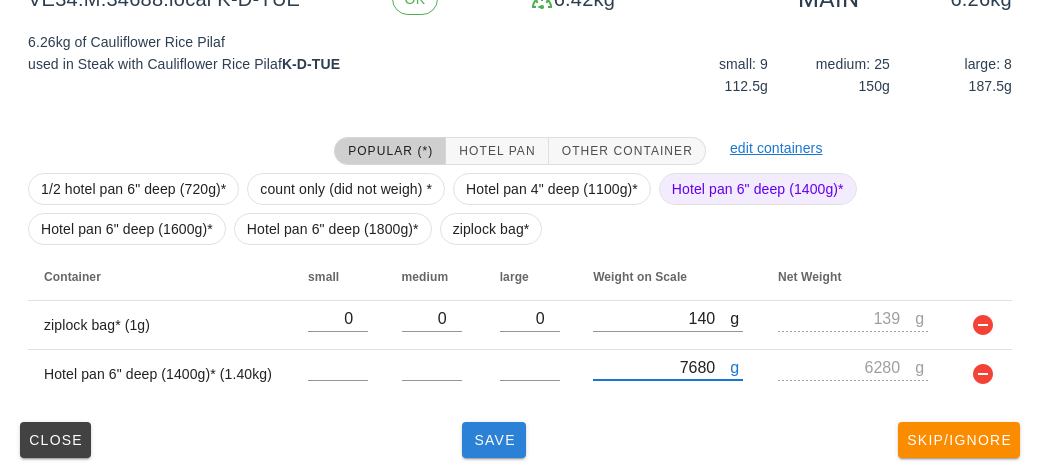type on "7680" 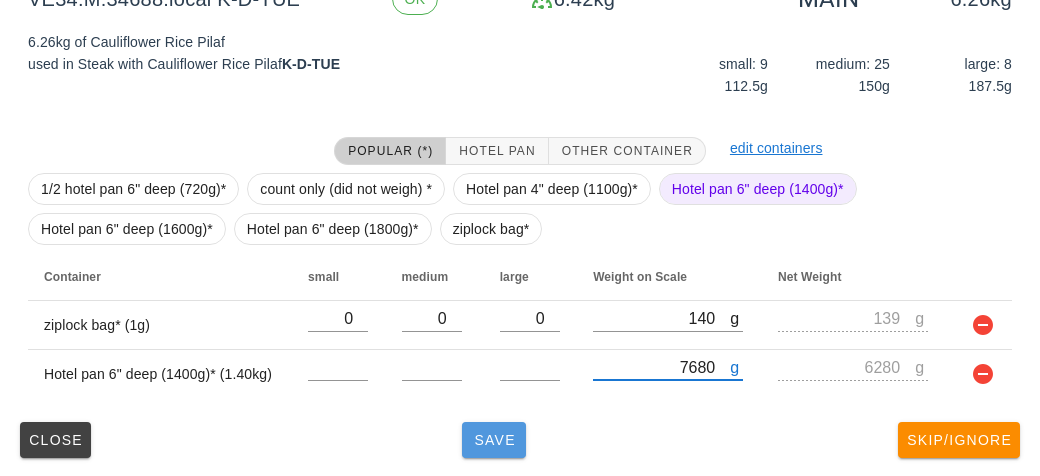 click on "Save" at bounding box center (494, 440) 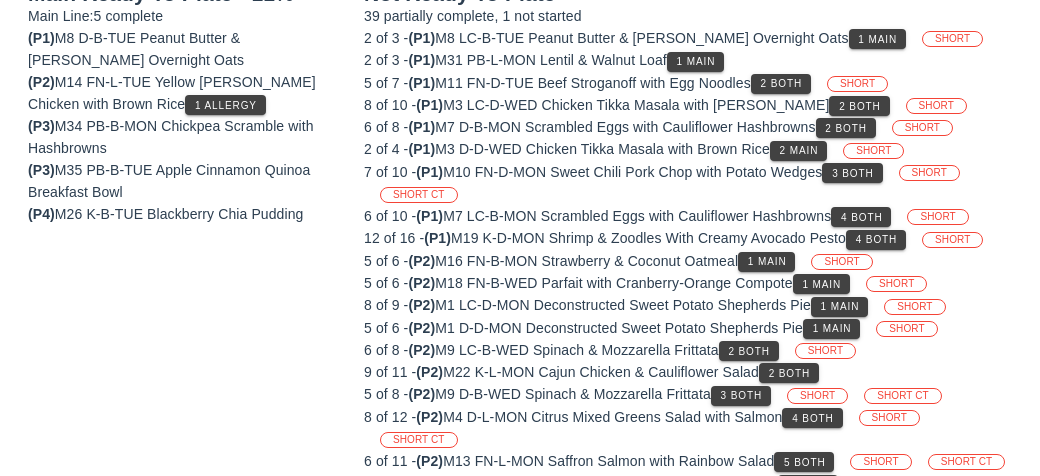 scroll, scrollTop: 232, scrollLeft: 0, axis: vertical 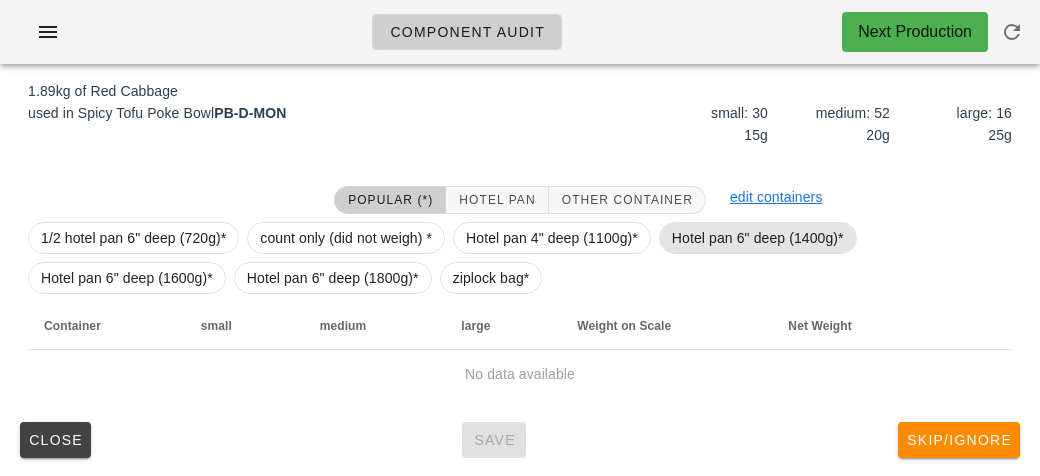 click on "Hotel pan 6" deep (1400g)*" at bounding box center (758, 238) 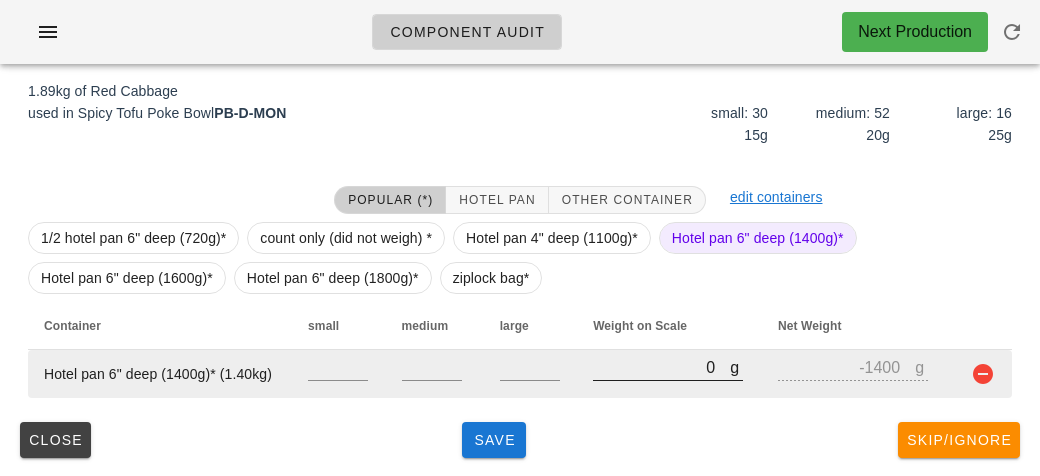 click on "0" at bounding box center (661, 367) 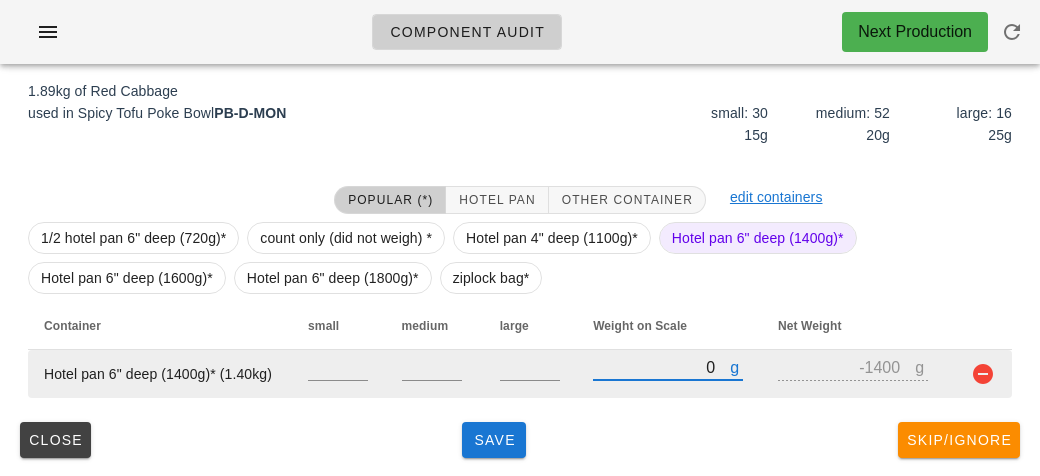 type on "30" 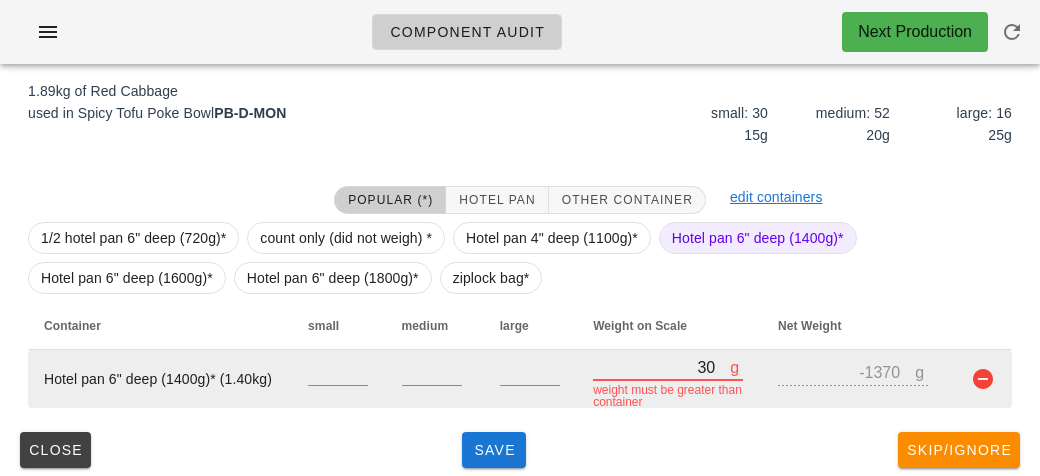 type on "310" 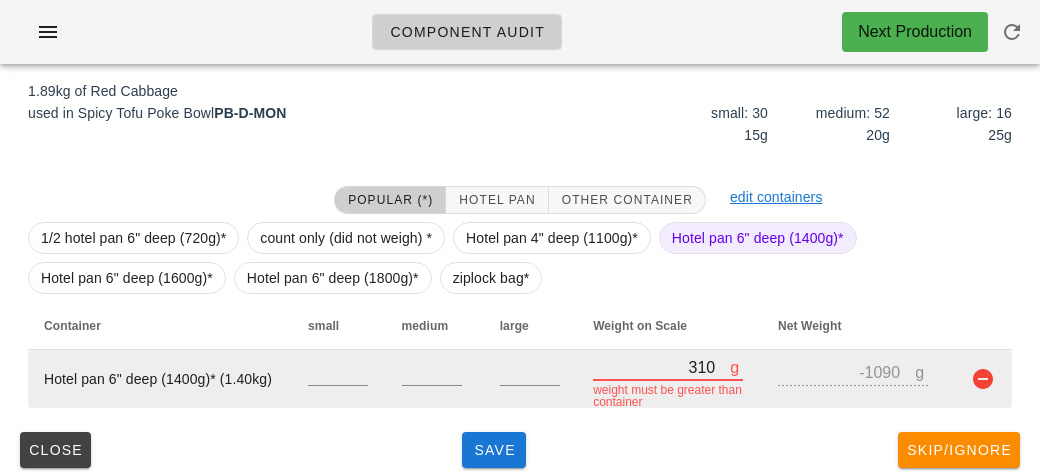 type on "3190" 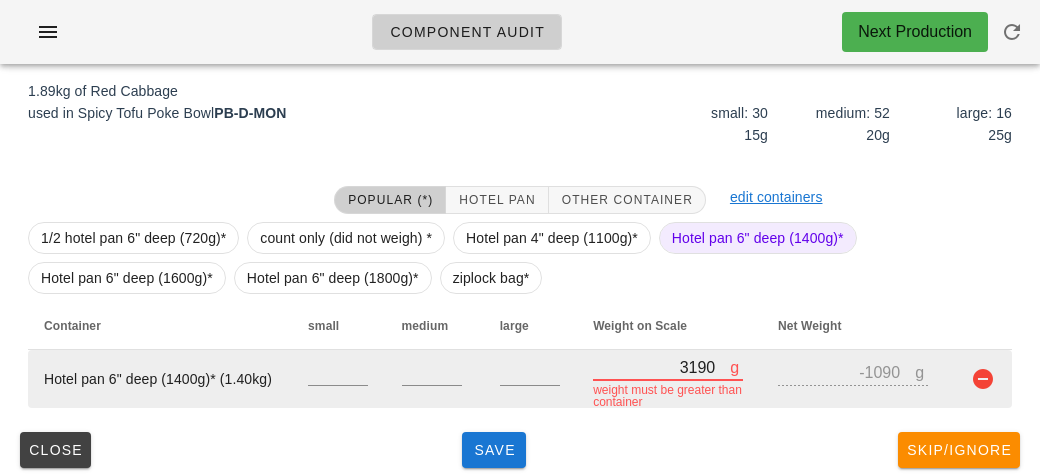 type on "1790" 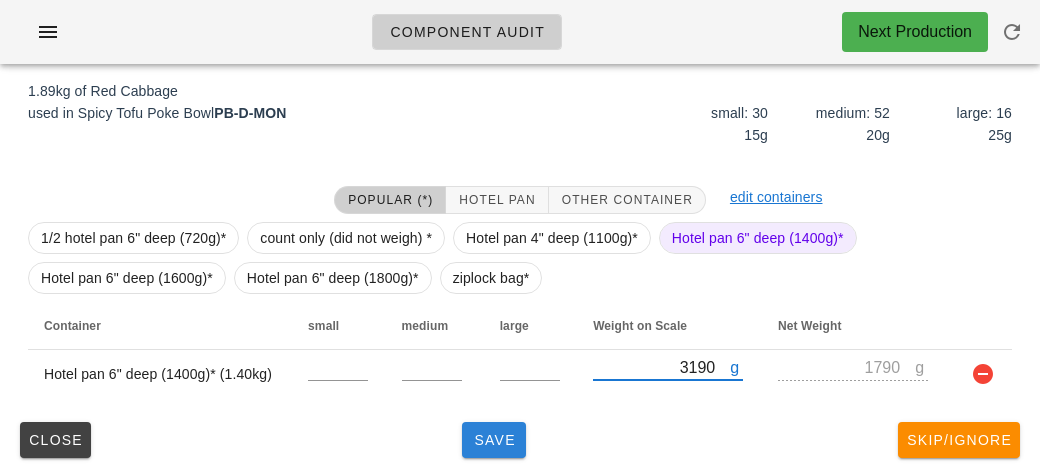 type on "3190" 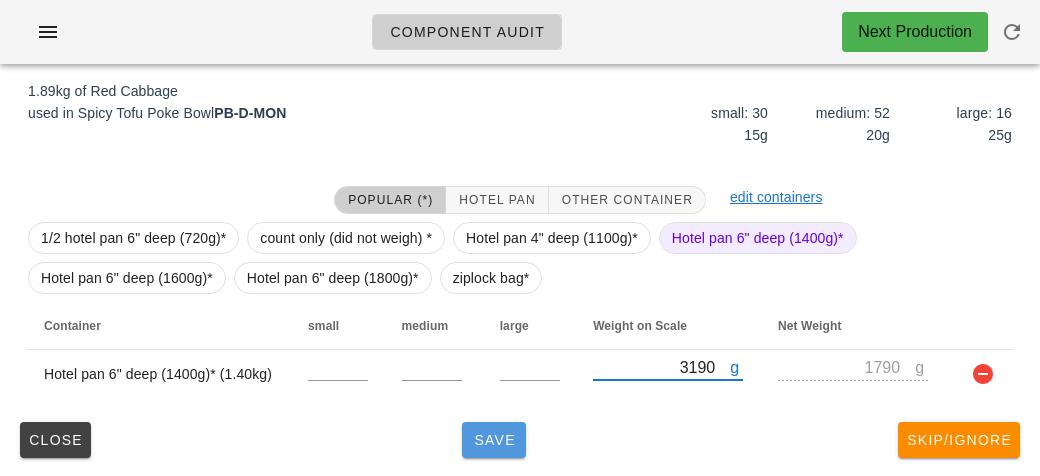 click on "Save" at bounding box center (494, 440) 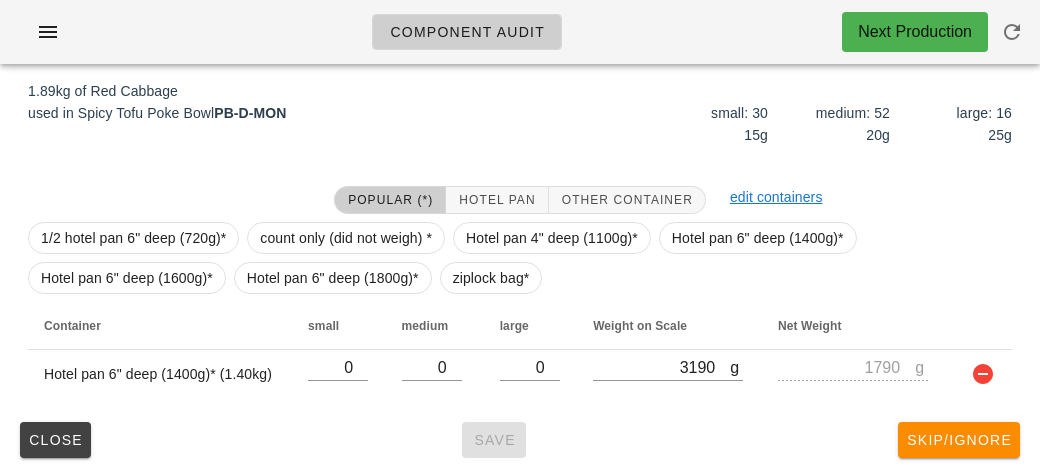 click on "Popular (*) Hotel Pan Other Container edit containers  1/2 hotel pan 6" deep (720g)*   count only (did not weigh) *   Hotel pan 4" deep (1100g)*   Hotel pan 6" deep (1400g)*   Hotel pan 6" deep (1600g)*   Hotel pan 6" deep (1800g)*   ziplock bag*  Container small medium large Weight on Scale Net Weight  Hotel pan 6" deep (1400g)* (1.40kg)  0 0 0 g 3190 g 1790" at bounding box center [520, 292] 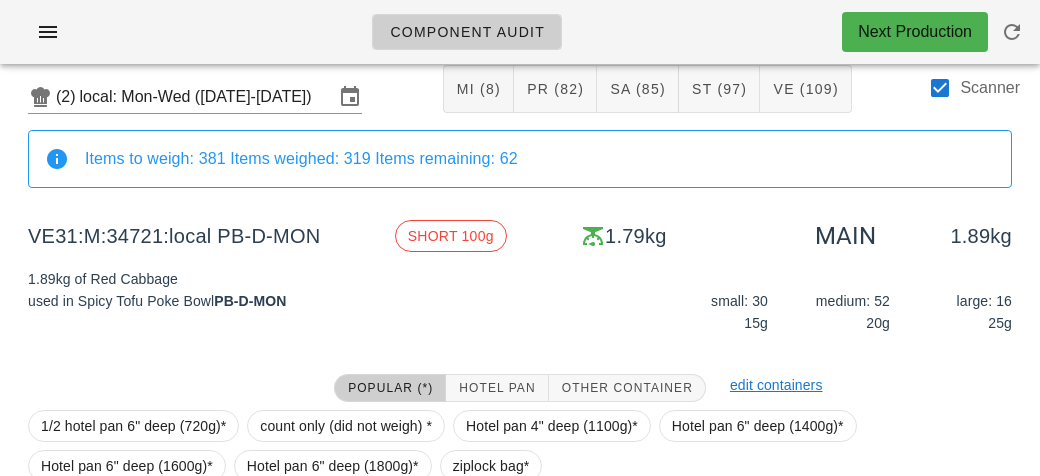 scroll, scrollTop: 40, scrollLeft: 0, axis: vertical 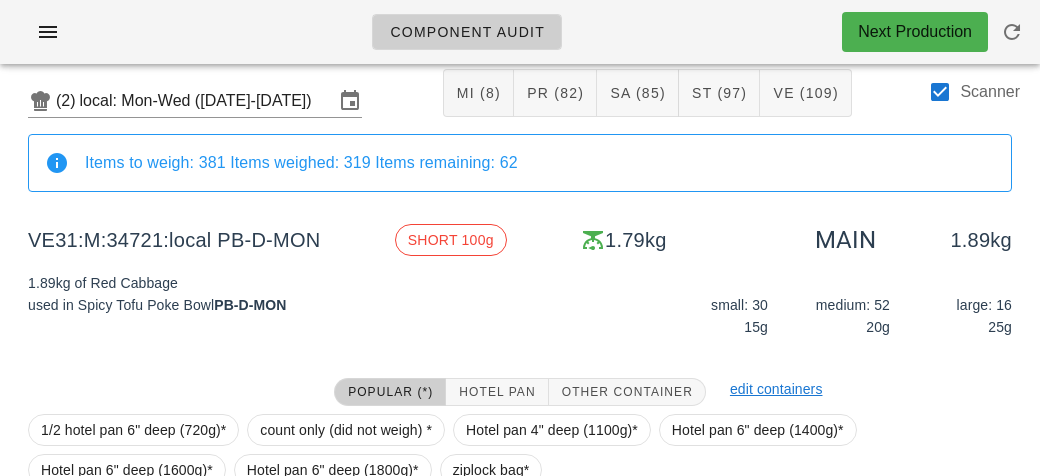click at bounding box center [940, 92] 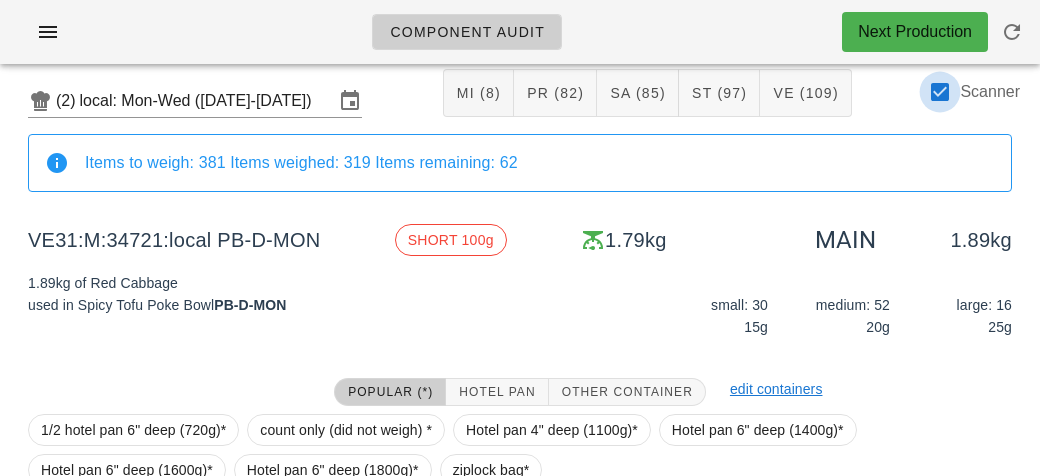 checkbox on "false" 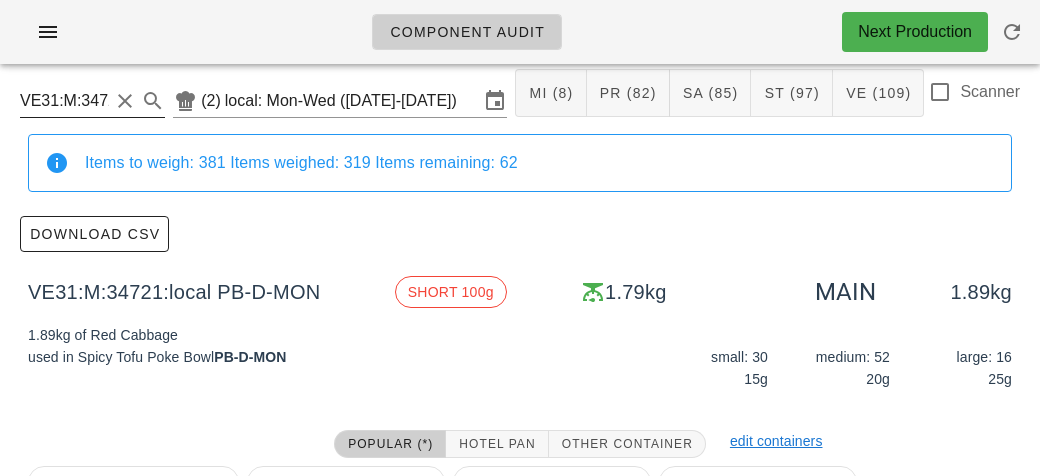 click on "VE31:M:34721:local" at bounding box center [64, 101] 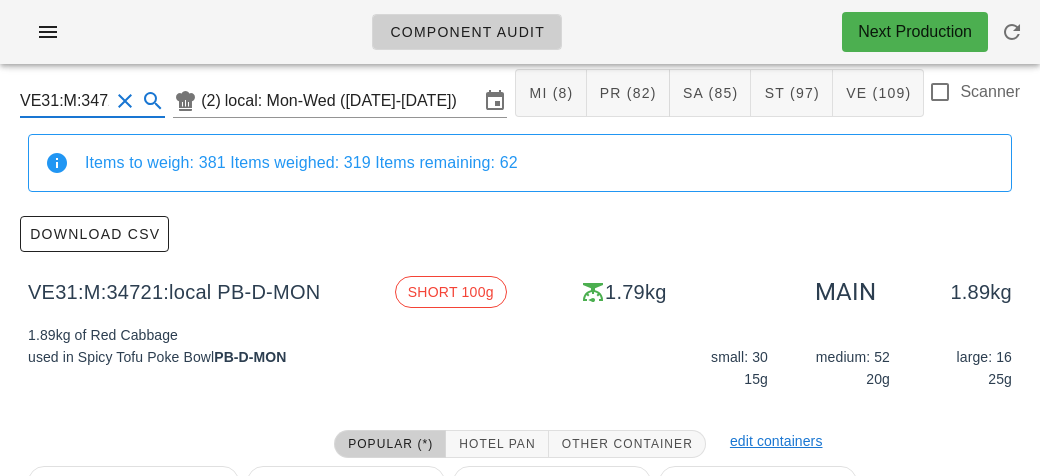 click at bounding box center (125, 101) 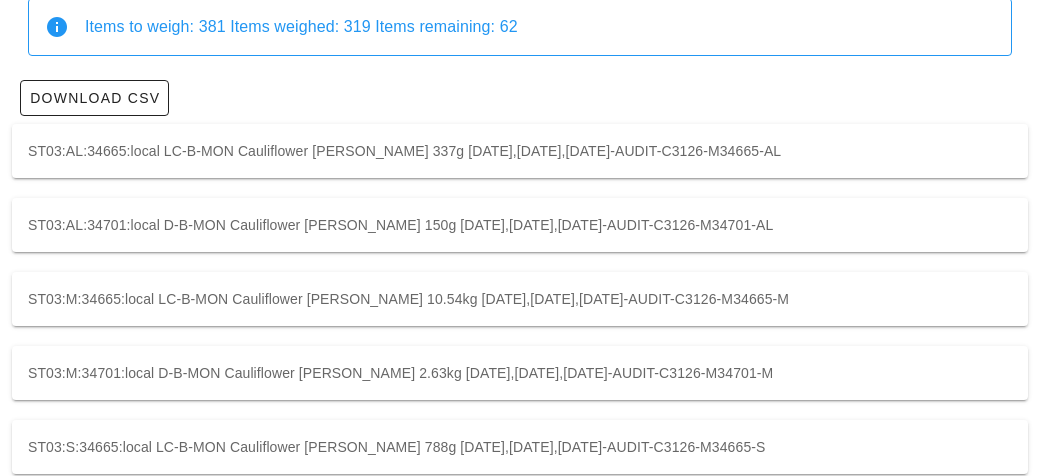 click on "ST03:AL:34701:local D-B-MON Cauliflower hash-brown 150g 2025-07-21,2025-07-22,2025-07-23-AUDIT-C3126-M34701-AL" at bounding box center [520, 225] 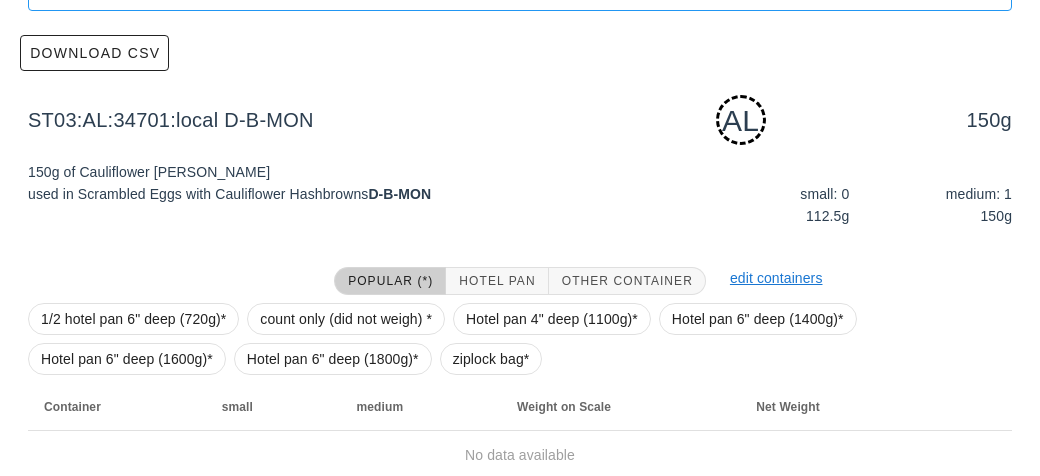scroll, scrollTop: 302, scrollLeft: 0, axis: vertical 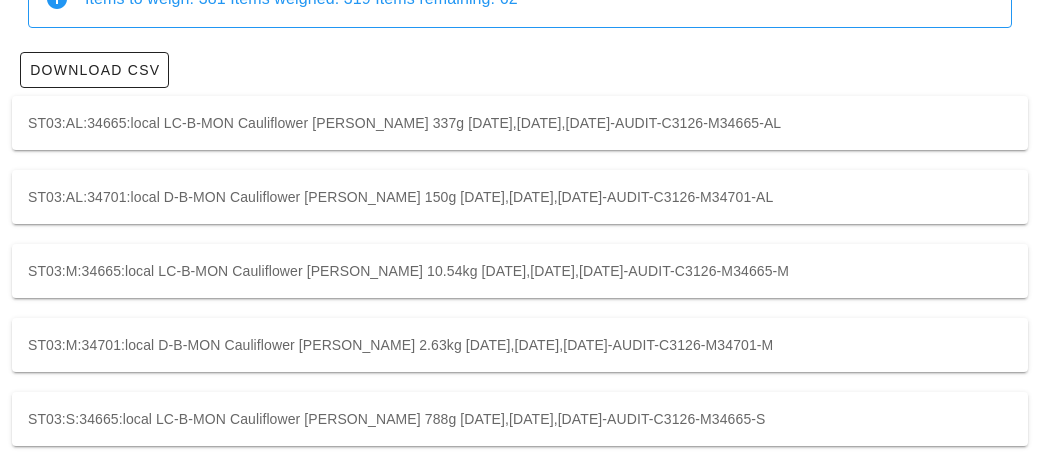 click on "ST03:AL:34701:local D-B-MON Cauliflower hash-brown 150g 2025-07-21,2025-07-22,2025-07-23-AUDIT-C3126-M34701-AL" at bounding box center (520, 197) 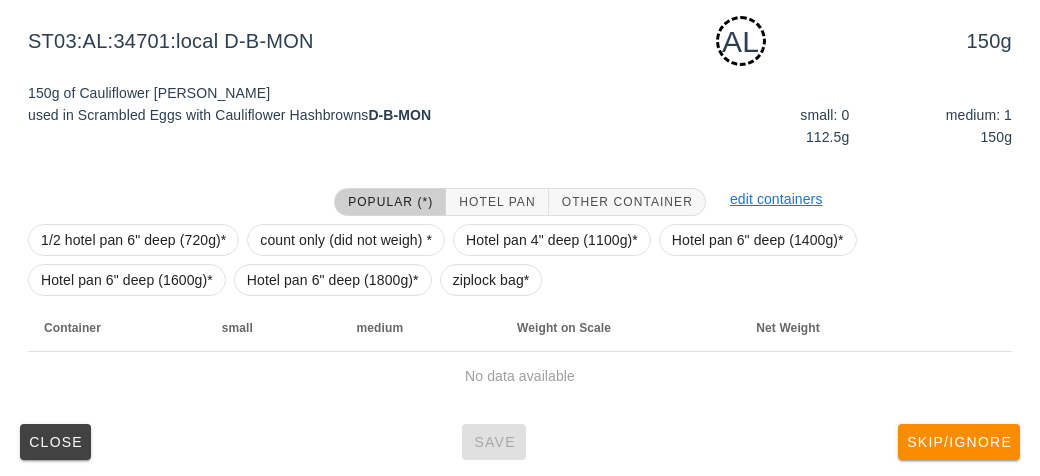 type on "st03" 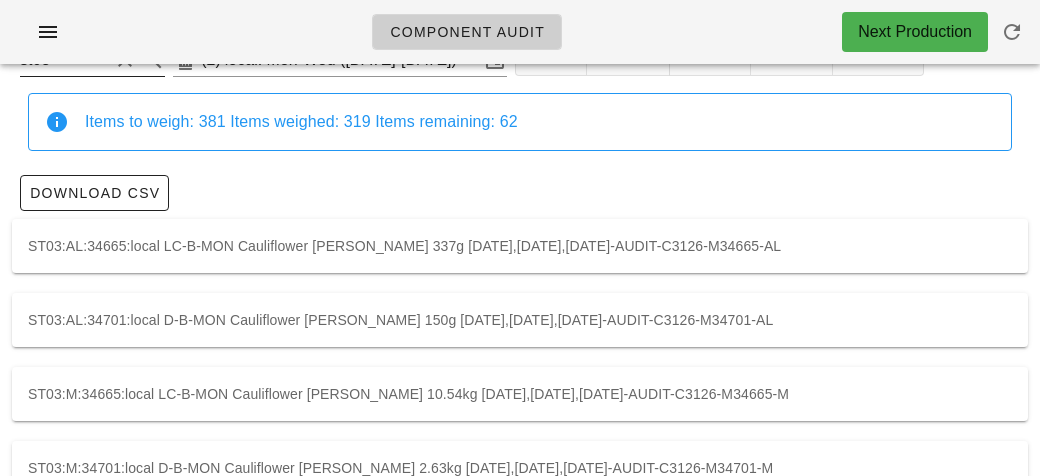 scroll, scrollTop: 0, scrollLeft: 0, axis: both 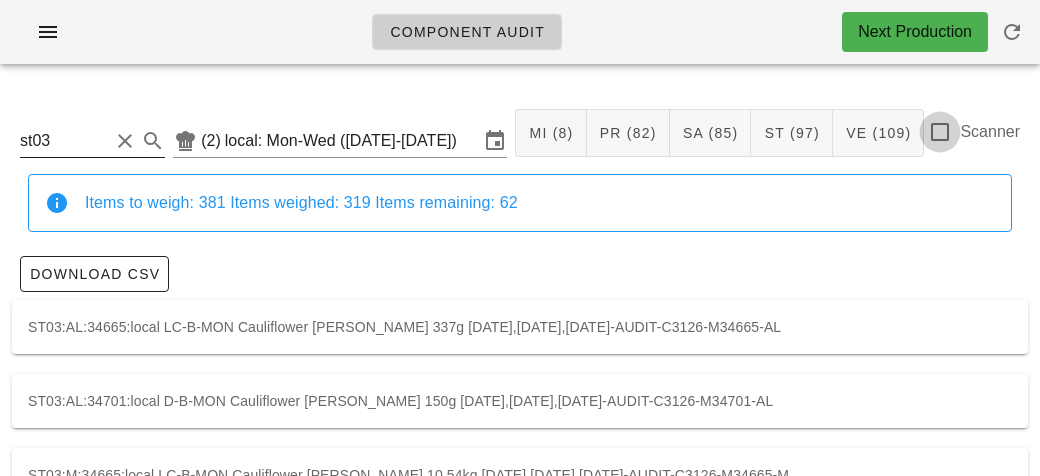 click at bounding box center [940, 132] 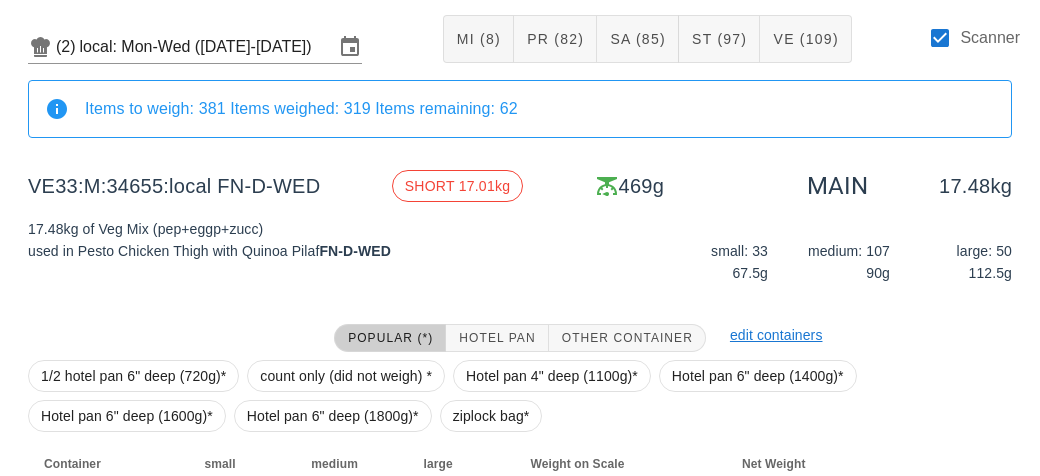 scroll, scrollTop: 232, scrollLeft: 0, axis: vertical 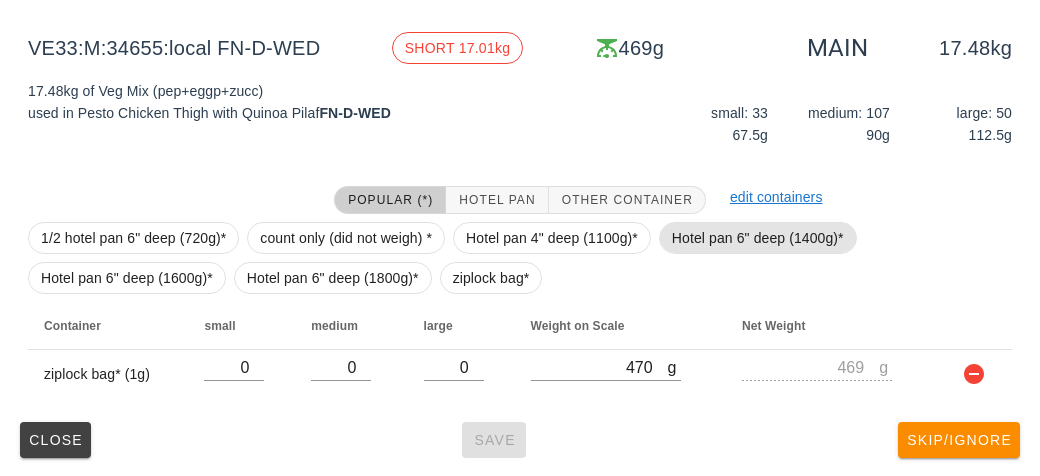 click on "Hotel pan 6" deep (1400g)*" at bounding box center (758, 238) 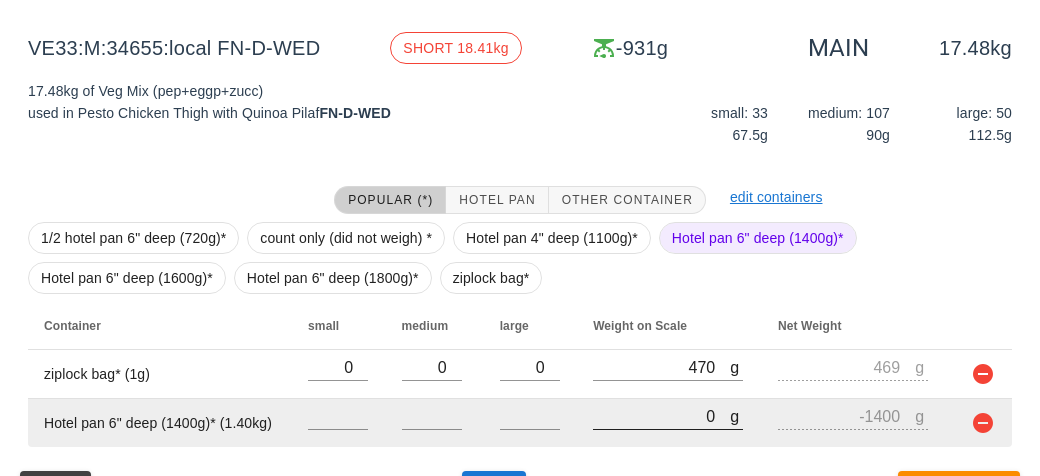 click on "0" at bounding box center [661, 416] 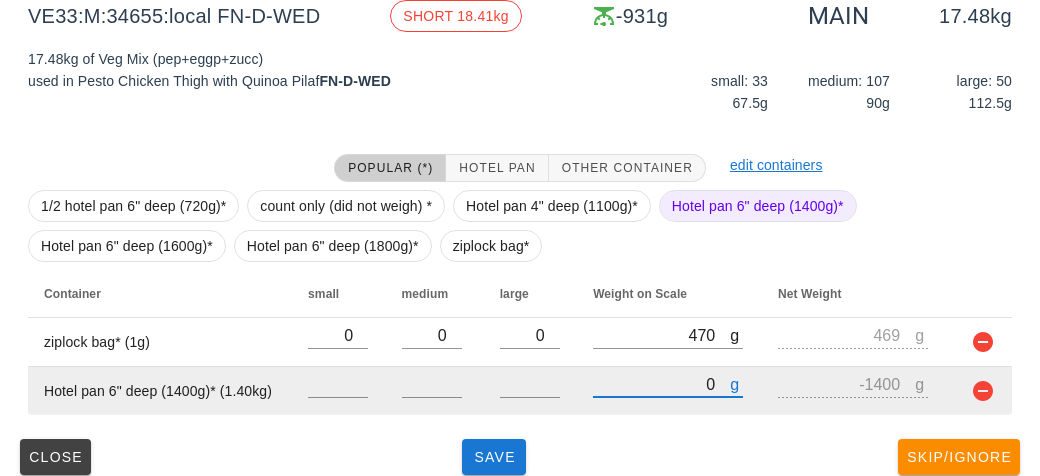 scroll, scrollTop: 281, scrollLeft: 0, axis: vertical 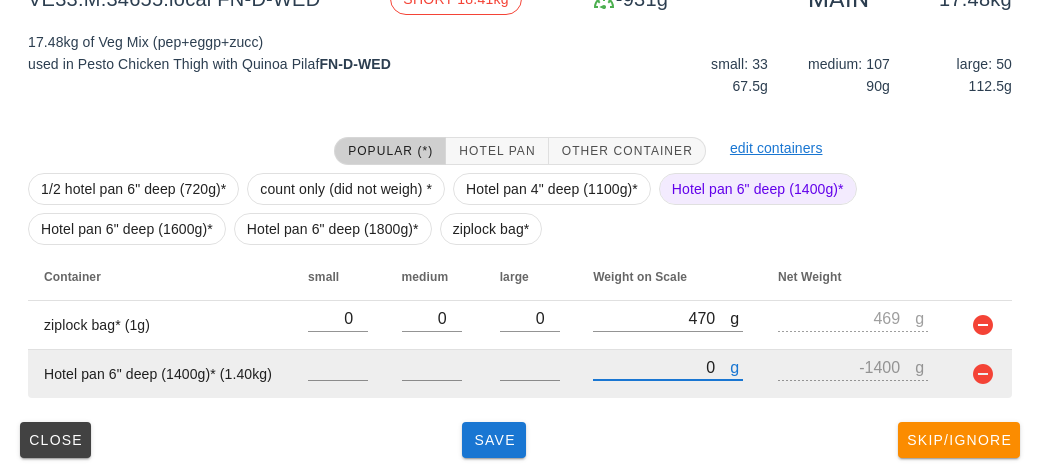 type on "10" 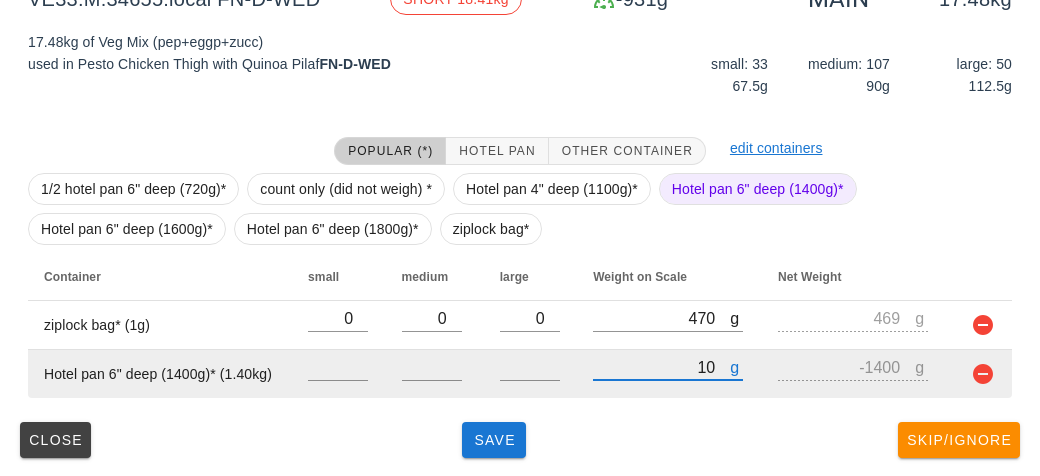 type on "-1390" 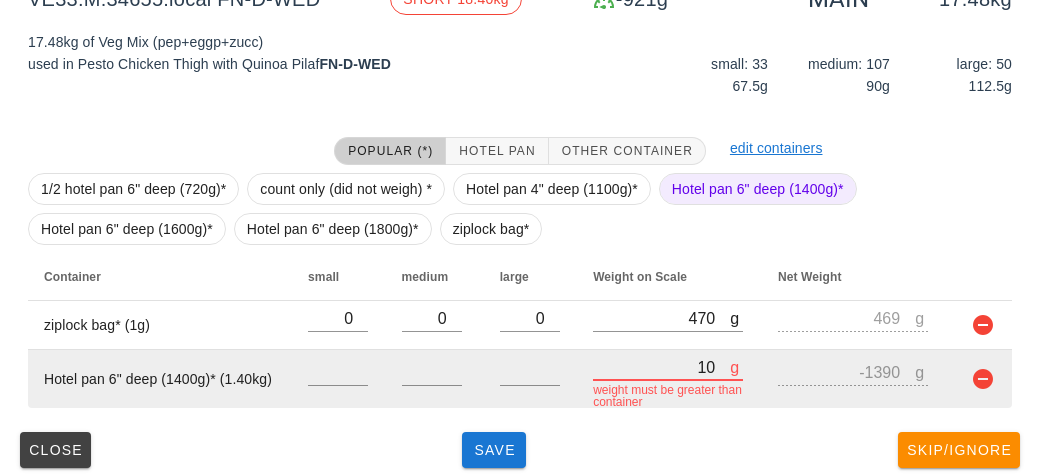 type on "110" 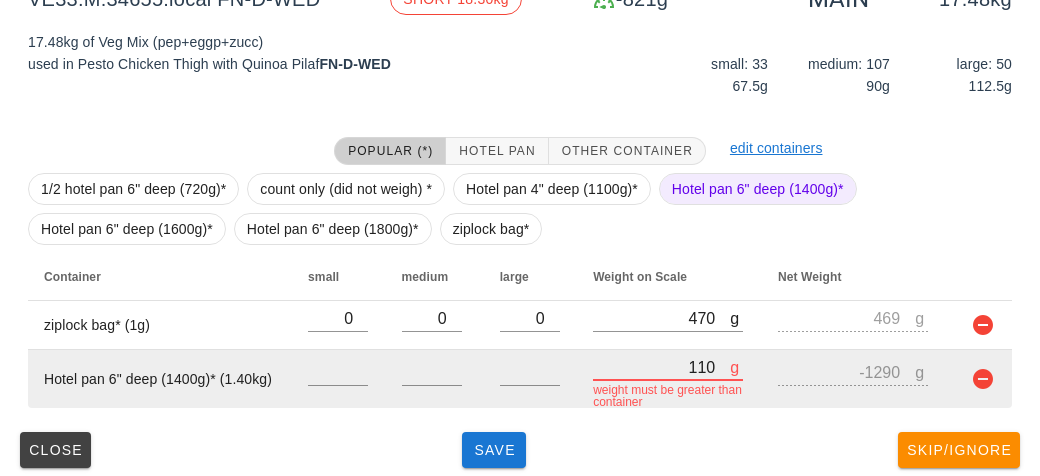 type on "1170" 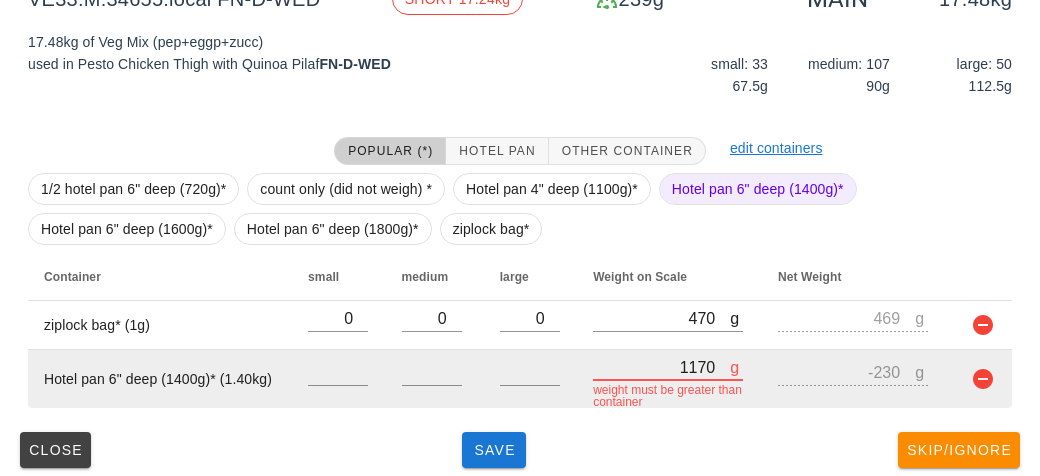 type on "11750" 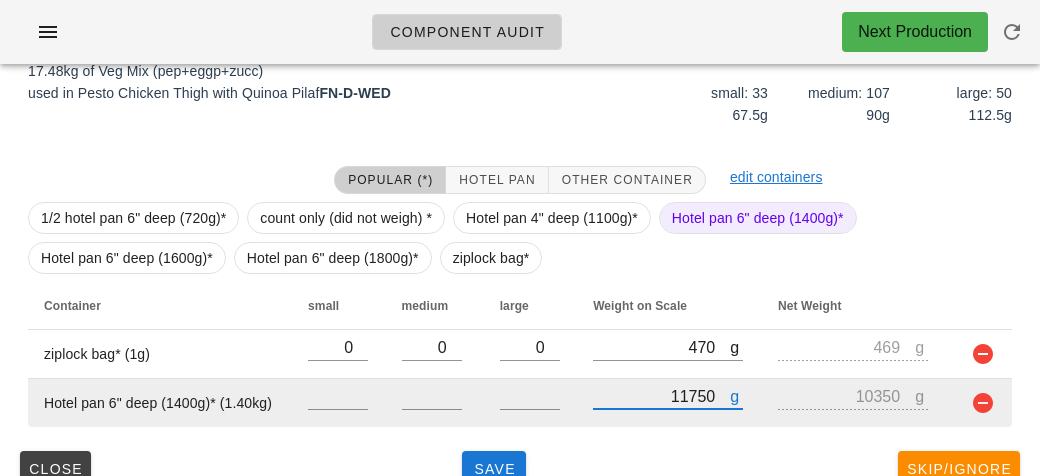 scroll, scrollTop: 253, scrollLeft: 0, axis: vertical 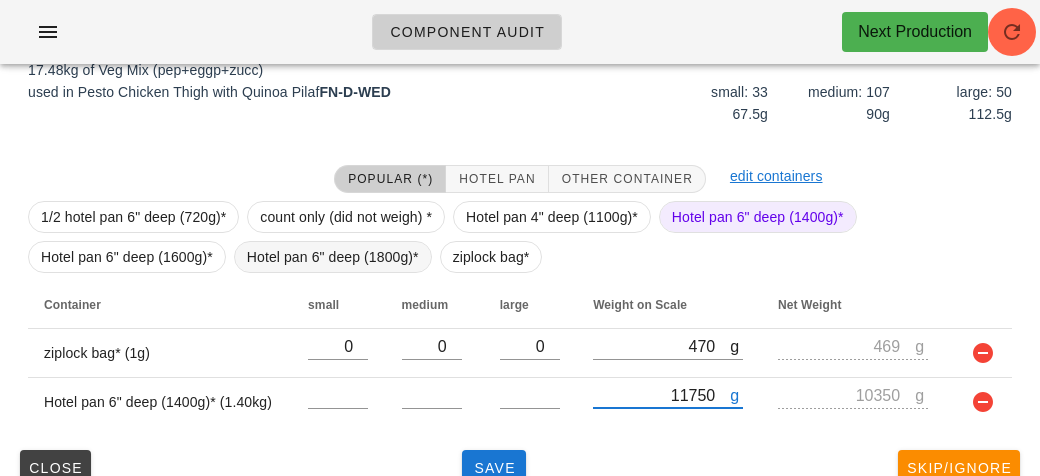 type on "11750" 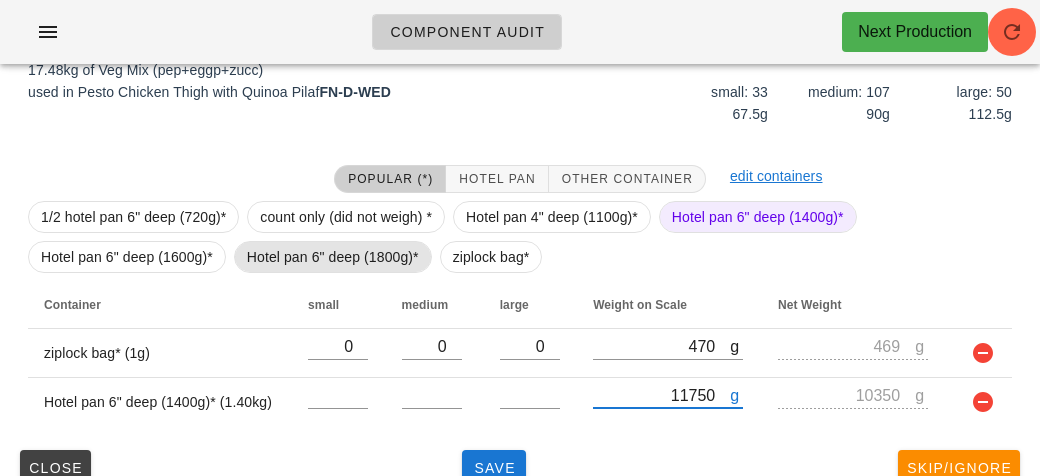 click on "Hotel pan 6" deep (1800g)*" at bounding box center [333, 257] 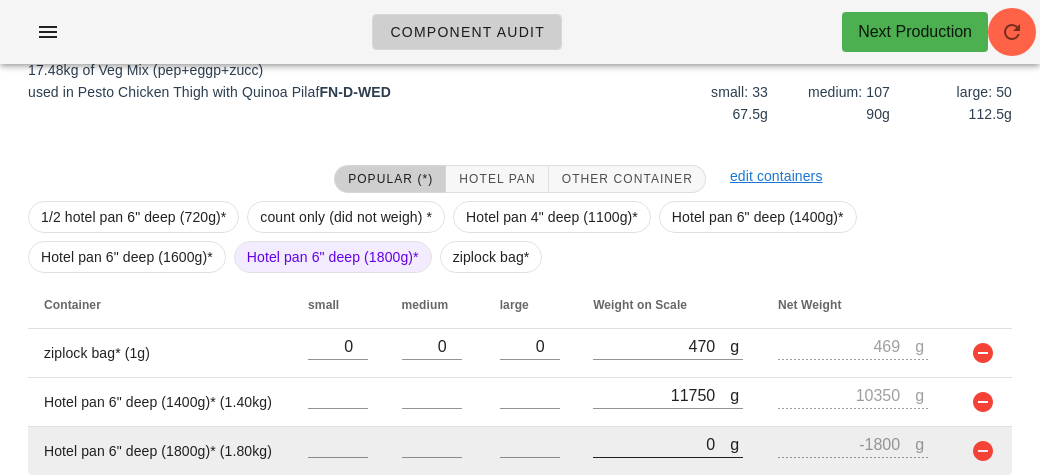 click on "0" at bounding box center [661, 444] 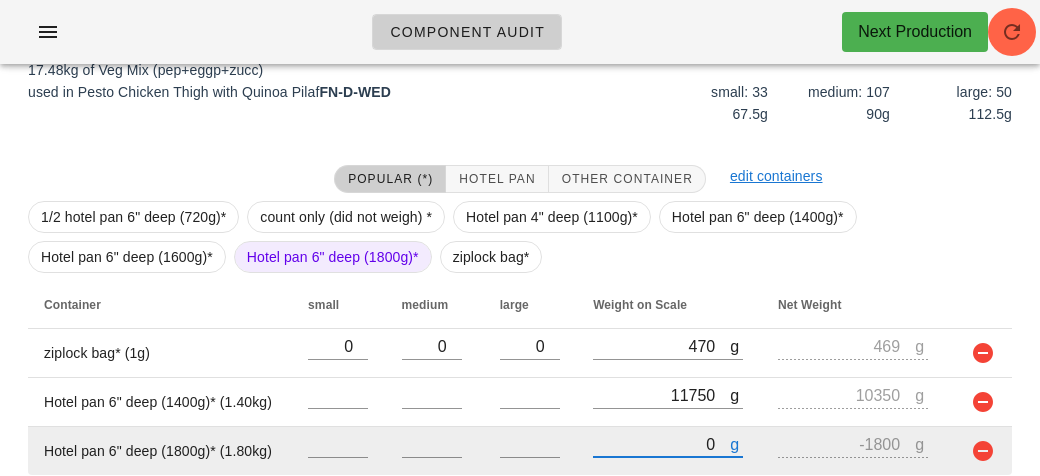 type on "90" 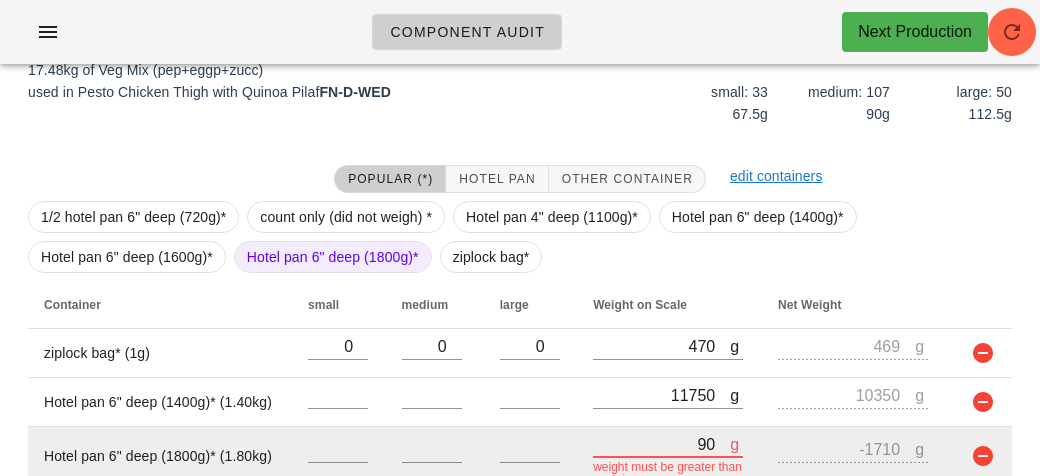 type on "910" 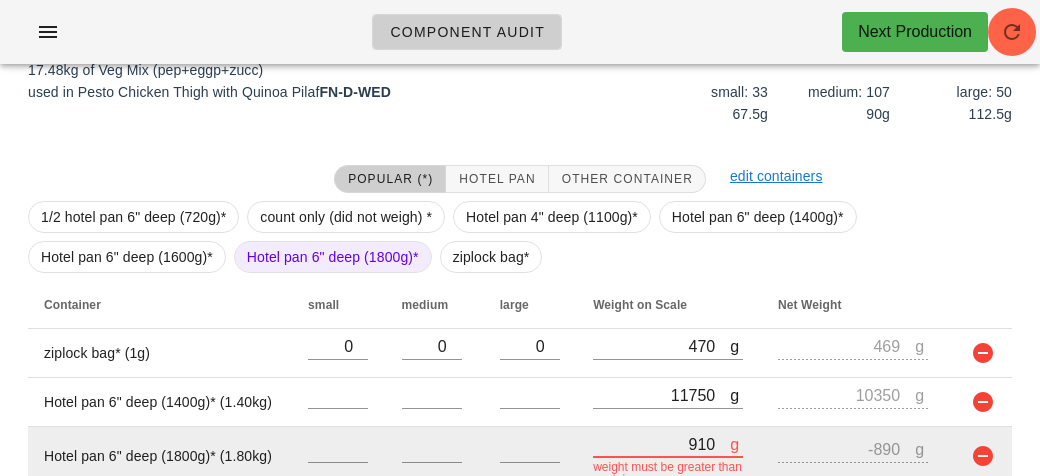 type on "9190" 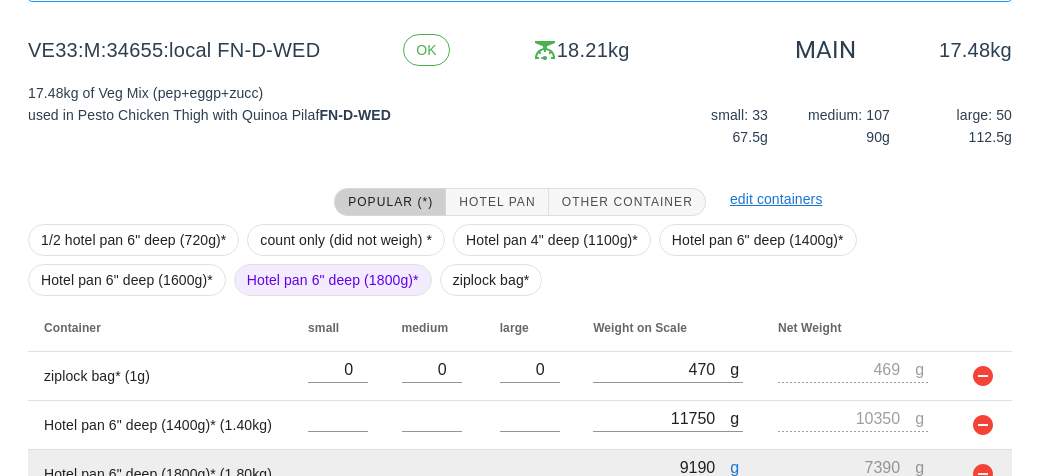 scroll, scrollTop: 330, scrollLeft: 0, axis: vertical 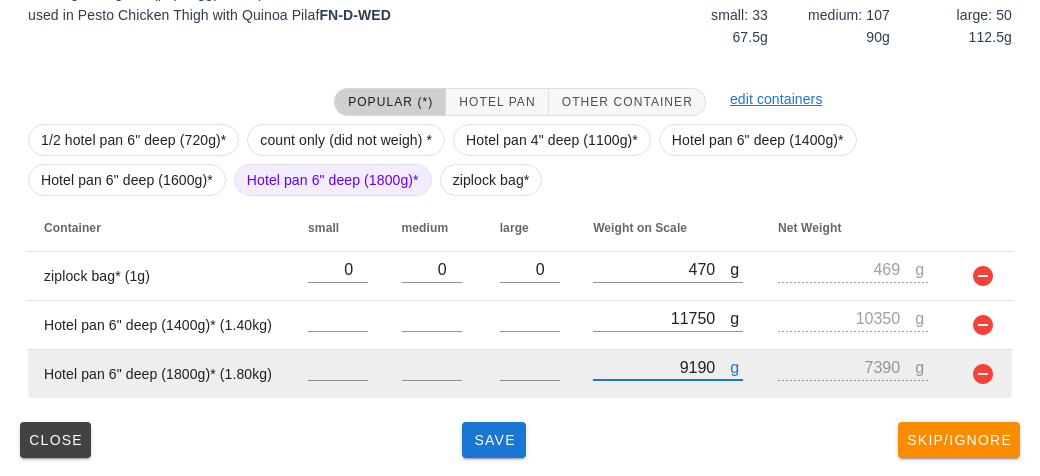 type on "9190" 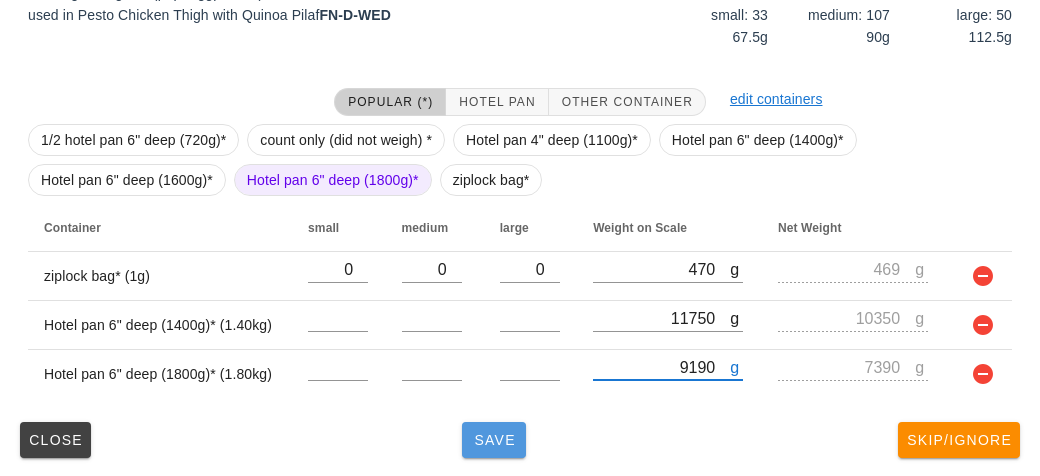 click on "Save" at bounding box center [494, 440] 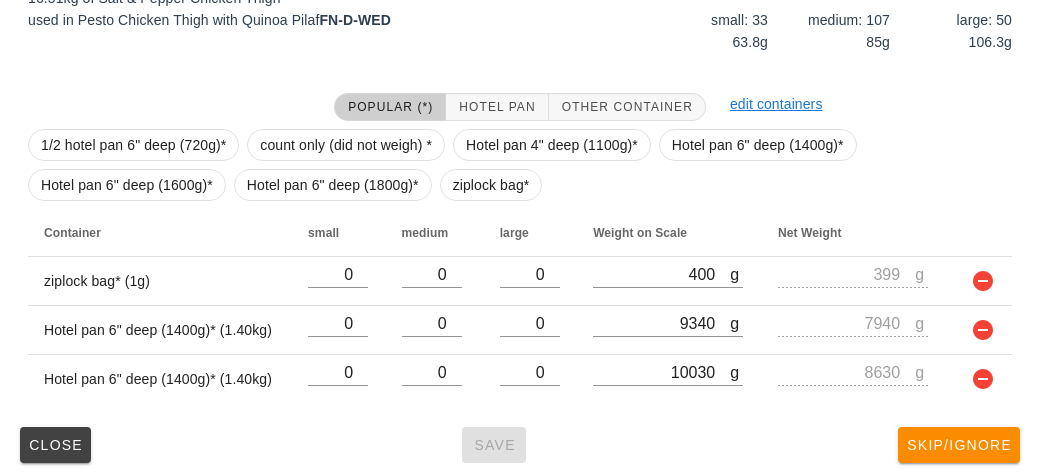 scroll, scrollTop: 330, scrollLeft: 0, axis: vertical 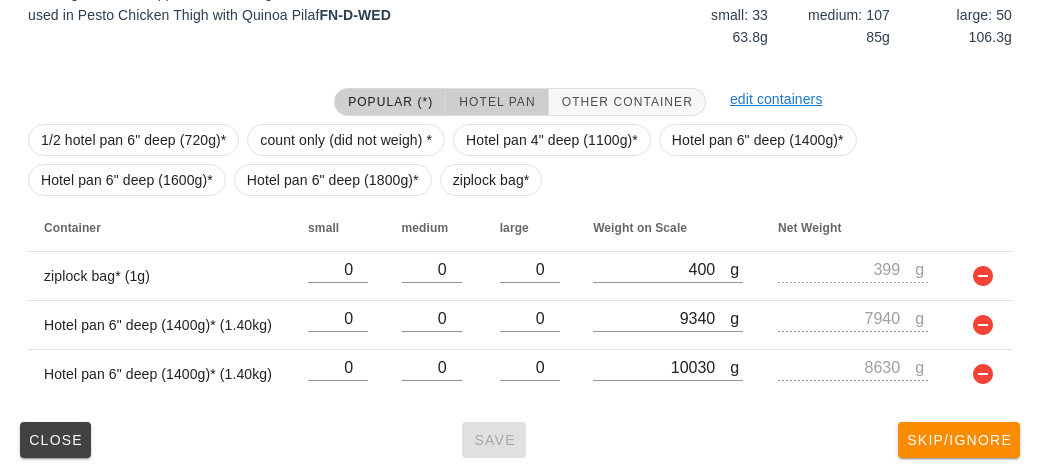 click on "Hotel Pan" at bounding box center [496, 102] 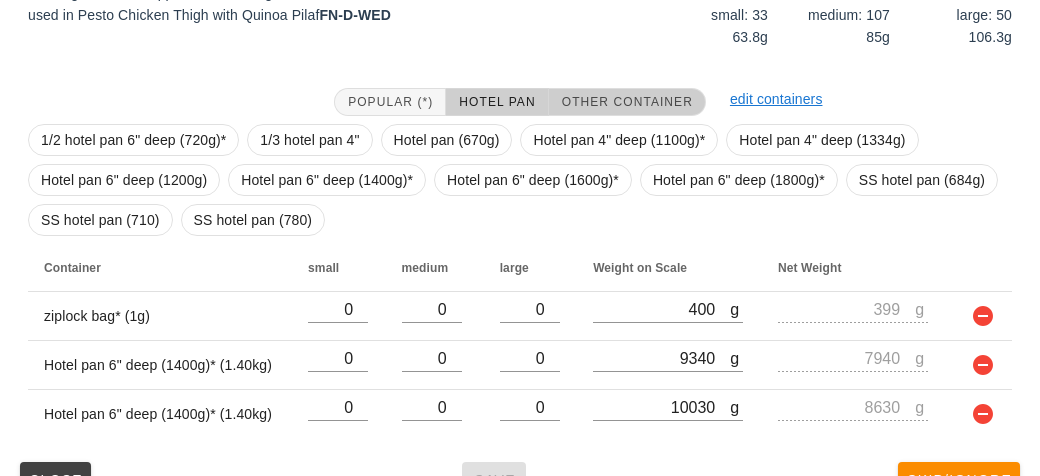 click on "Other Container" at bounding box center [627, 102] 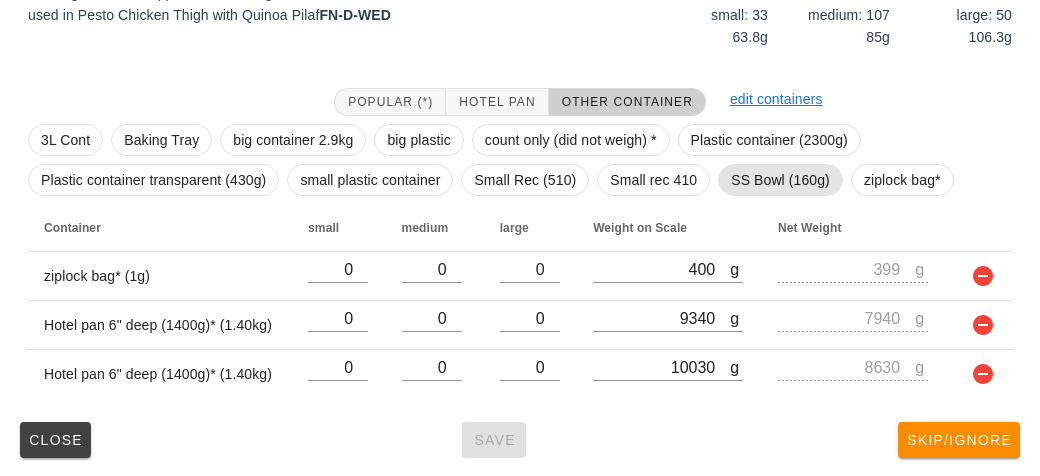 click on "SS Bowl (160g)" at bounding box center (780, 180) 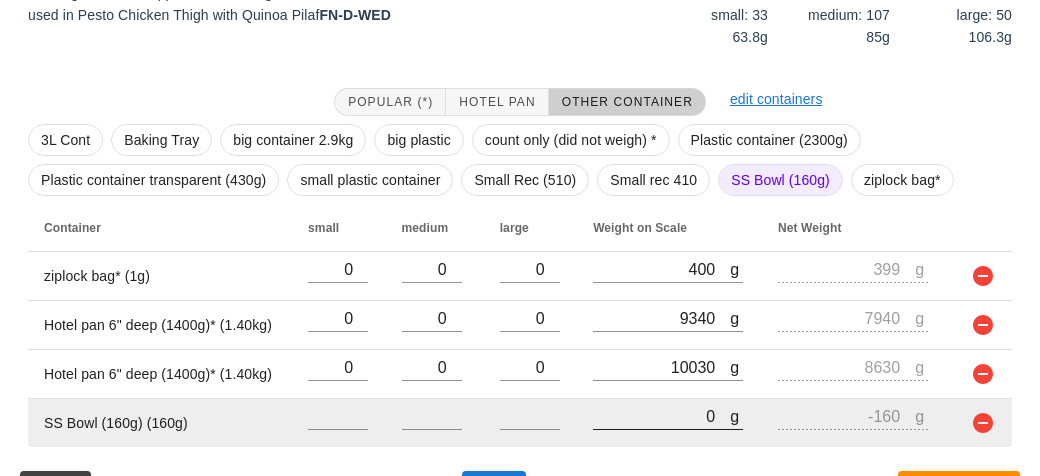 click on "0" at bounding box center [661, 416] 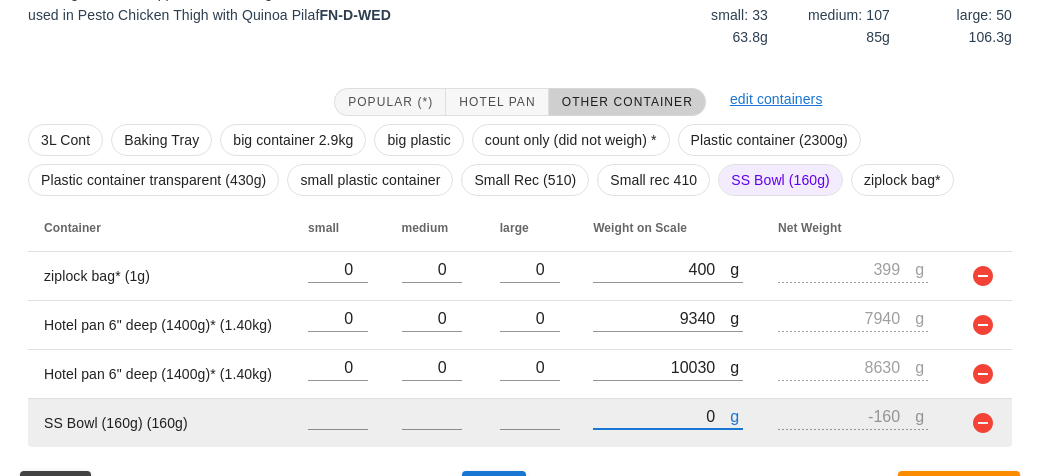 type on "20" 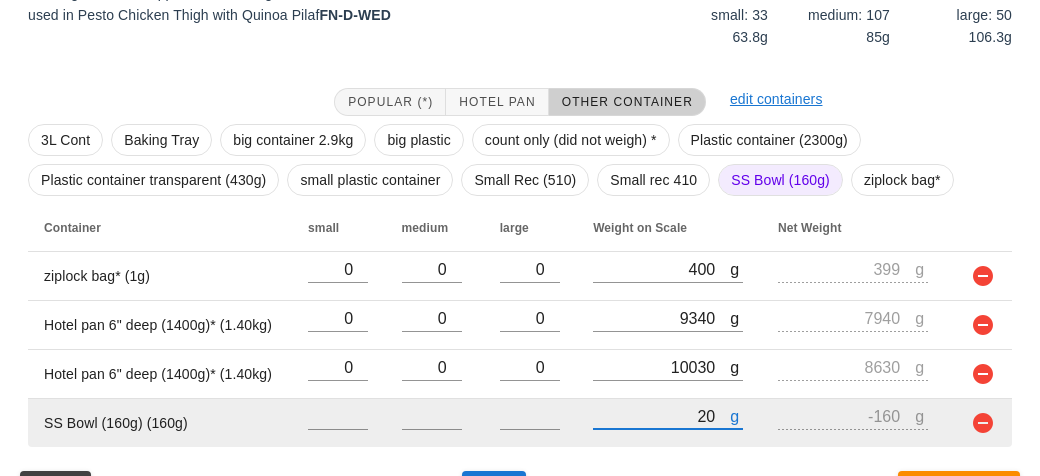 type on "-140" 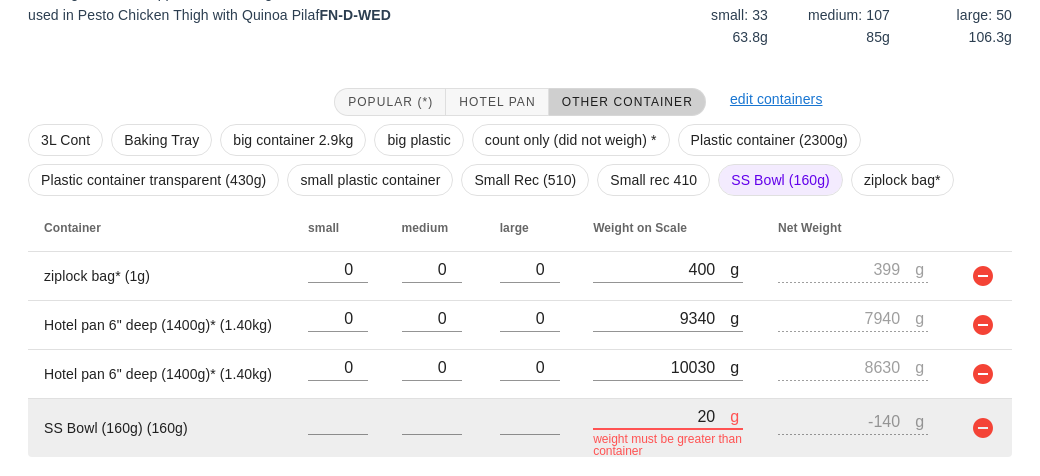 type on "280" 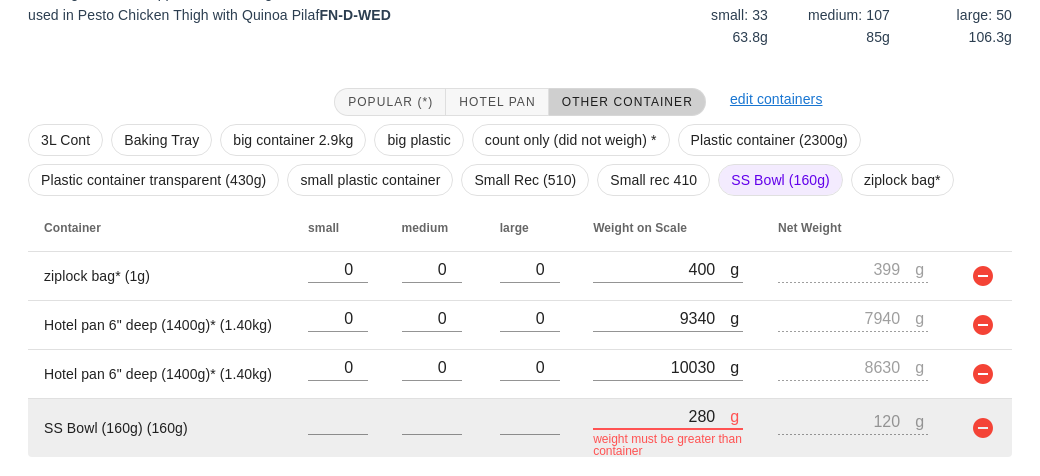 type on "2880" 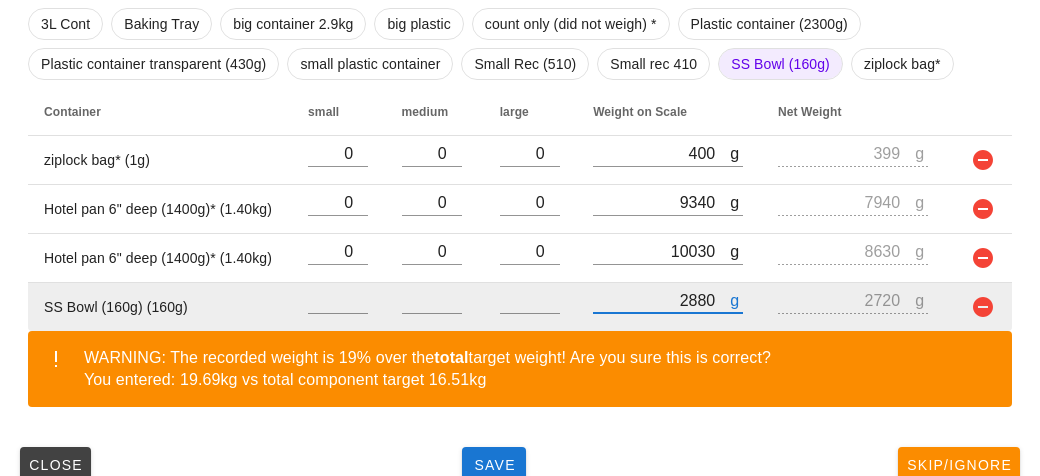scroll, scrollTop: 459, scrollLeft: 0, axis: vertical 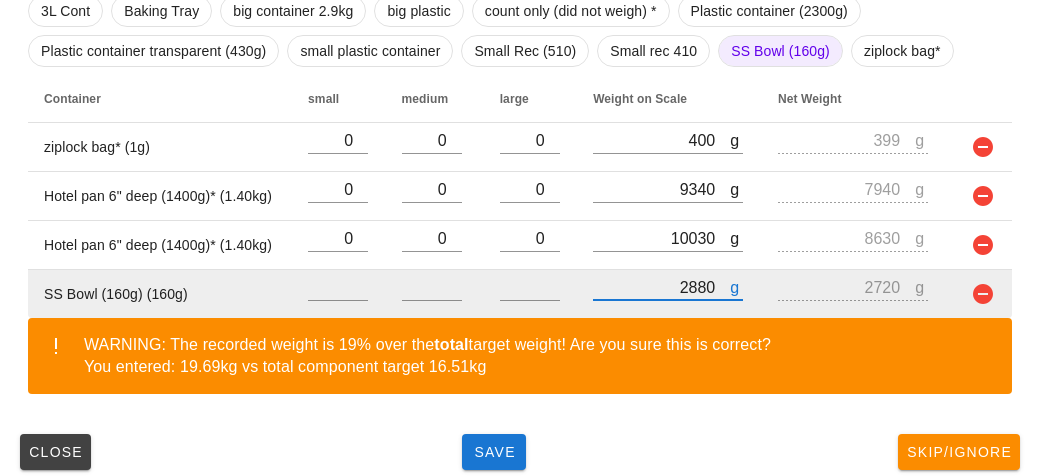 type on "2880" 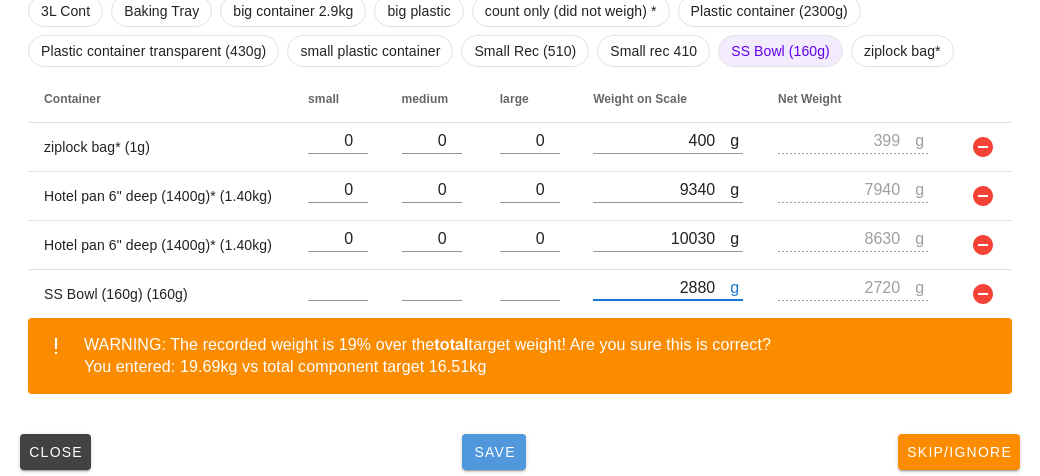 click on "Save" at bounding box center [494, 452] 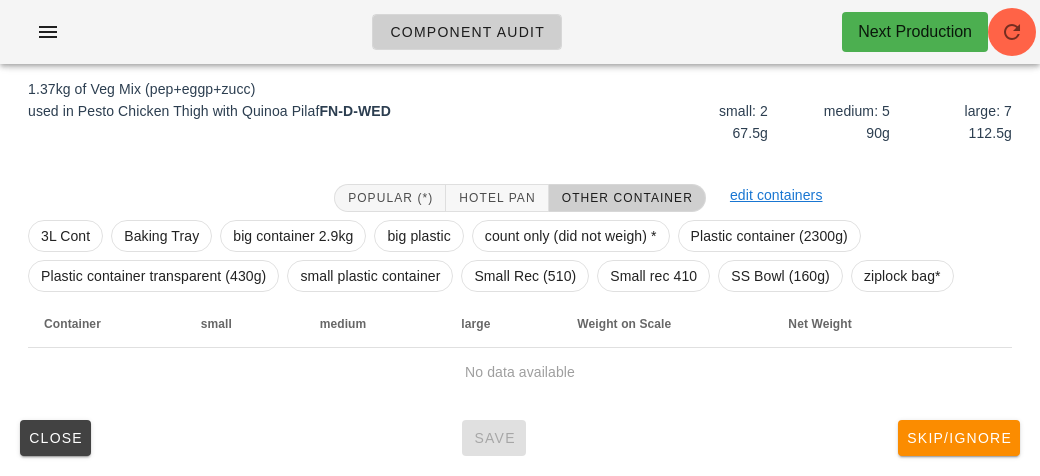 scroll, scrollTop: 250, scrollLeft: 0, axis: vertical 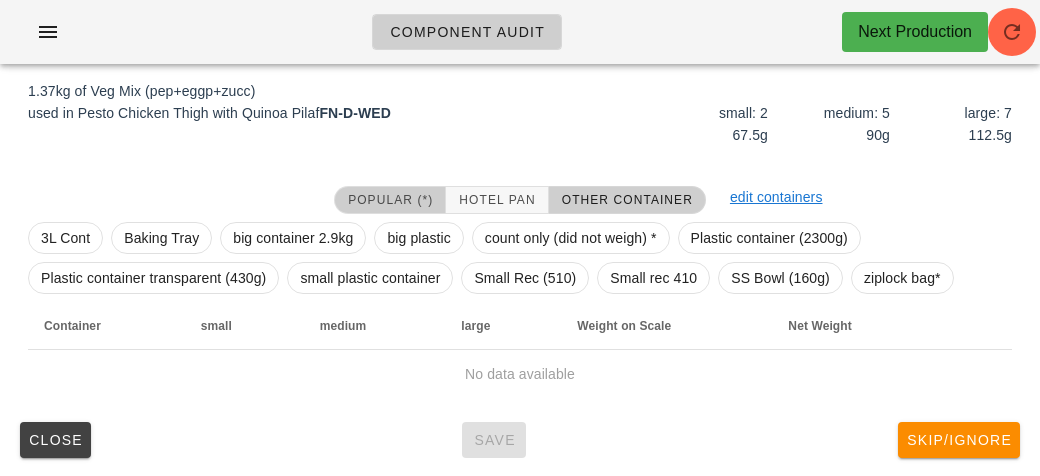 click on "Popular (*)" at bounding box center [390, 200] 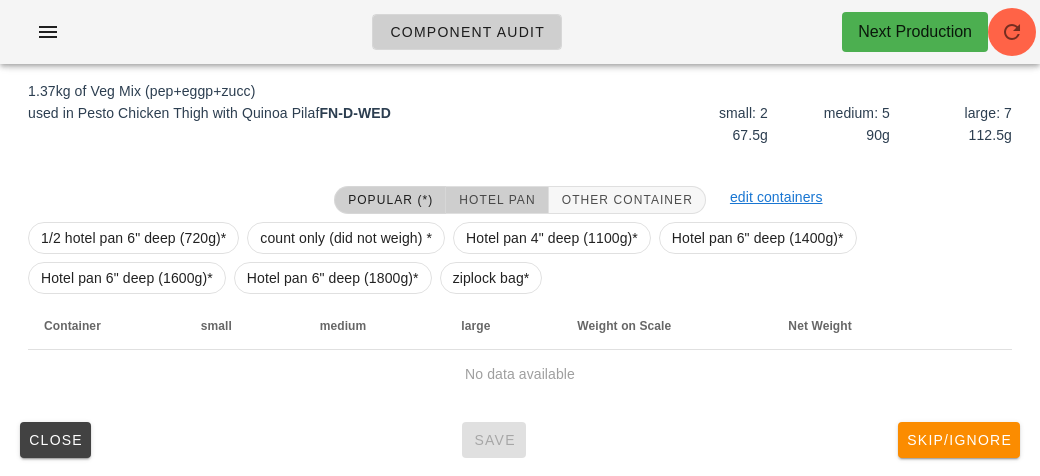 click on "Hotel Pan" at bounding box center (496, 200) 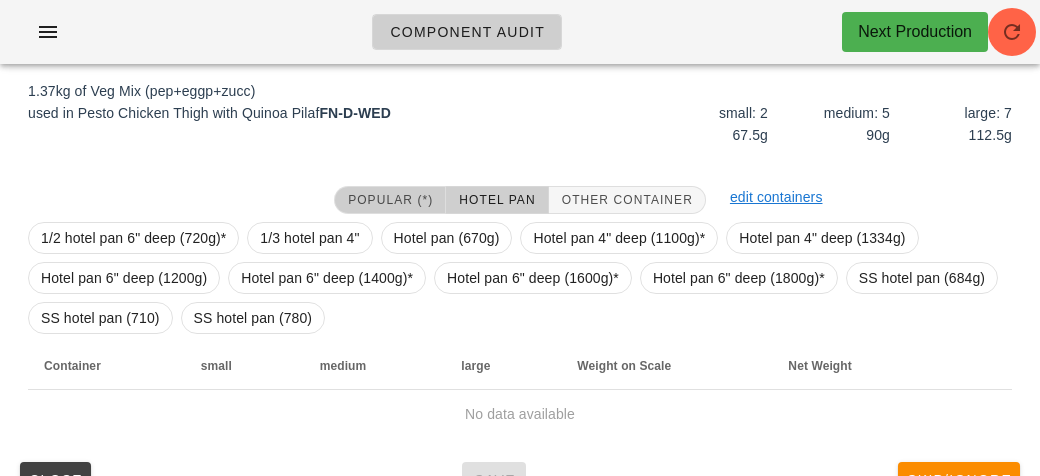 click on "Popular (*)" at bounding box center [390, 200] 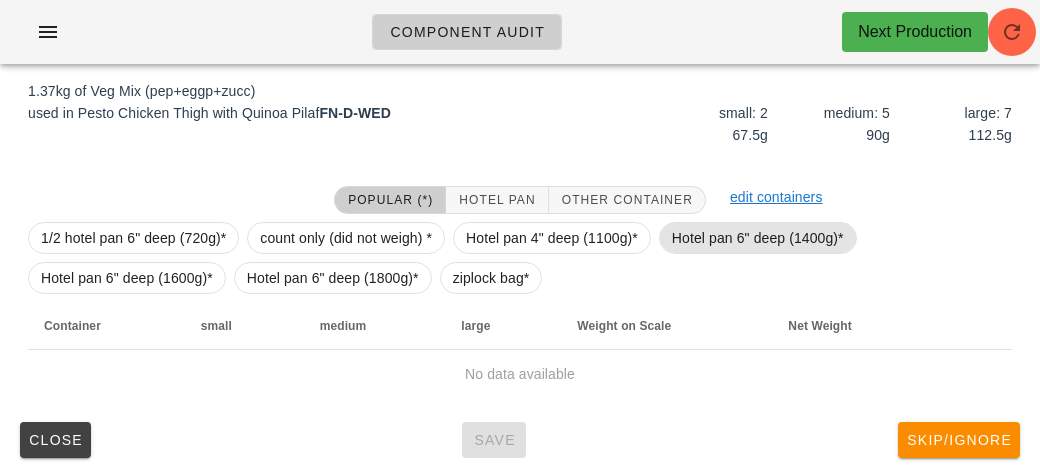 click on "Hotel pan 6" deep (1400g)*" at bounding box center (758, 238) 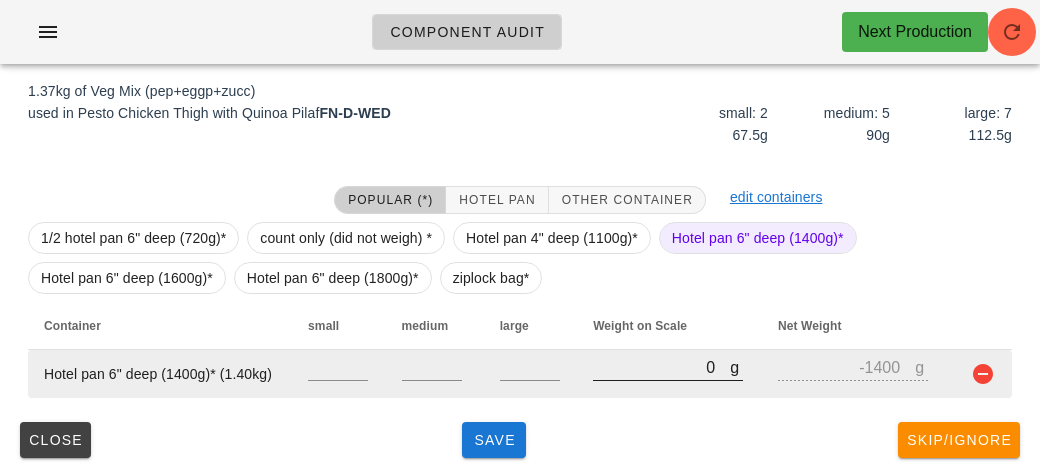 click on "0" at bounding box center (661, 367) 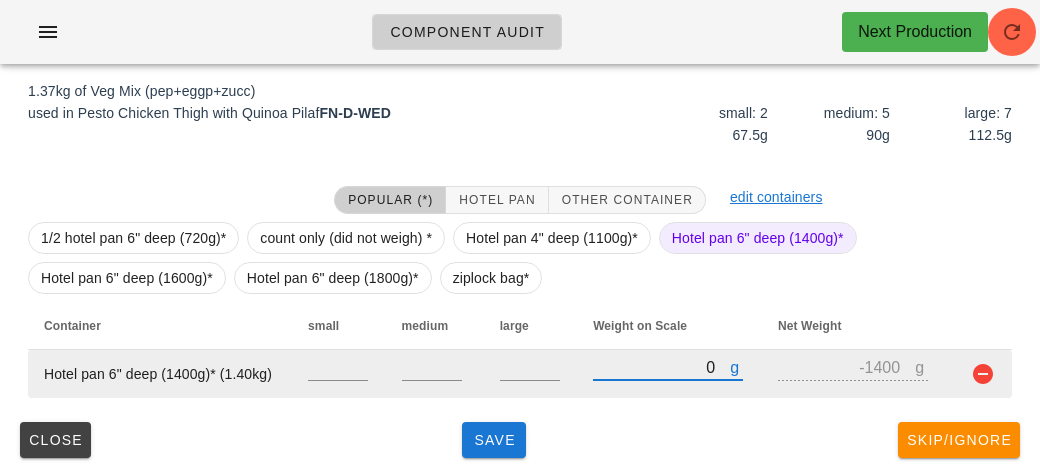 type on "30" 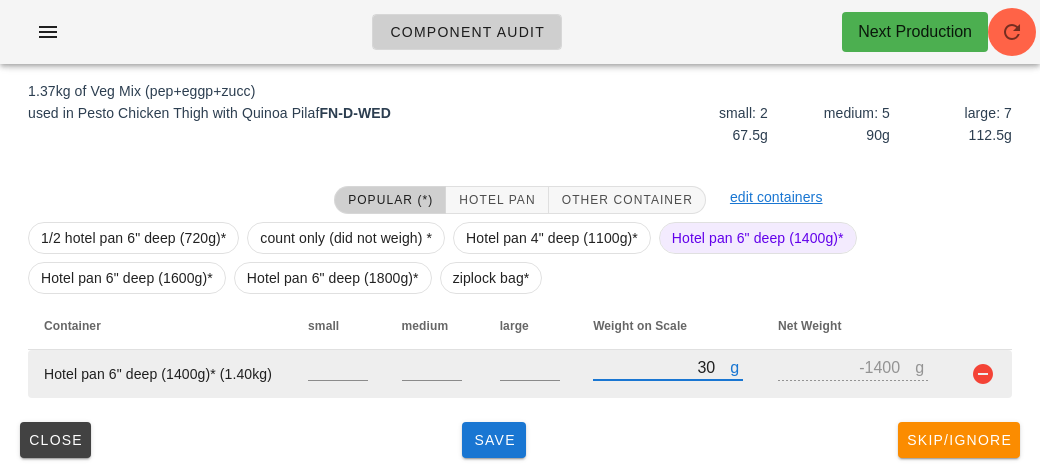 type on "-1370" 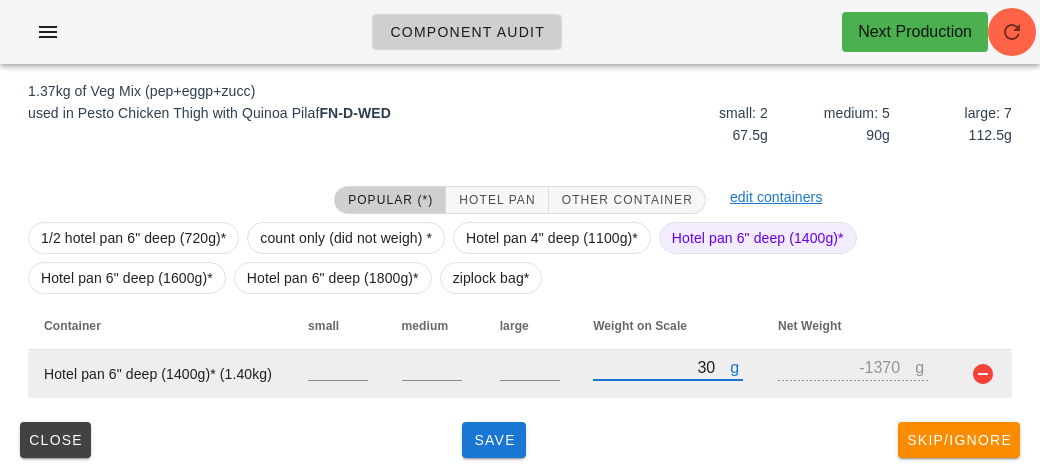 type on "330" 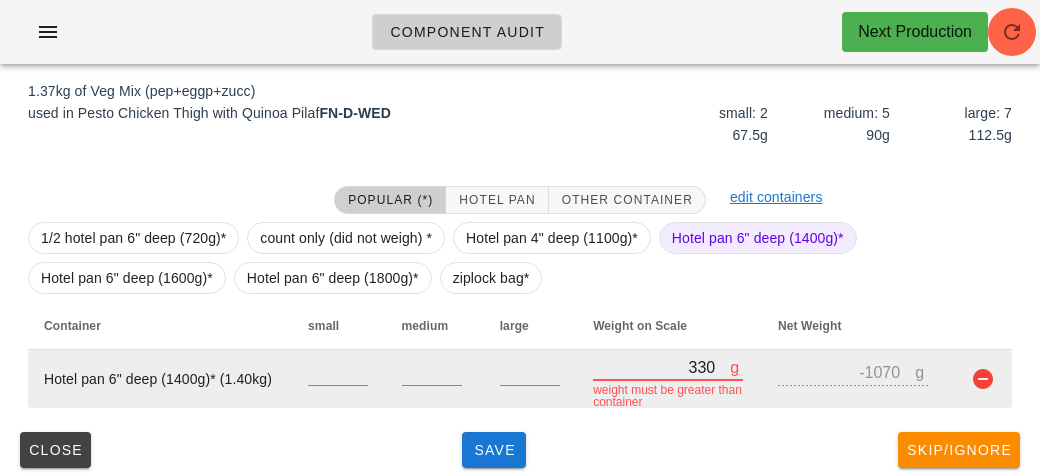 type on "3310" 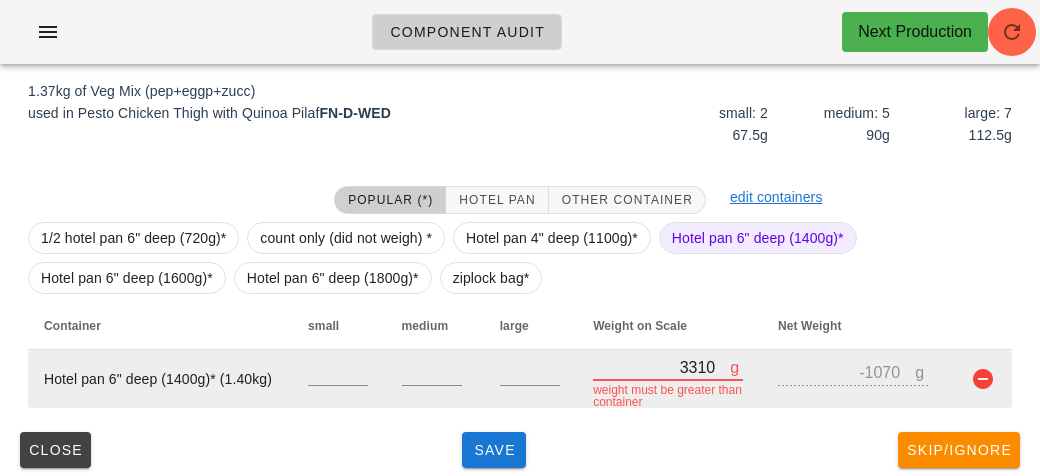 type on "1910" 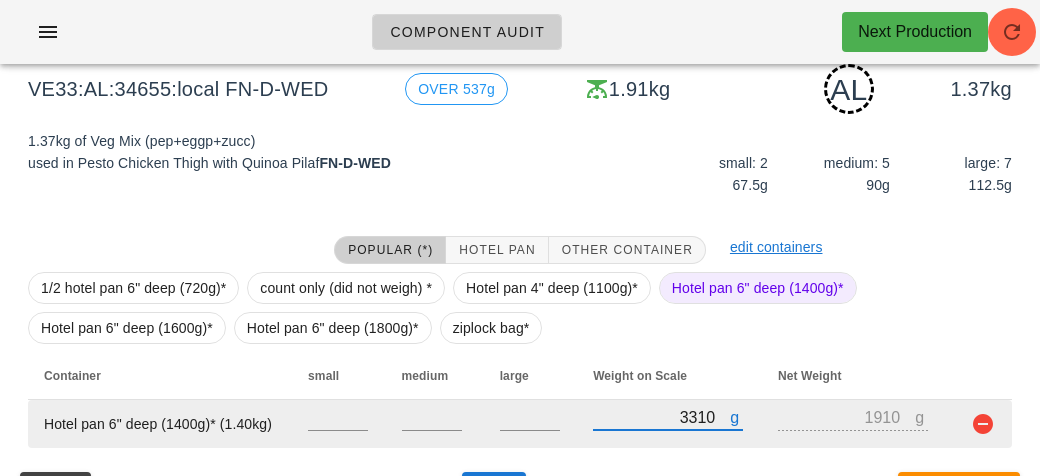 scroll, scrollTop: 250, scrollLeft: 0, axis: vertical 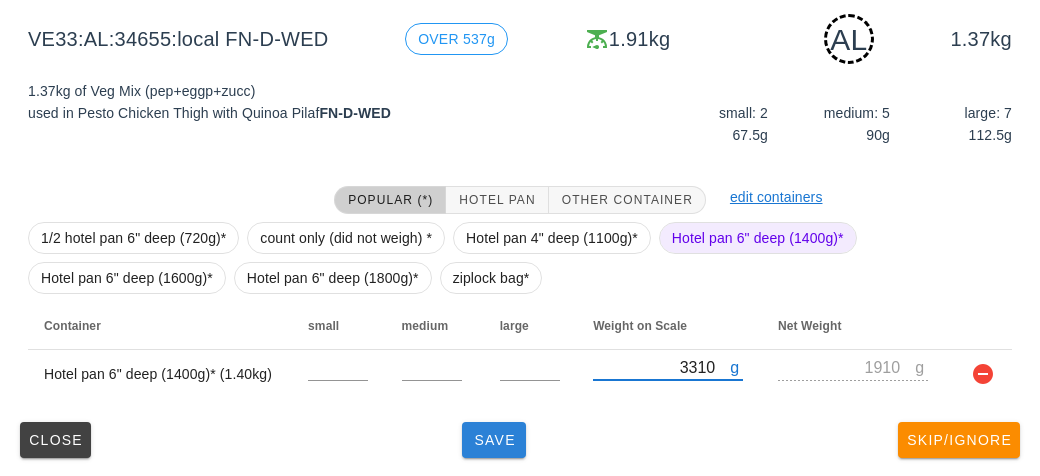 type on "3310" 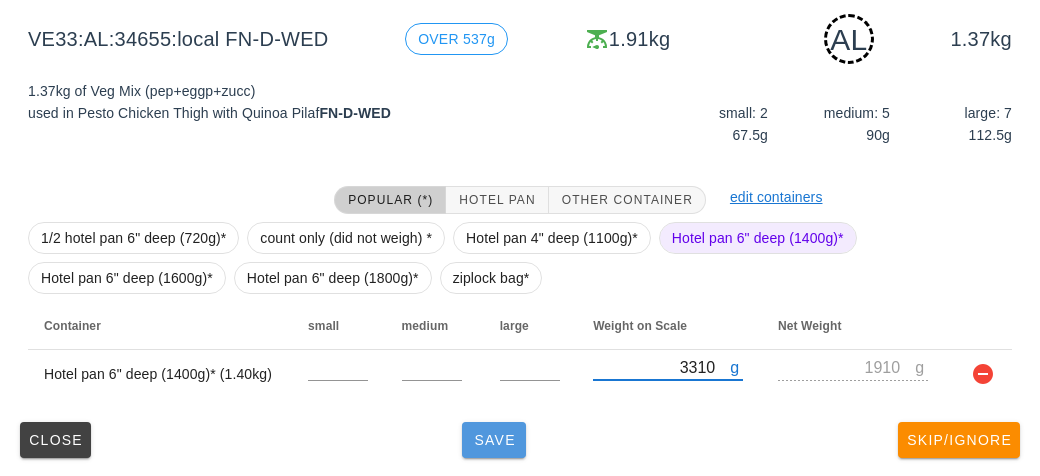 click on "Save" at bounding box center [494, 440] 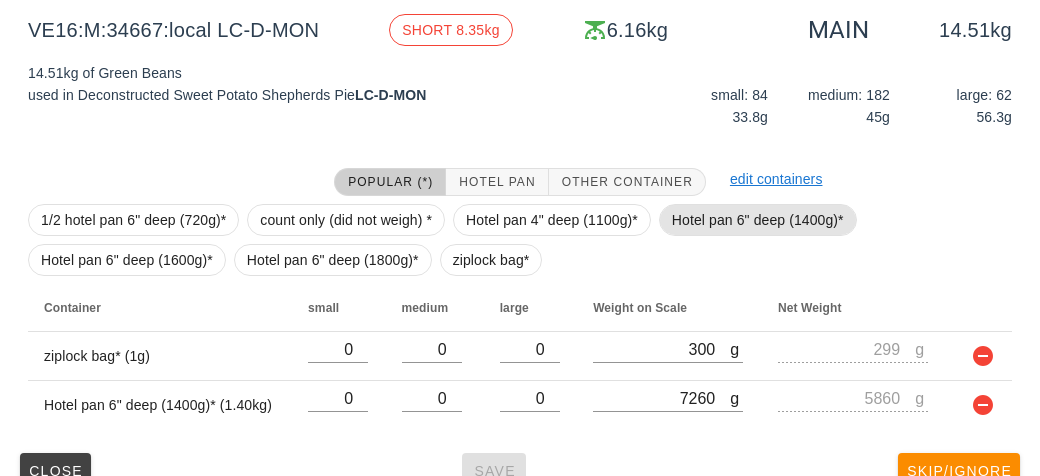 click on "Hotel pan 6" deep (1400g)*" at bounding box center (758, 220) 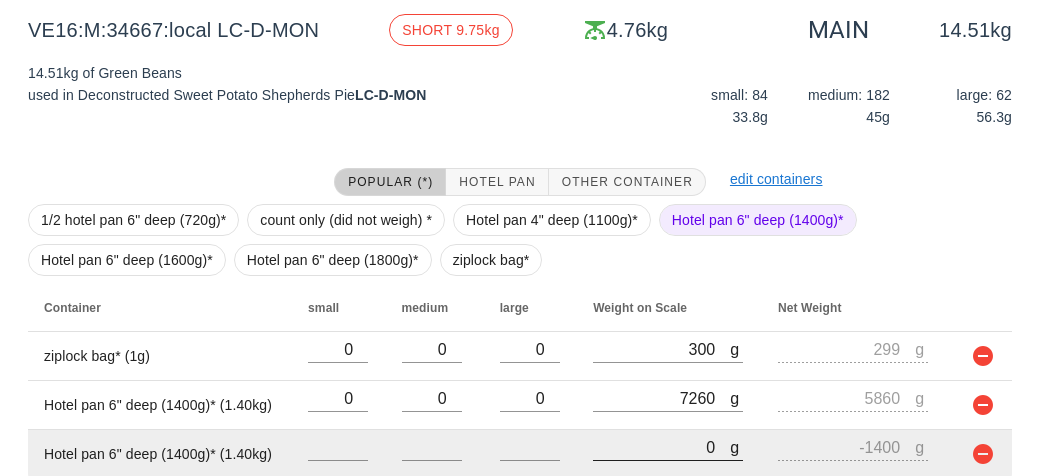 click on "0" at bounding box center [661, 447] 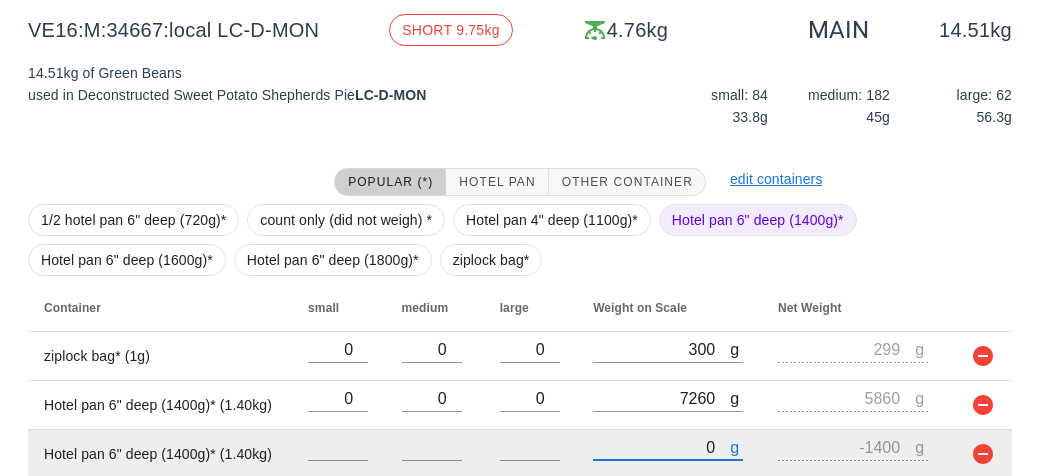 type on "80" 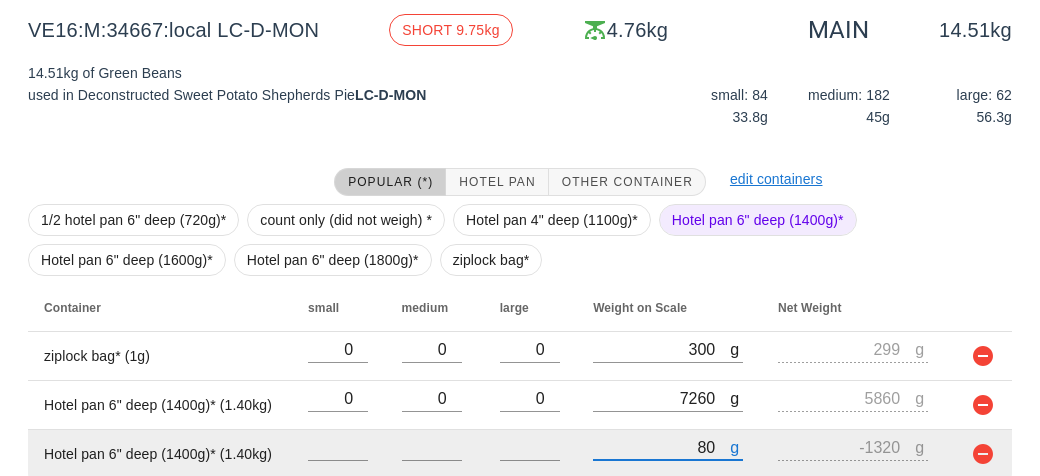 type on "890" 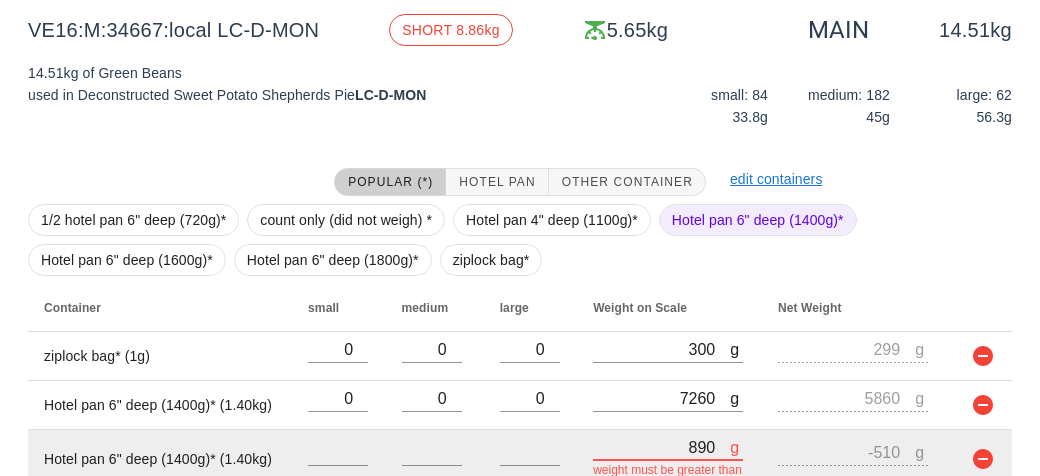 type on "8950" 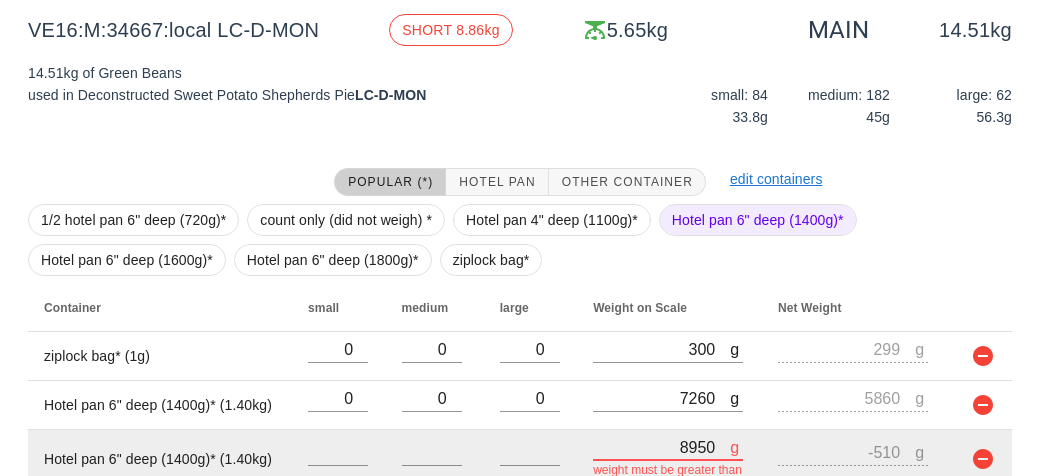 type on "7550" 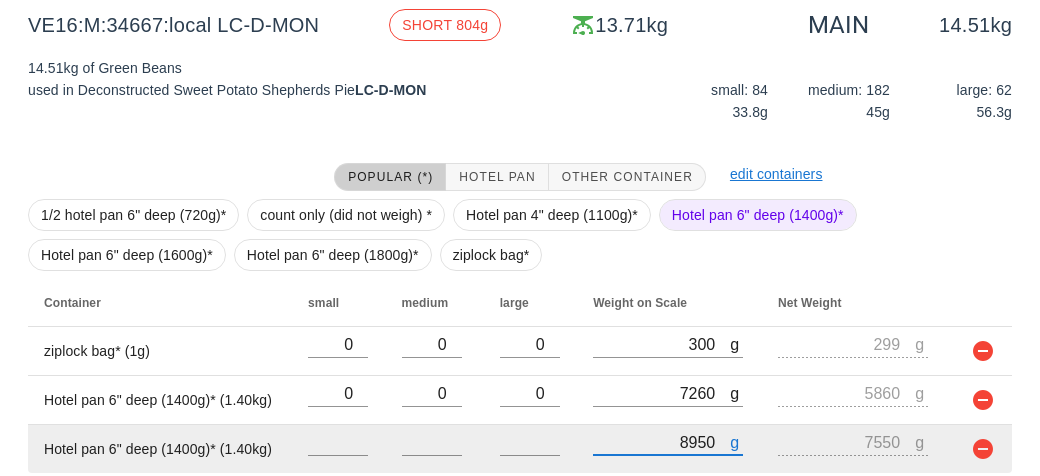 scroll, scrollTop: 259, scrollLeft: 0, axis: vertical 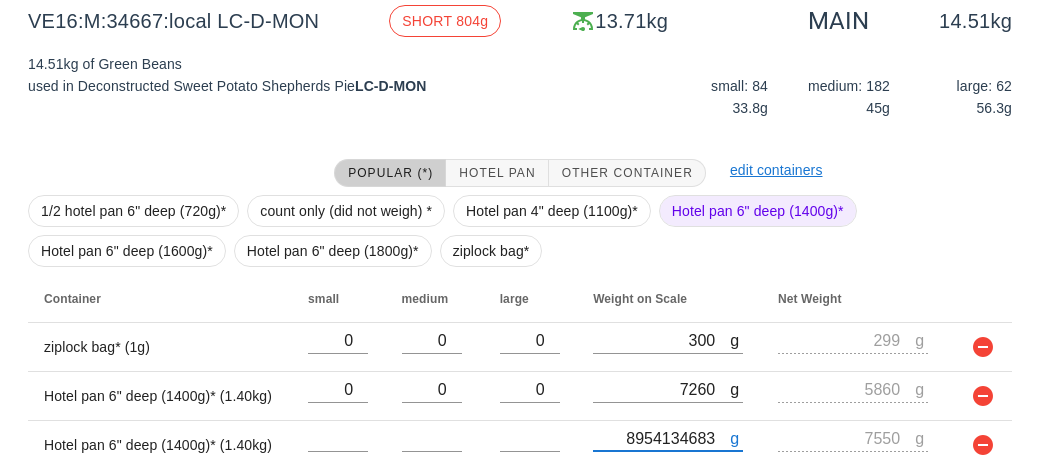 type on "8954134683" 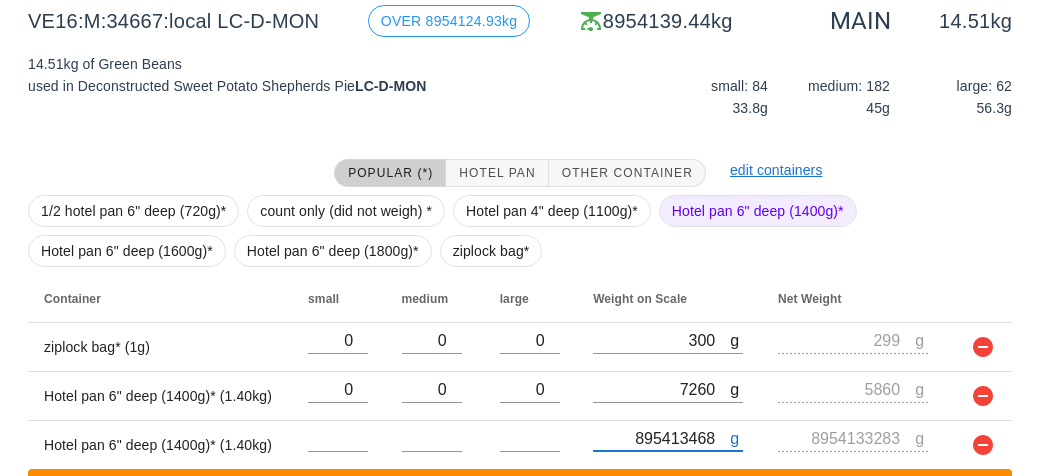 type on "89541346" 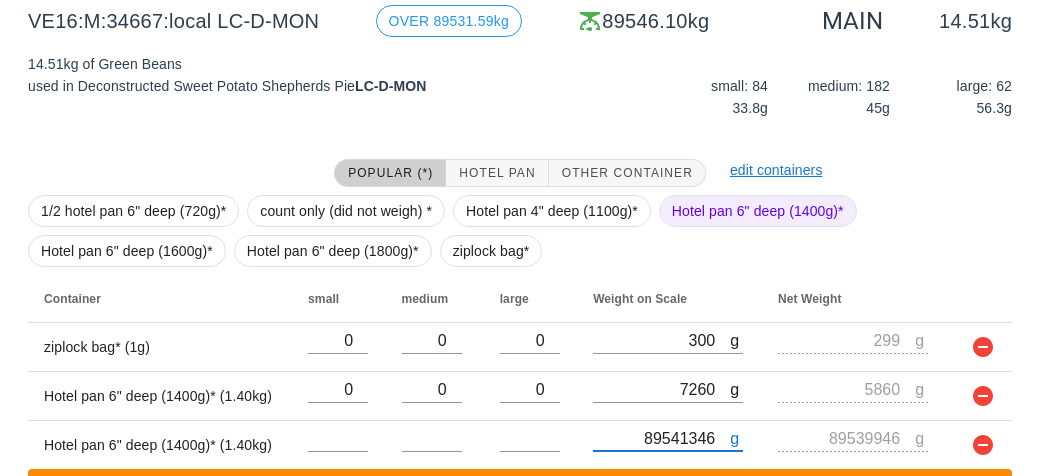 type on "8954134" 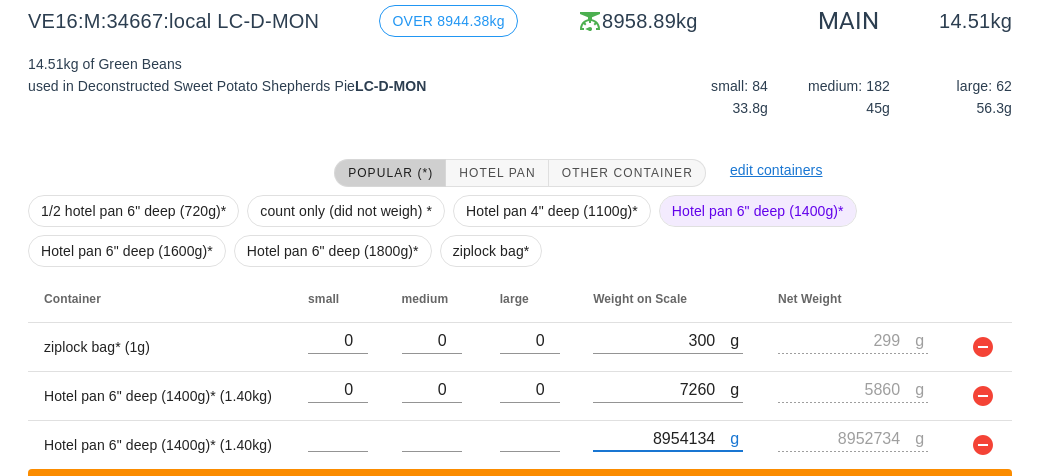 type on "895413" 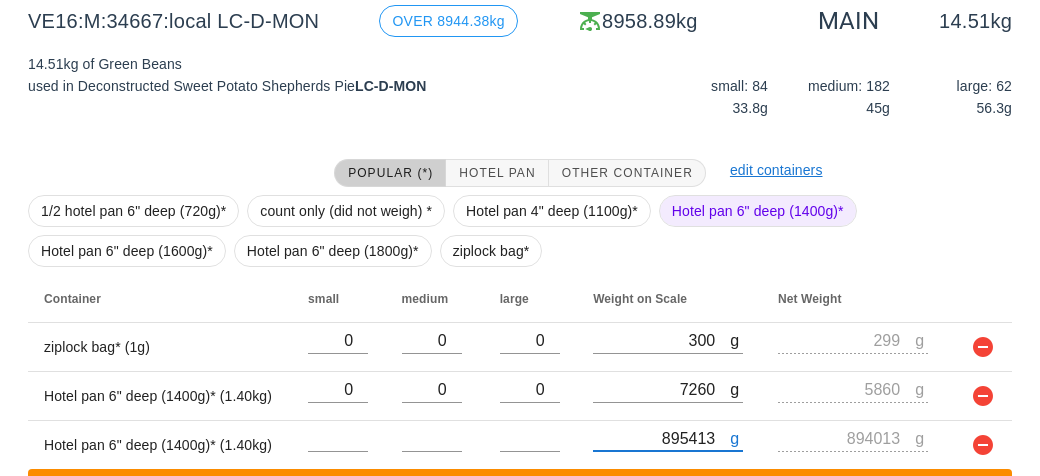 type on "89541" 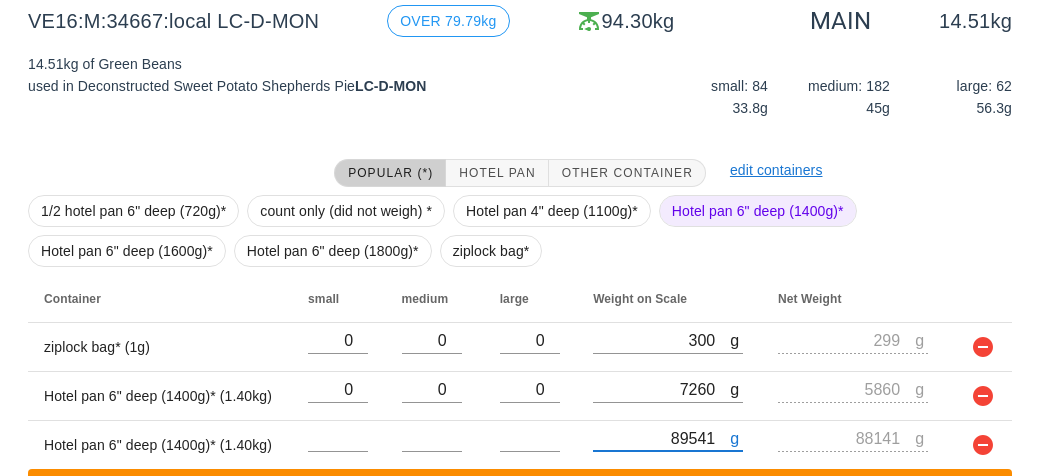 type on "8954" 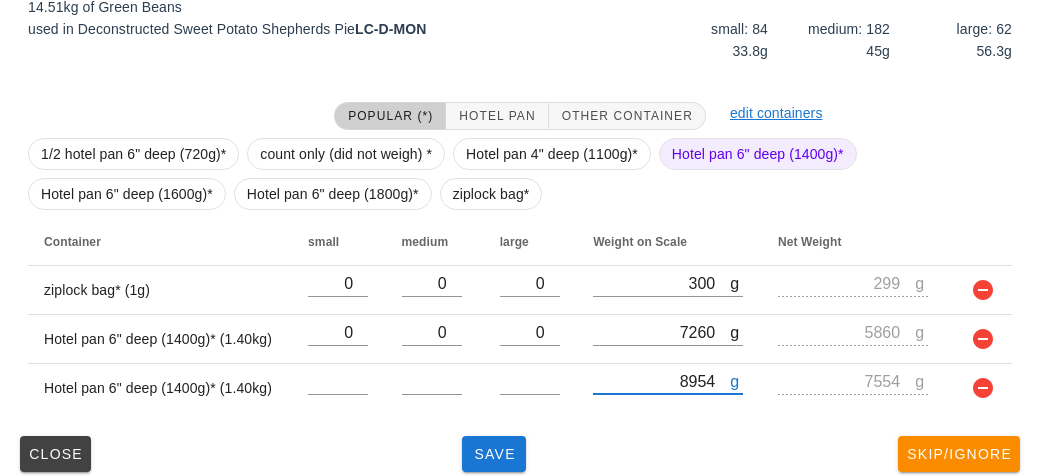 scroll, scrollTop: 330, scrollLeft: 0, axis: vertical 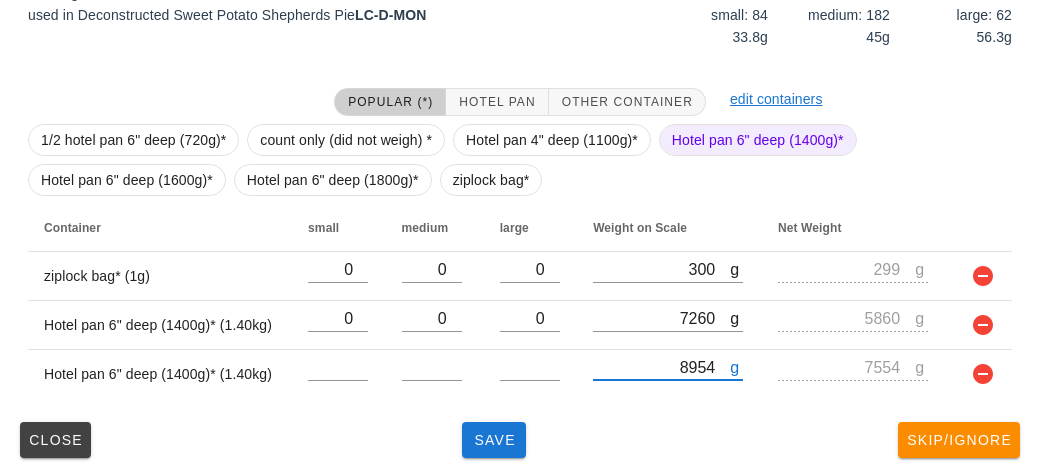 type on "8954" 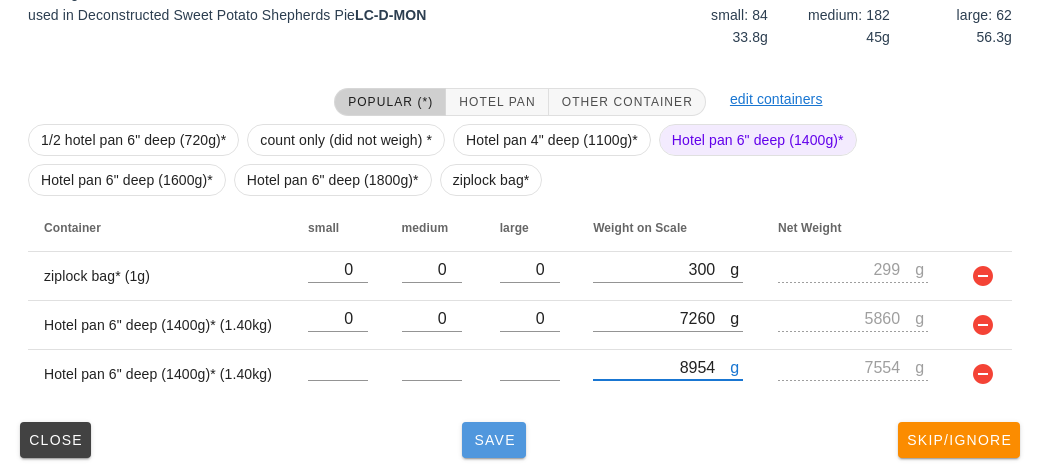 click on "Save" at bounding box center [494, 440] 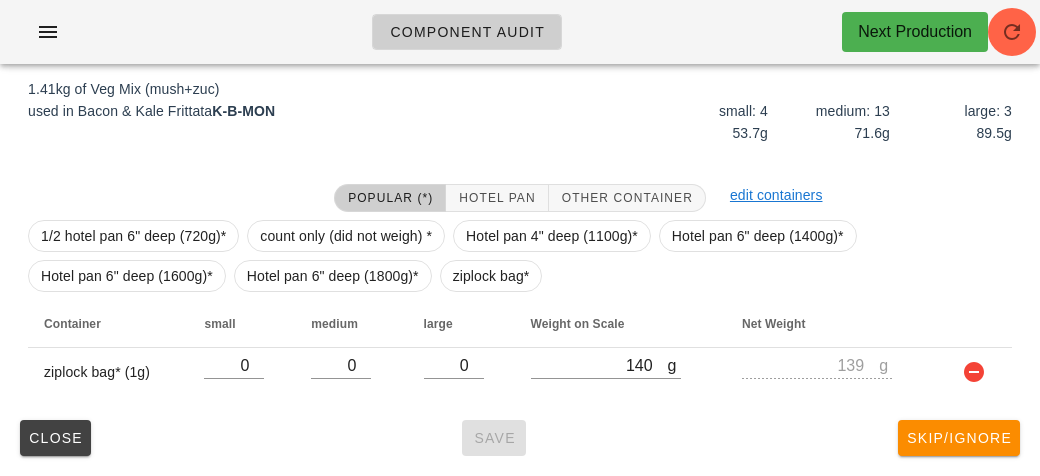 scroll, scrollTop: 232, scrollLeft: 0, axis: vertical 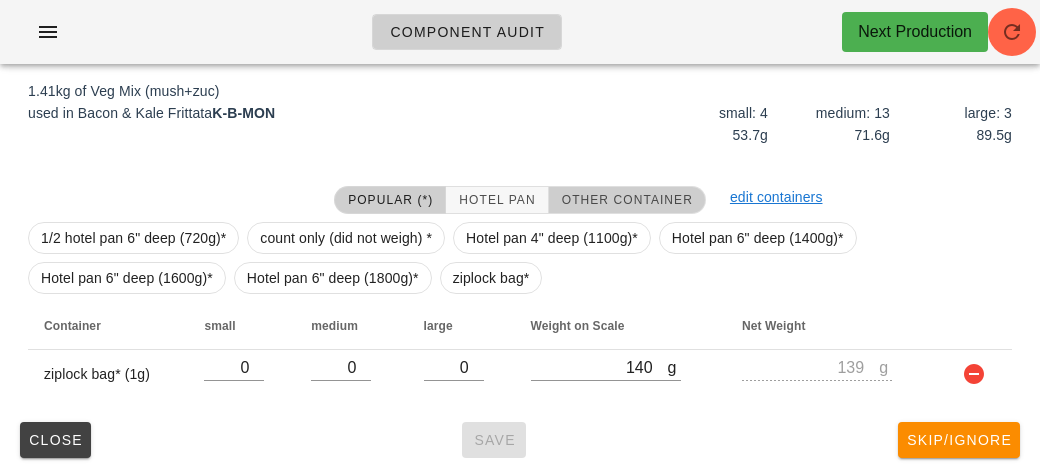 click on "Other Container" at bounding box center (627, 200) 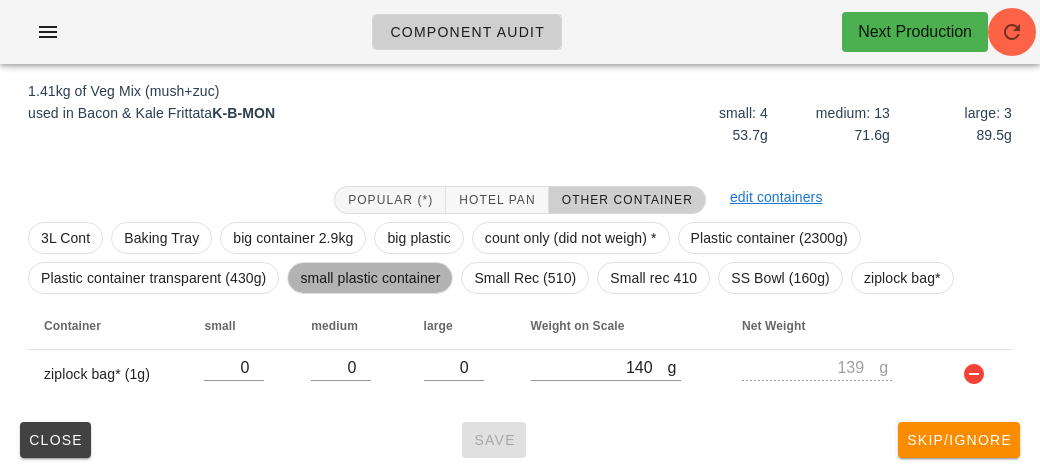 click on "small plastic container" at bounding box center [370, 278] 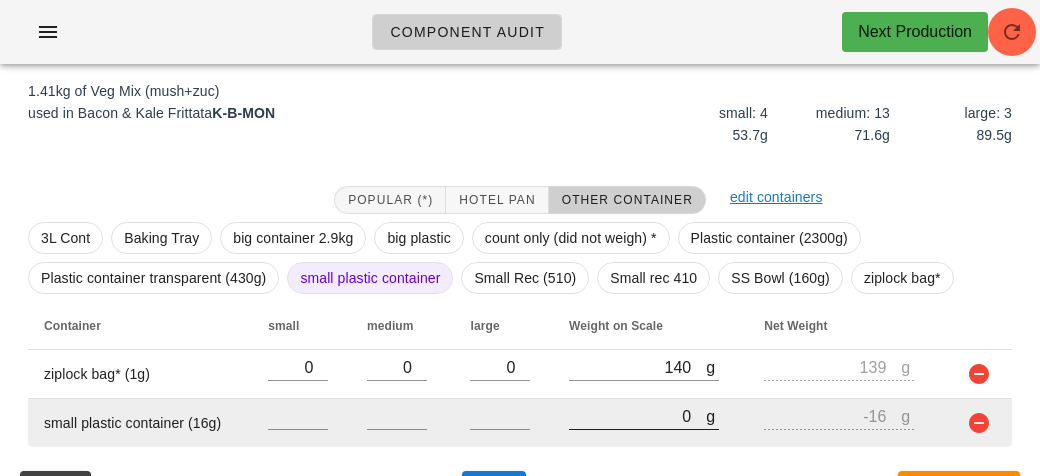 click on "0" at bounding box center (637, 416) 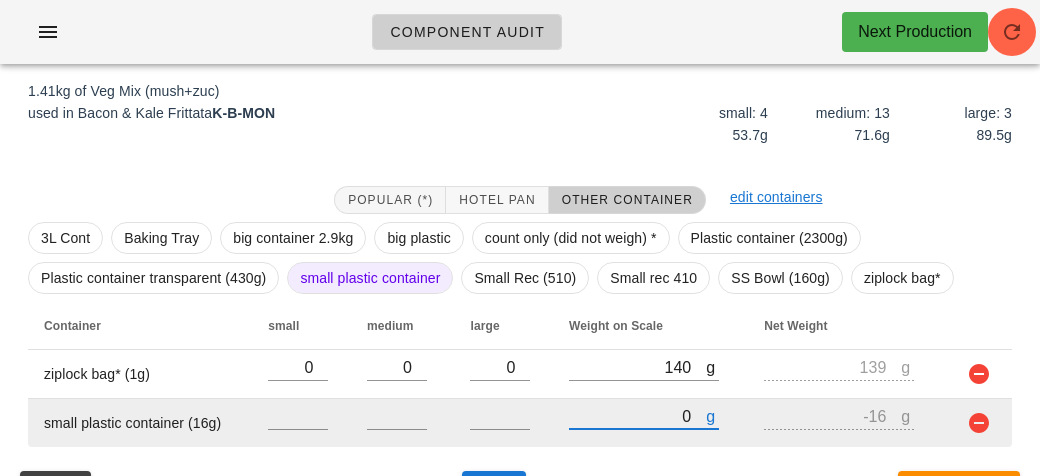 type on "20" 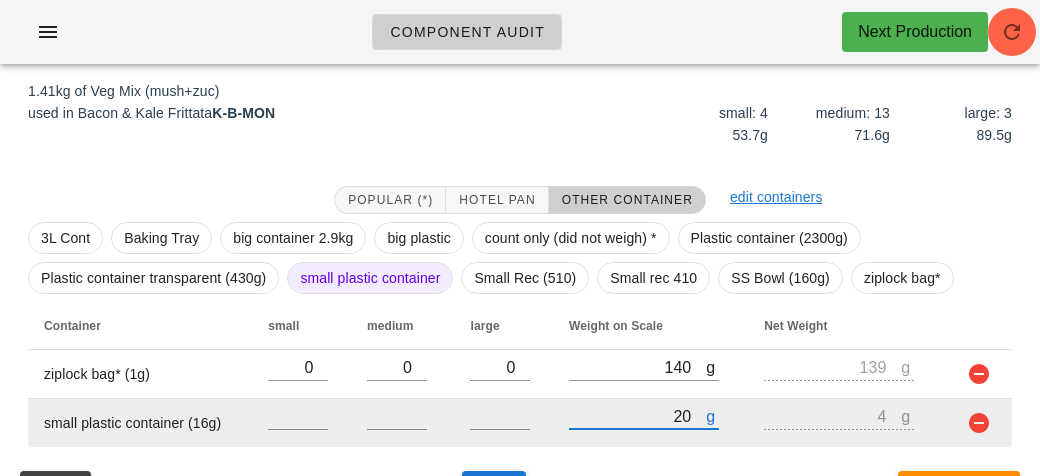 type on "220" 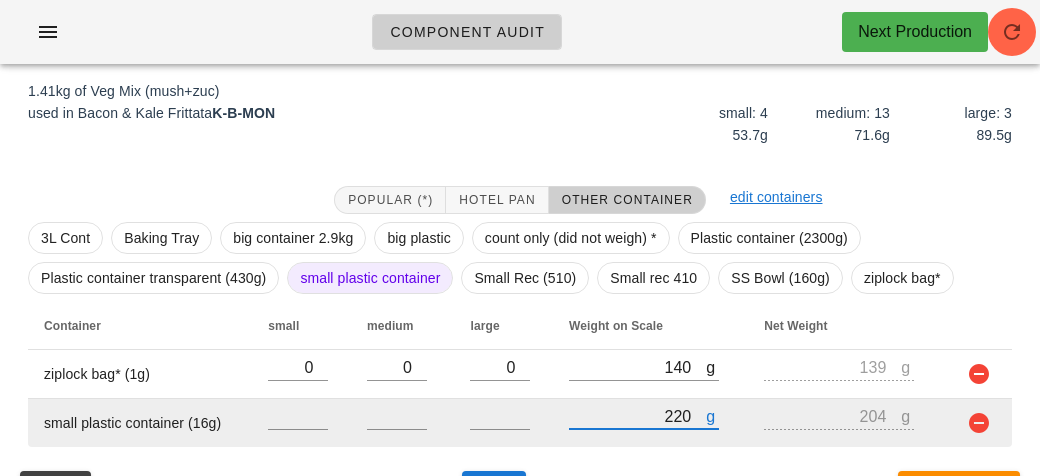 type on "2260" 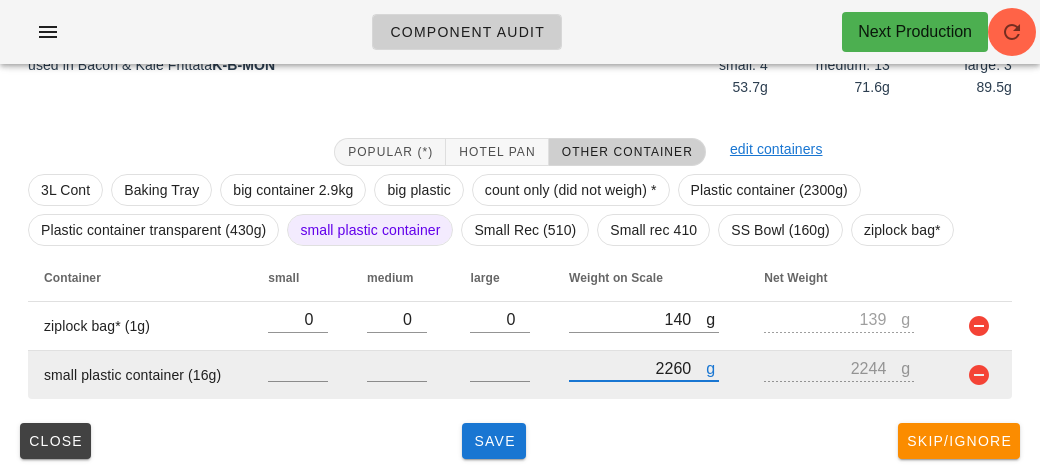 scroll, scrollTop: 281, scrollLeft: 0, axis: vertical 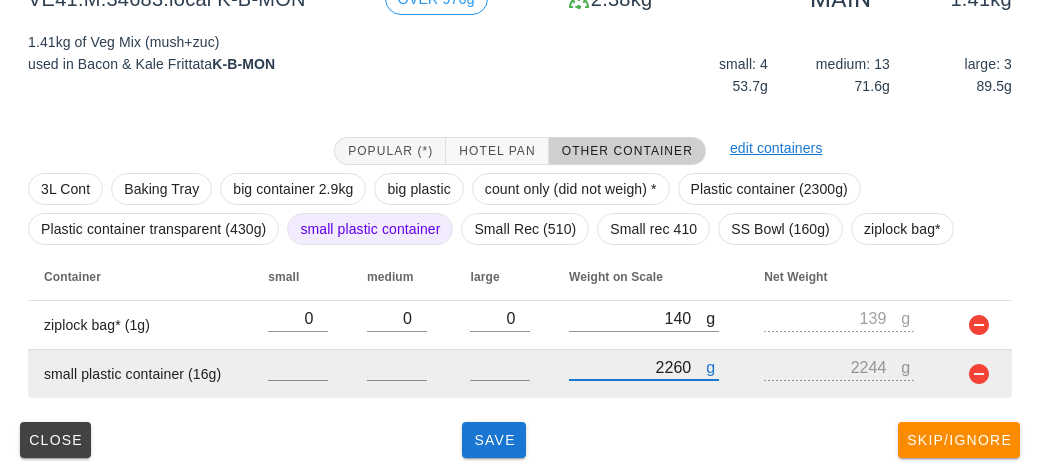 type on "2260" 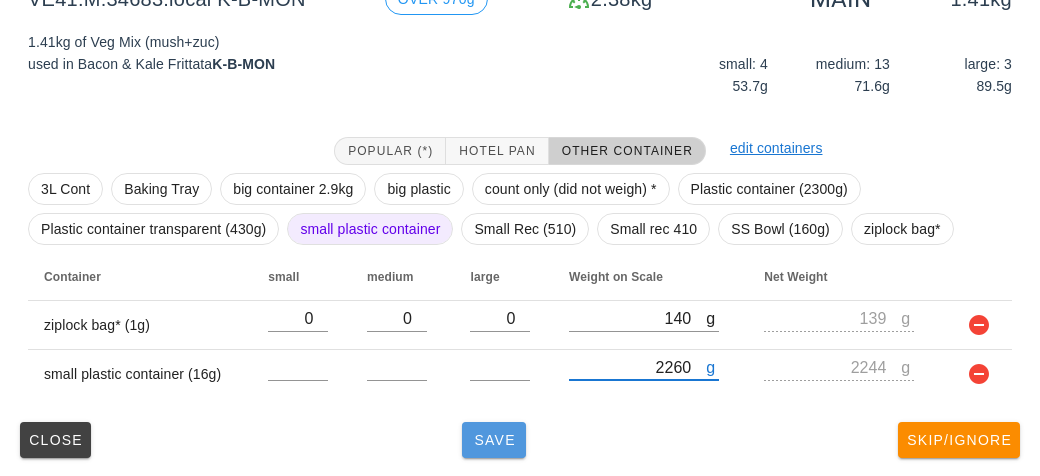 click on "Save" at bounding box center [494, 440] 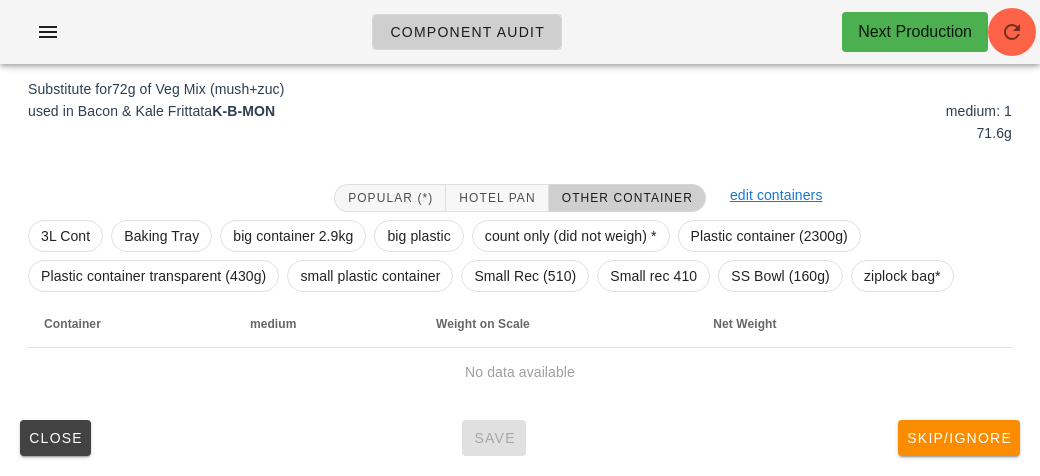 scroll, scrollTop: 240, scrollLeft: 0, axis: vertical 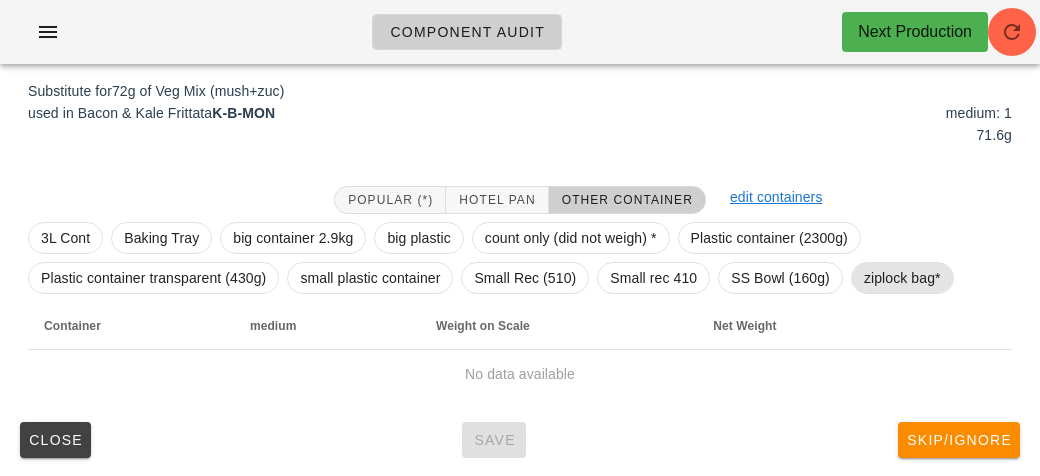 click on "ziplock bag*" at bounding box center [902, 278] 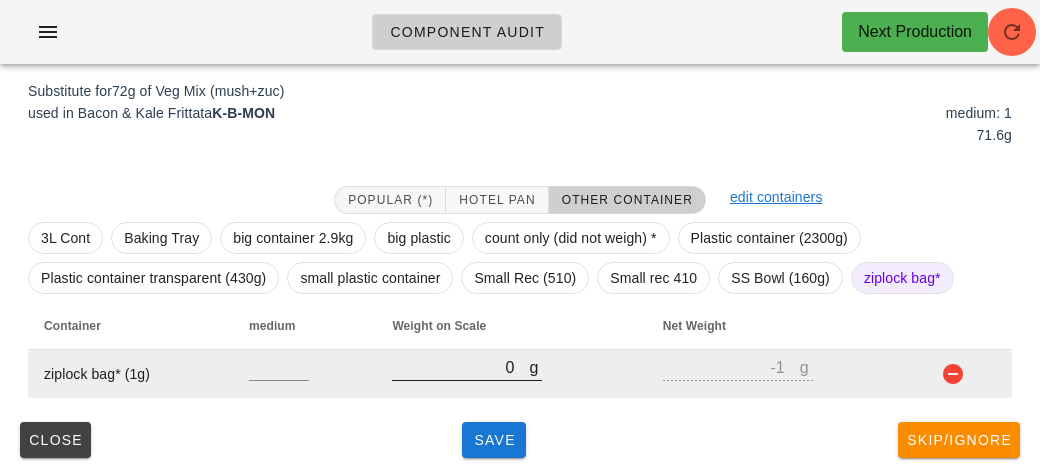 click on "0" at bounding box center (460, 367) 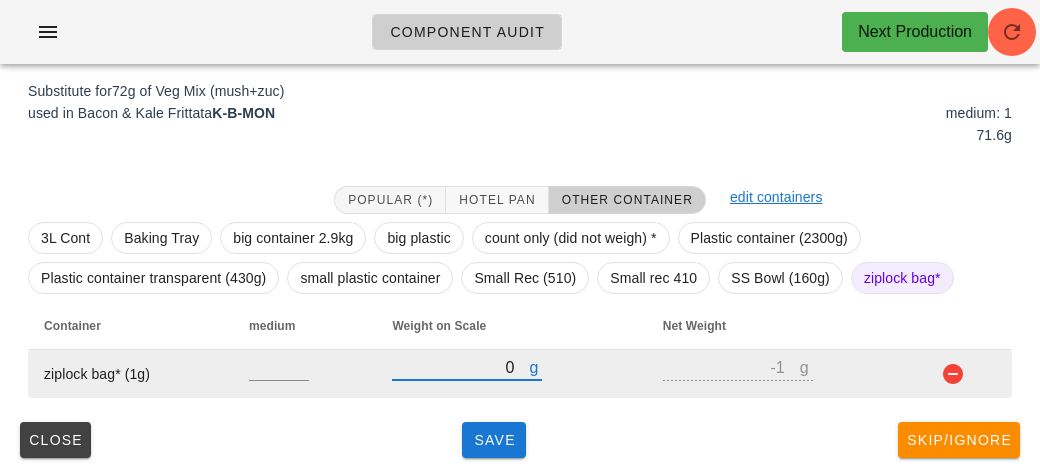 type on "20" 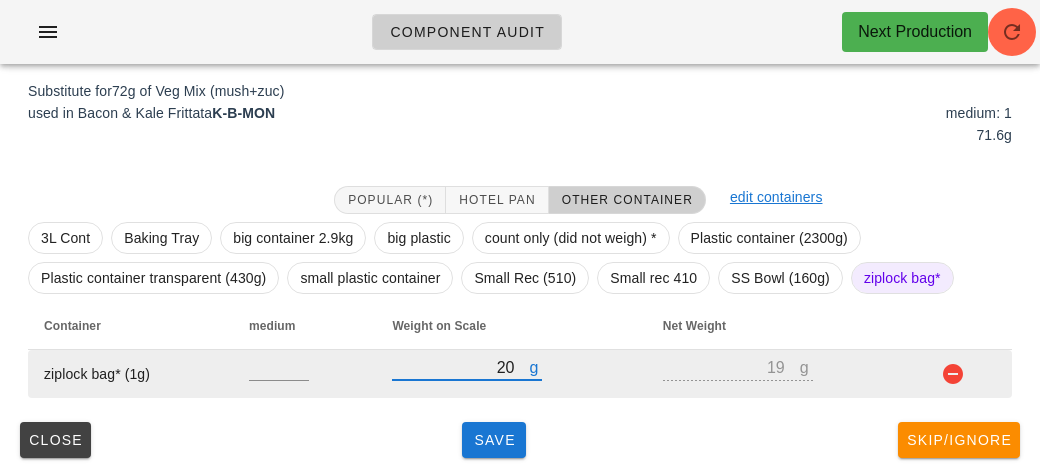 type on "200" 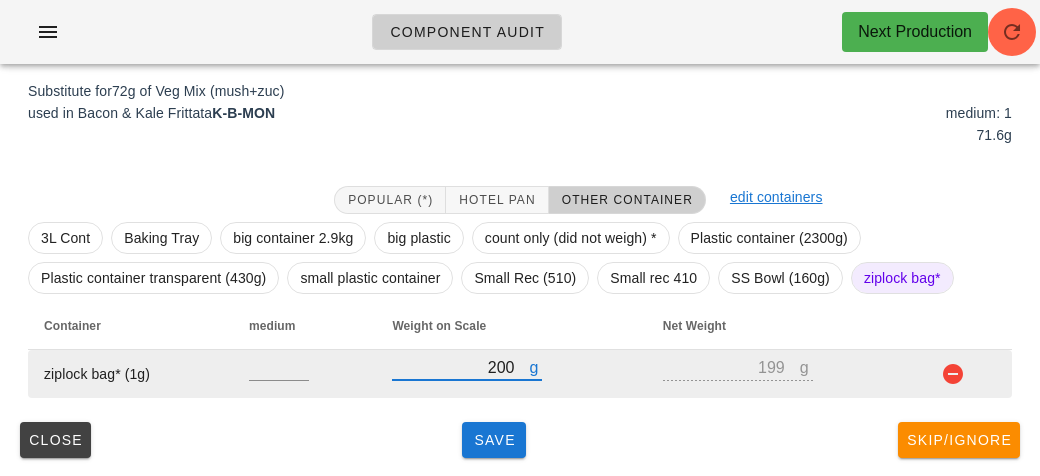 type on "200" 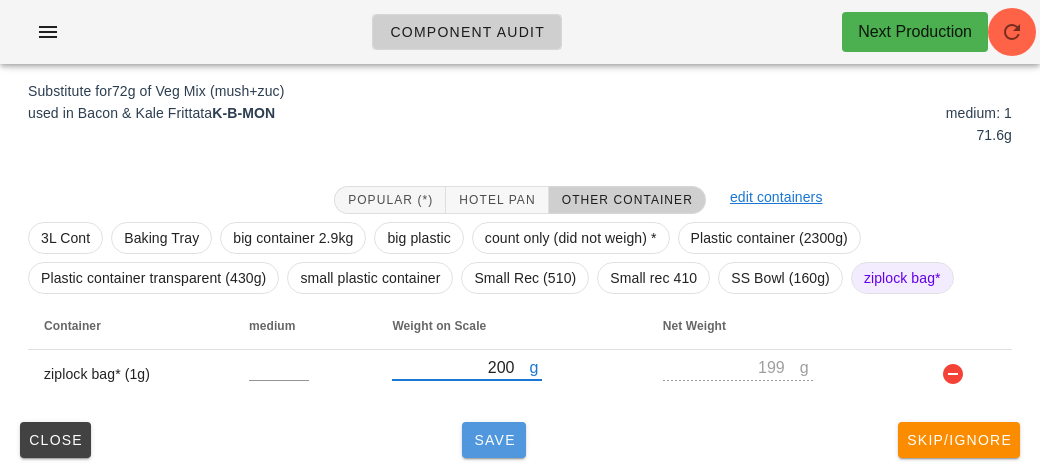 click on "Save" at bounding box center (494, 440) 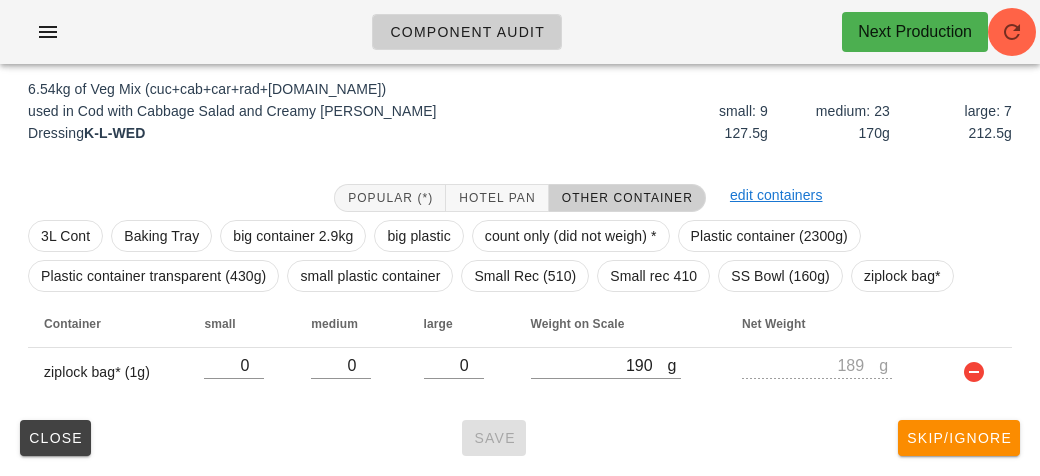 scroll, scrollTop: 232, scrollLeft: 0, axis: vertical 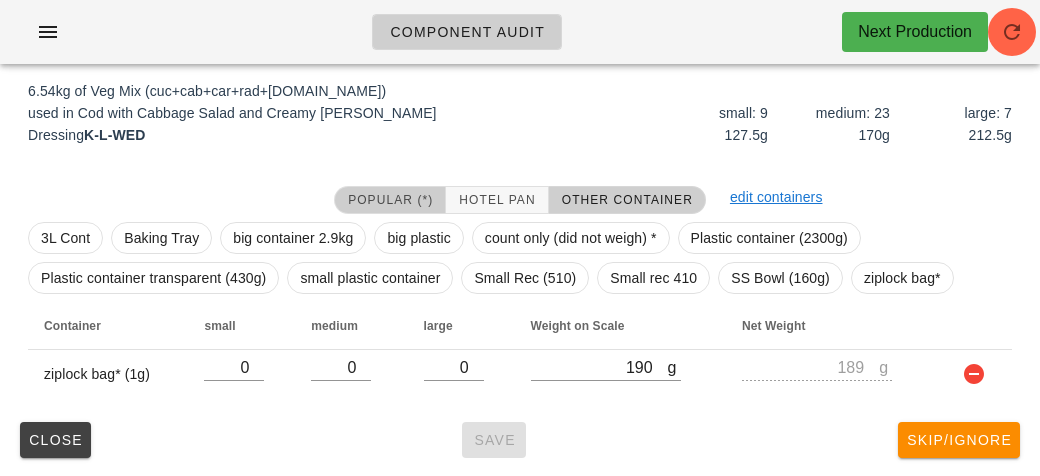 click on "Popular (*)" at bounding box center [390, 200] 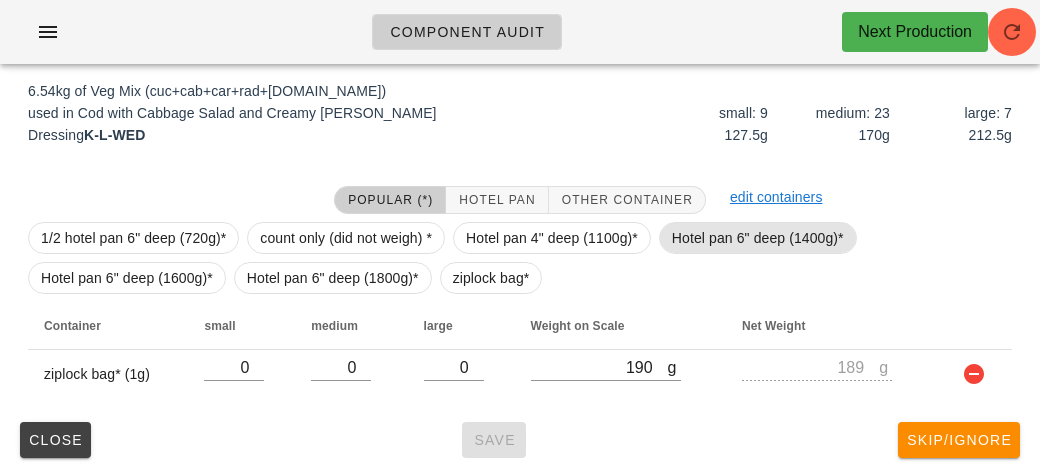 click on "Hotel pan 6" deep (1400g)*" at bounding box center [758, 238] 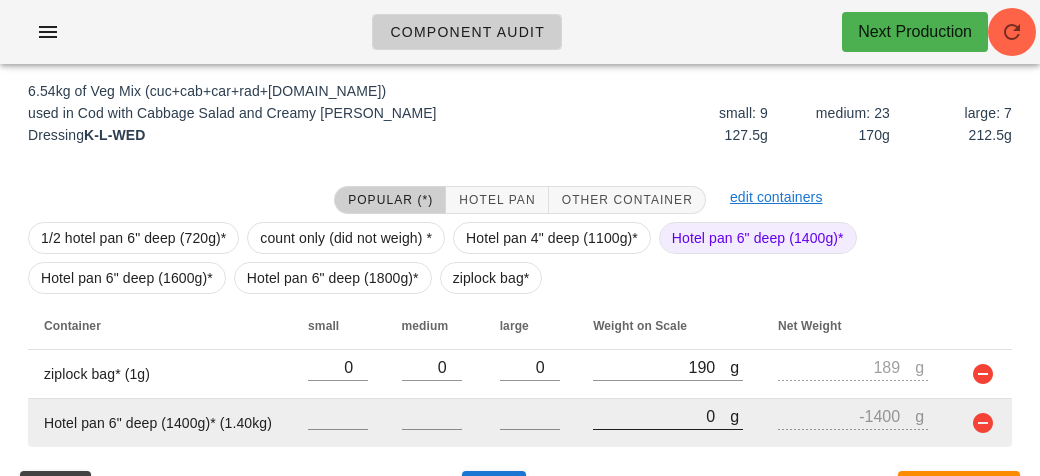 click on "0" at bounding box center (661, 416) 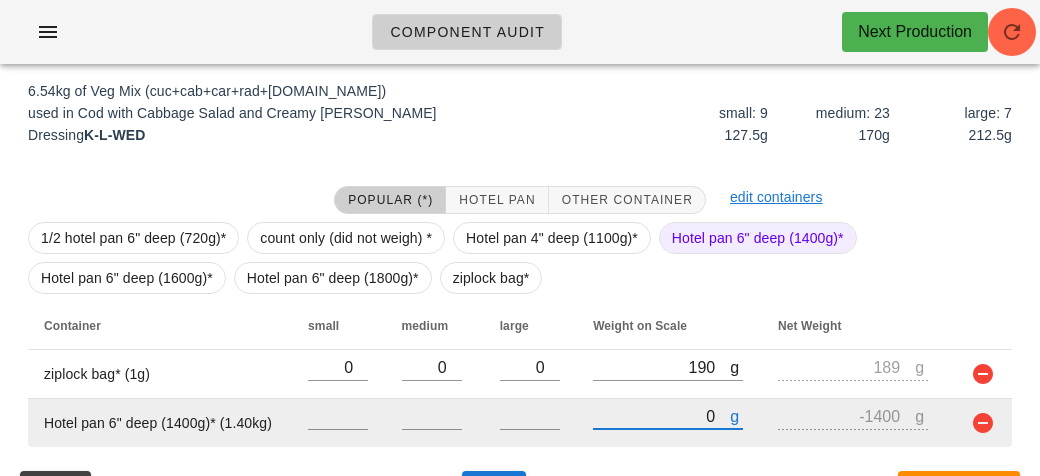 type on "40" 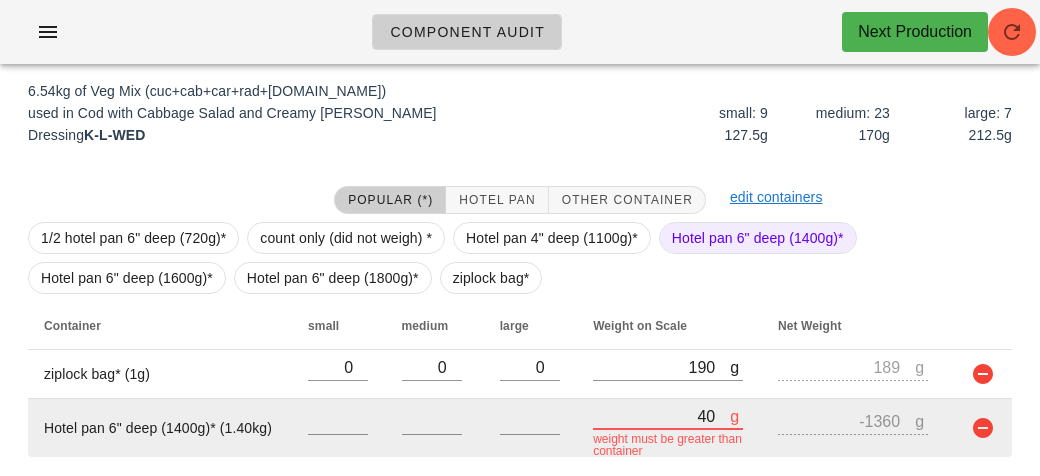 type on "410" 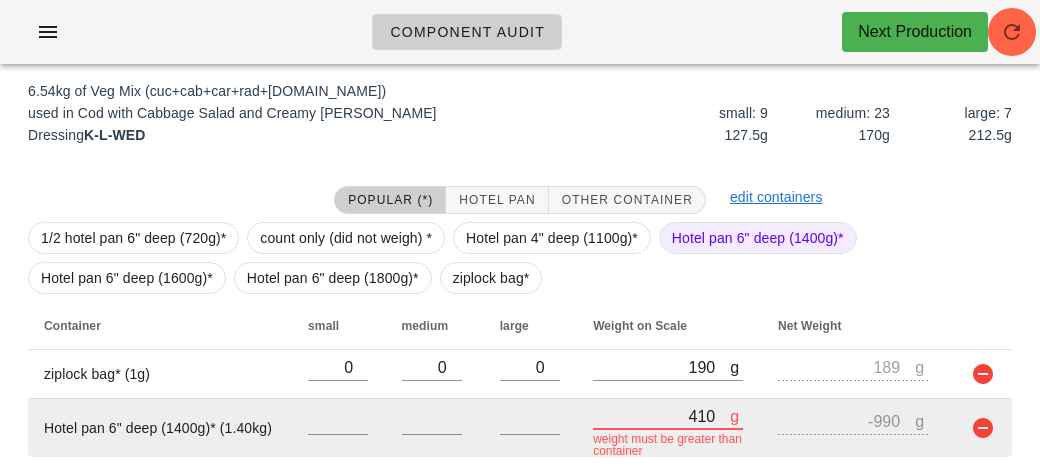 type on "4190" 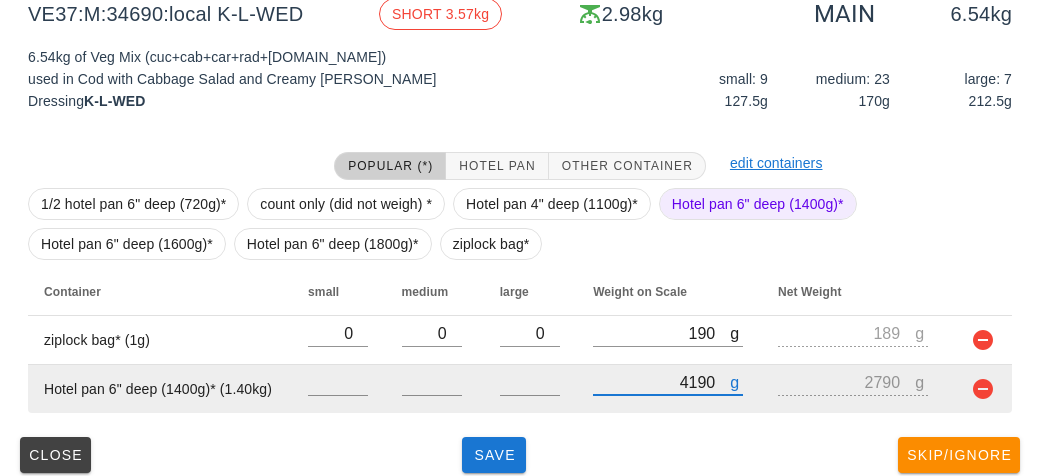 scroll, scrollTop: 281, scrollLeft: 0, axis: vertical 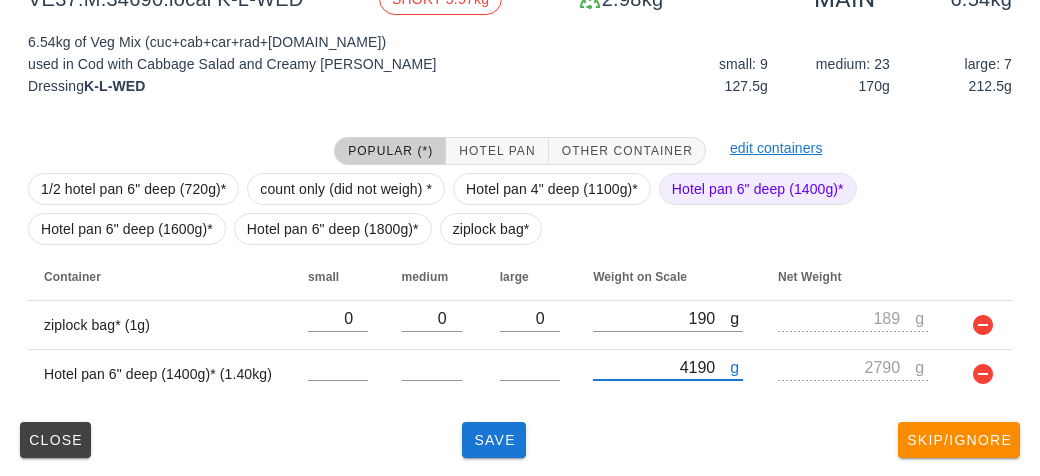 type on "4190" 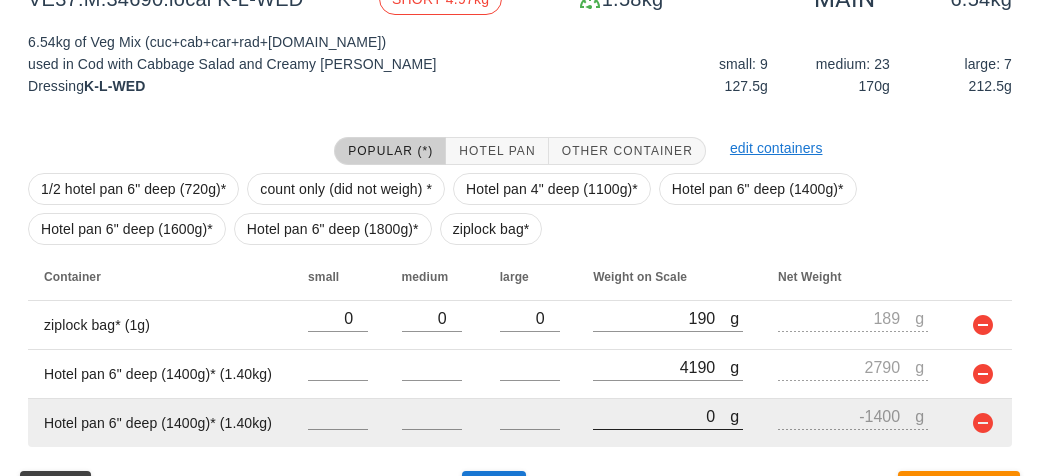 click on "0" at bounding box center (661, 416) 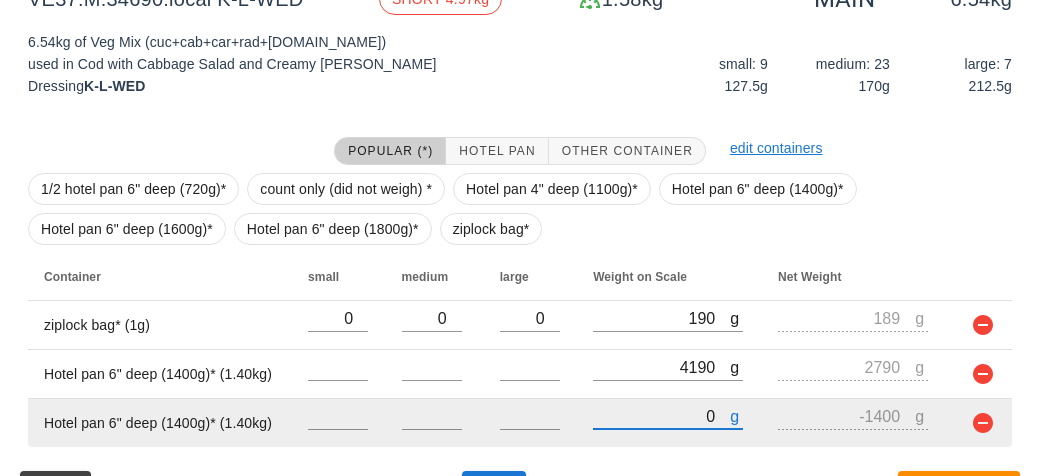 type on "40" 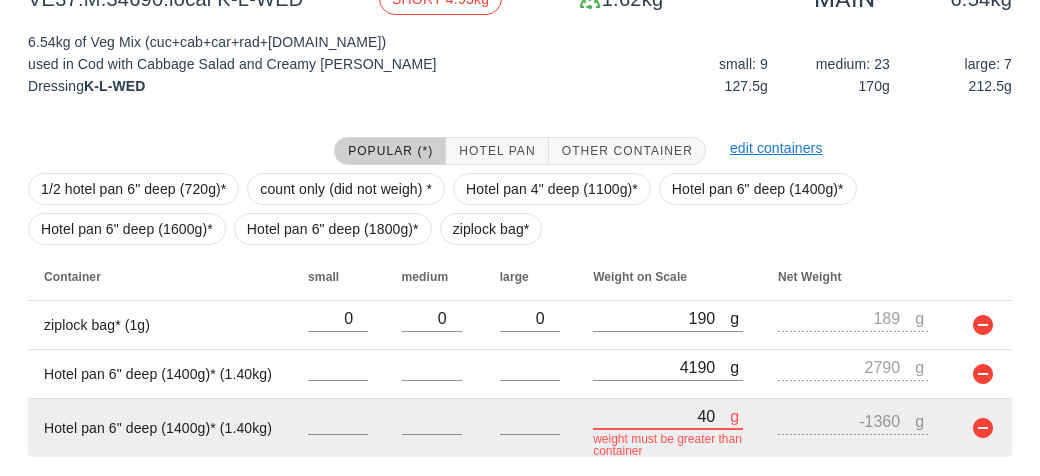 type on "470" 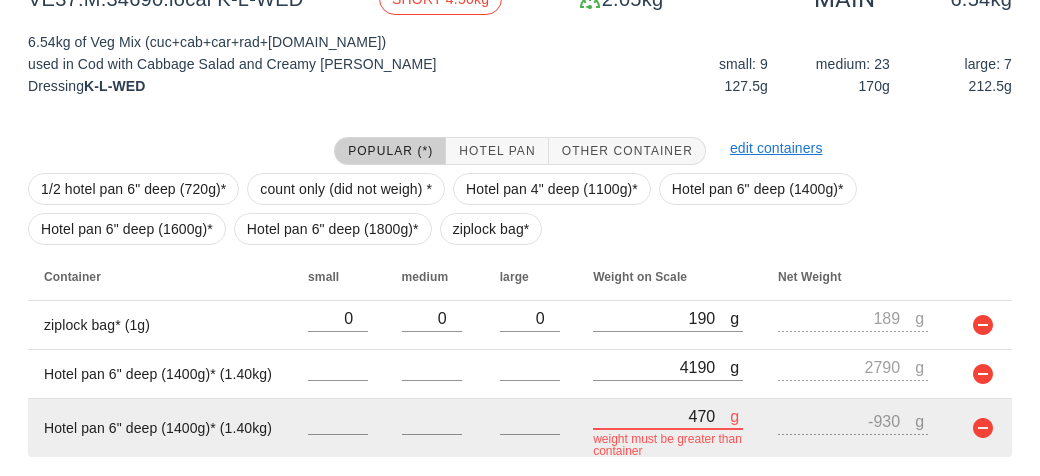 type on "4740" 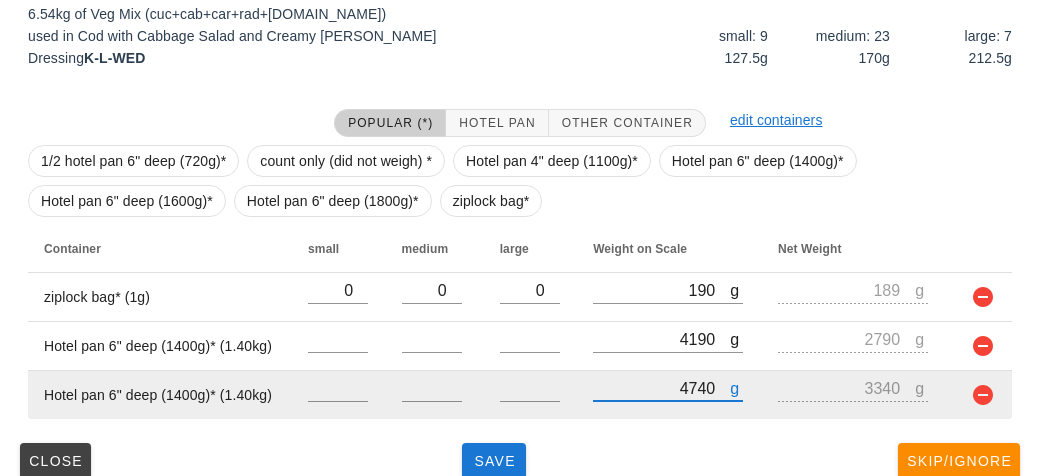 scroll, scrollTop: 330, scrollLeft: 0, axis: vertical 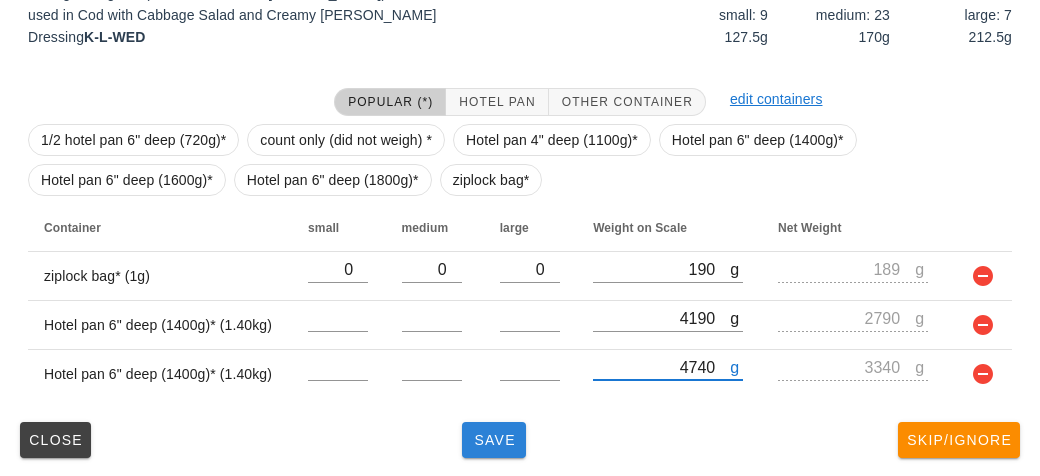 type on "4740" 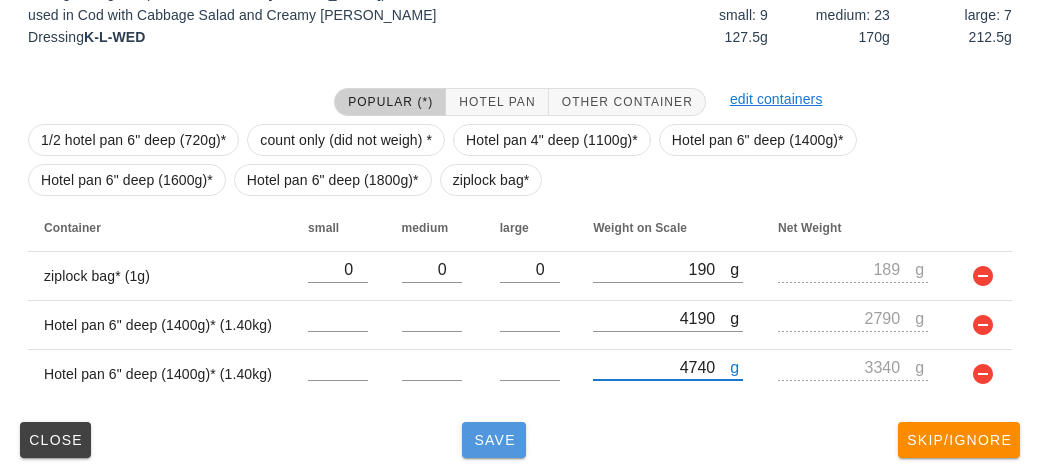 click on "Save" at bounding box center (494, 440) 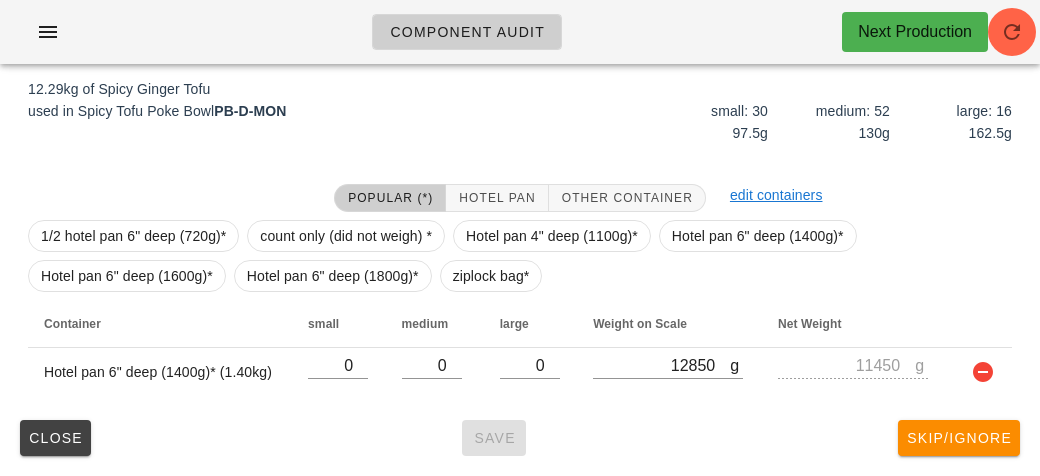 scroll, scrollTop: 232, scrollLeft: 0, axis: vertical 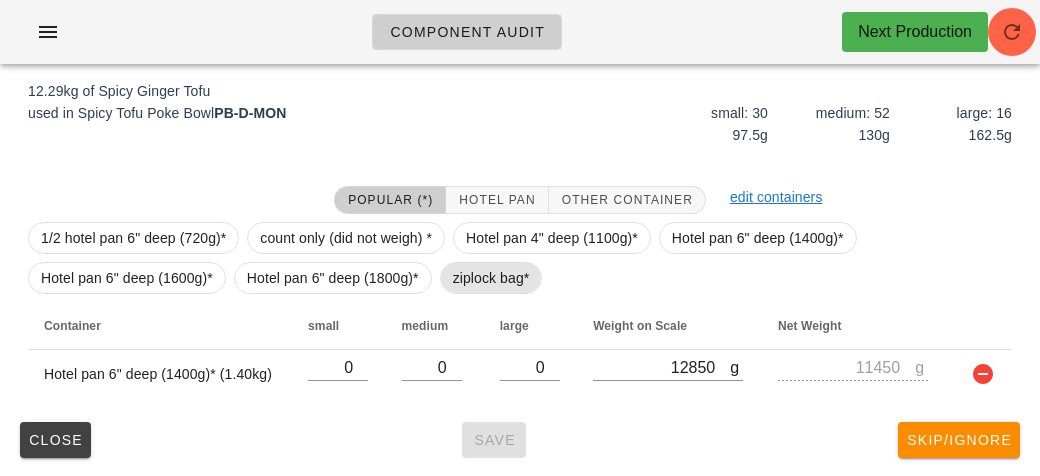 click on "ziplock bag*" at bounding box center [491, 278] 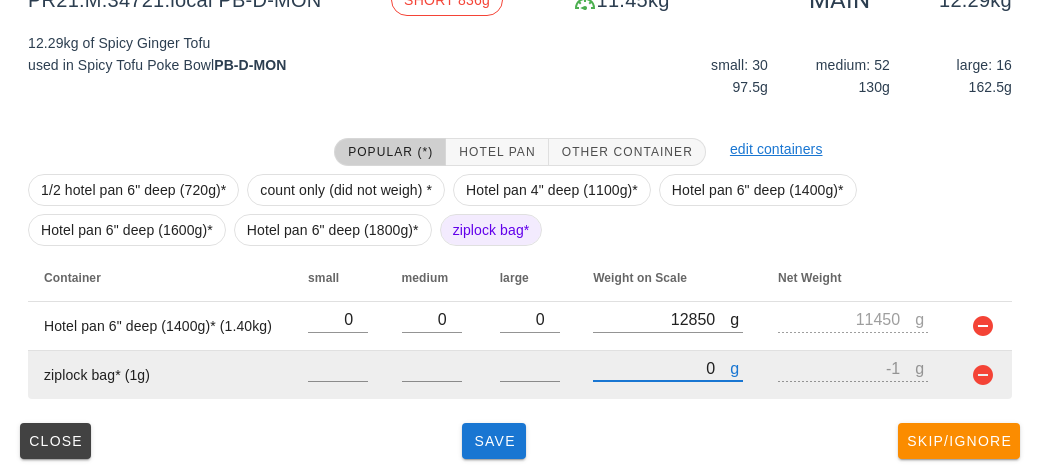 type on "10" 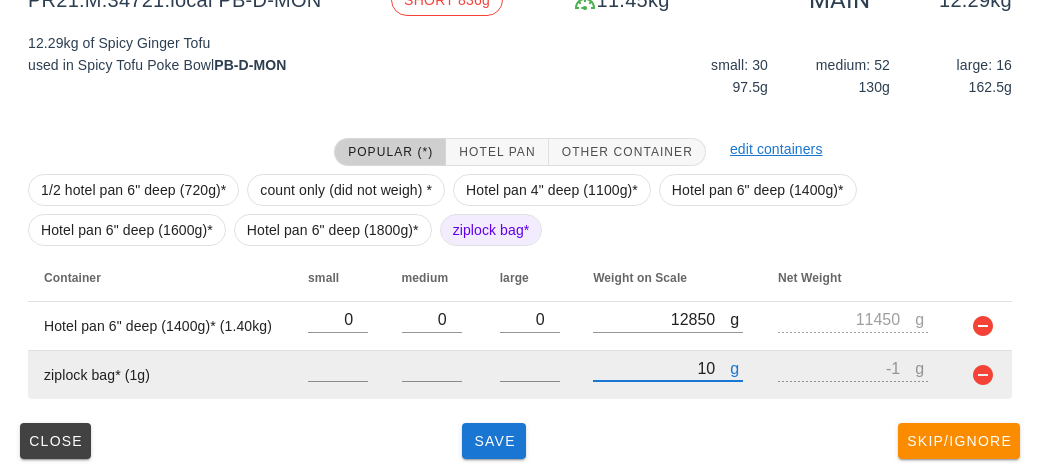 type on "9" 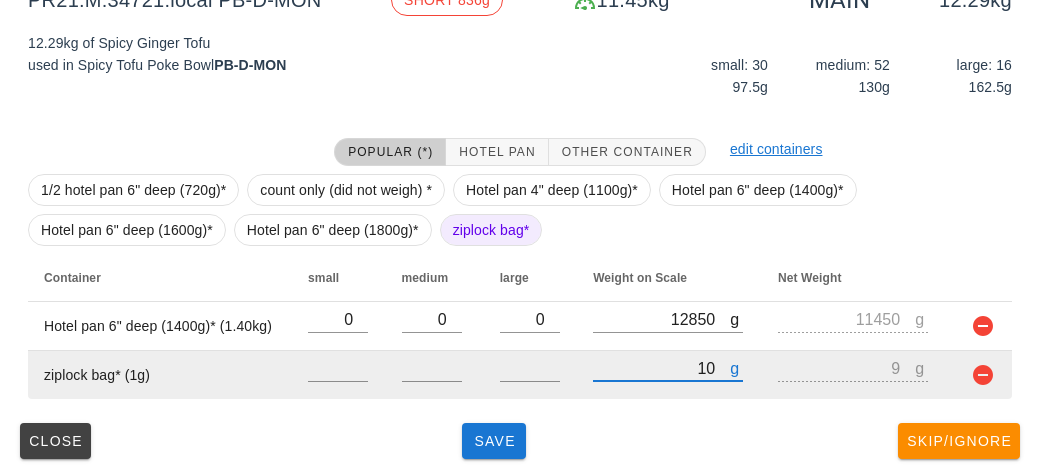 type on "110" 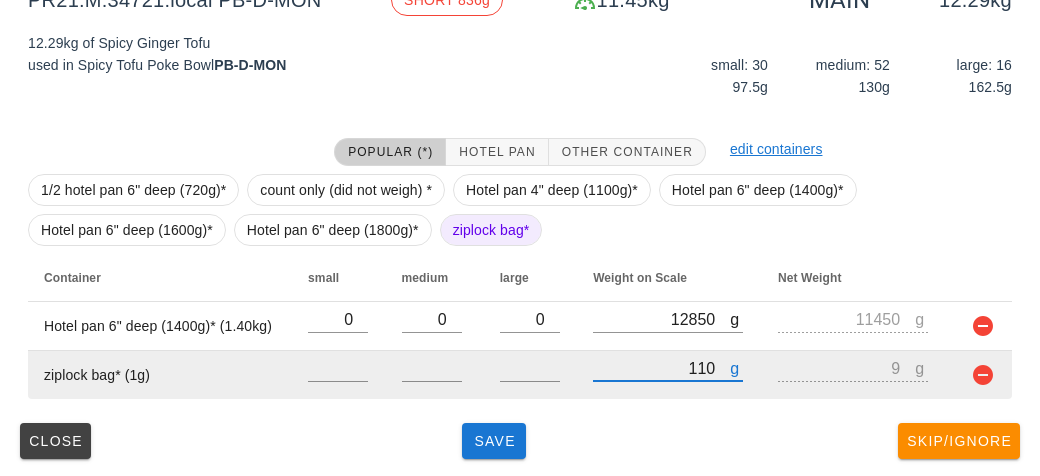 type on "109" 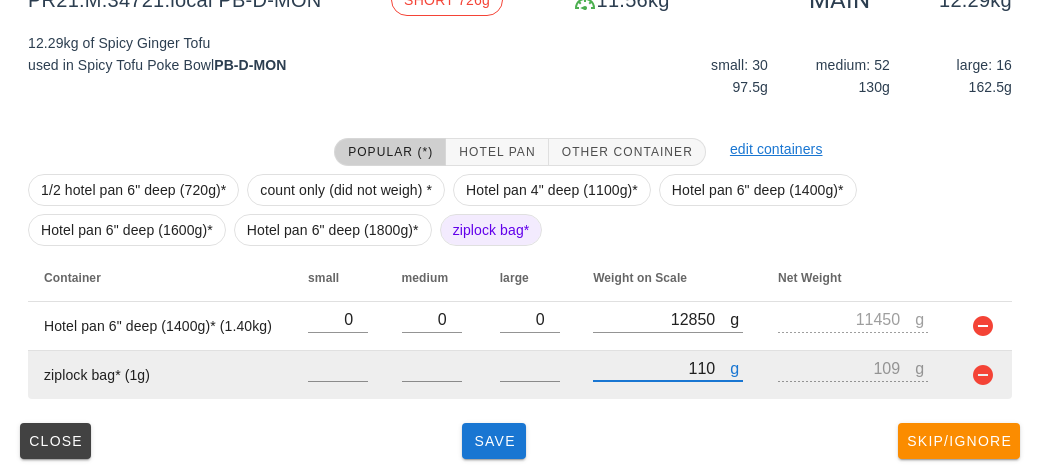 type on "1110" 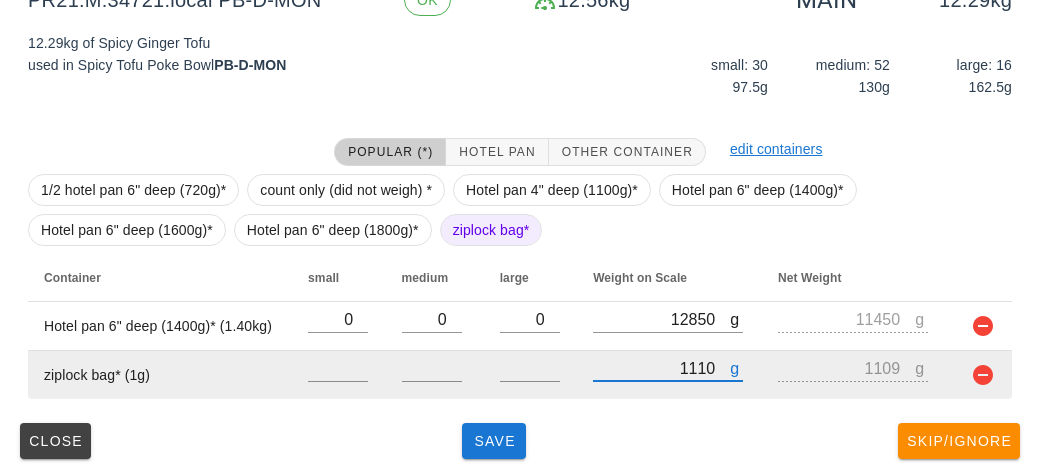 scroll, scrollTop: 281, scrollLeft: 0, axis: vertical 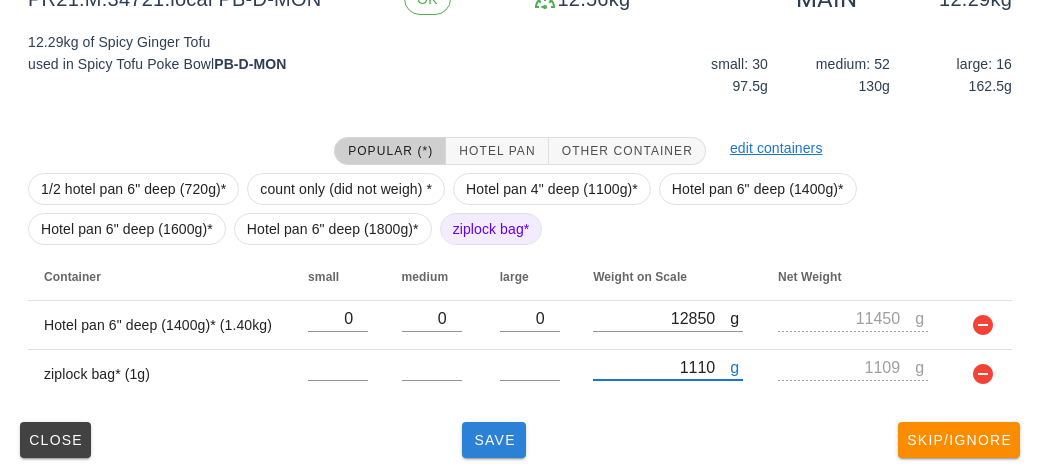 type on "1110" 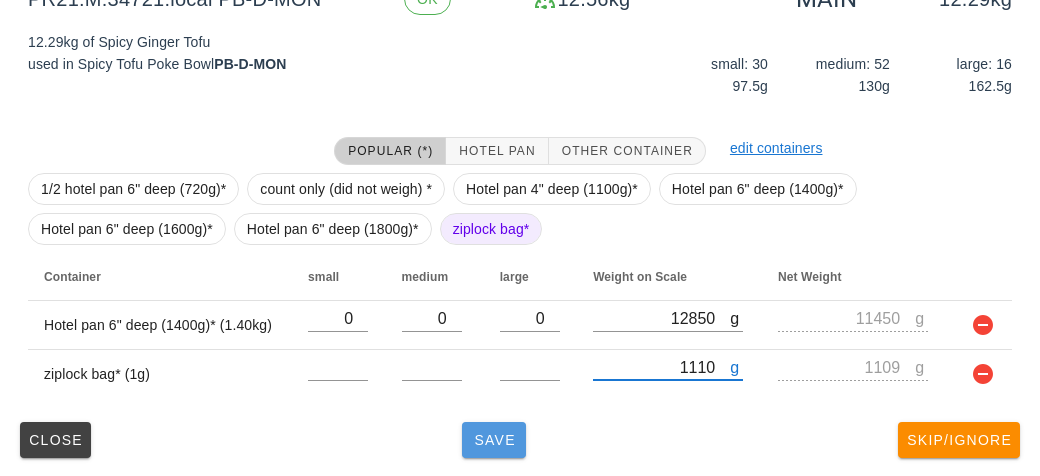 click on "Save" at bounding box center [494, 440] 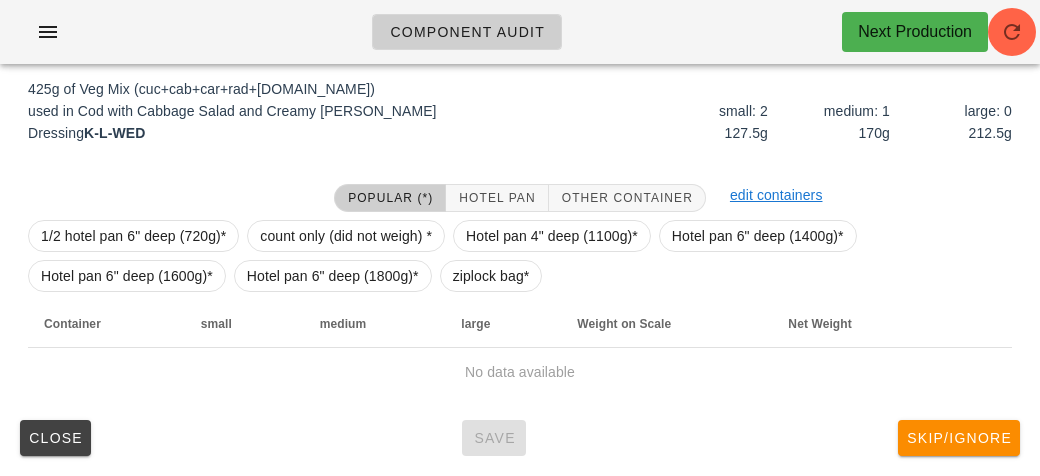 scroll, scrollTop: 250, scrollLeft: 0, axis: vertical 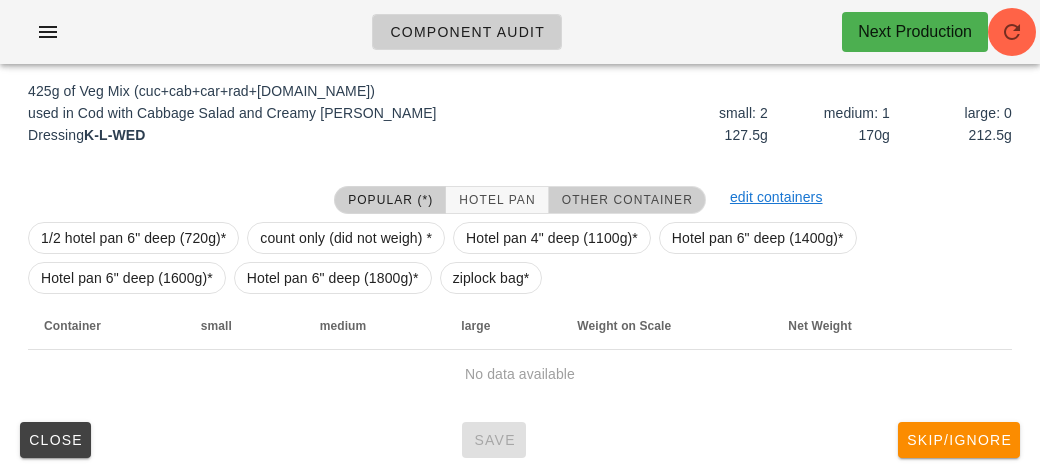 click on "Other Container" at bounding box center (627, 200) 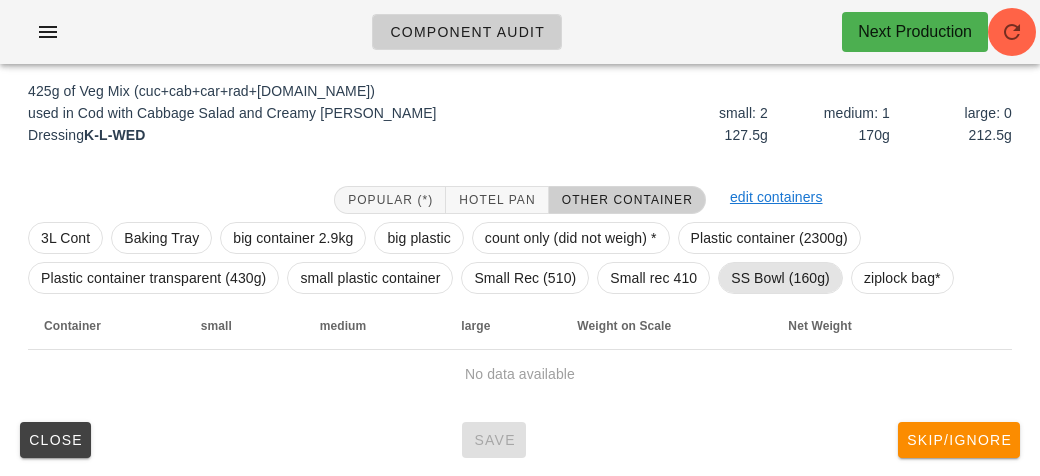 click on "SS Bowl (160g)" at bounding box center (780, 278) 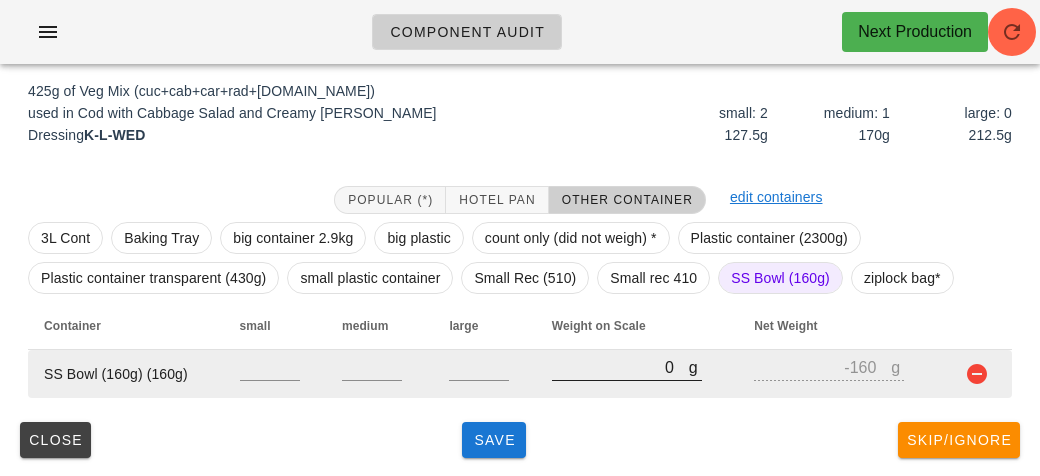 click on "0" at bounding box center [620, 367] 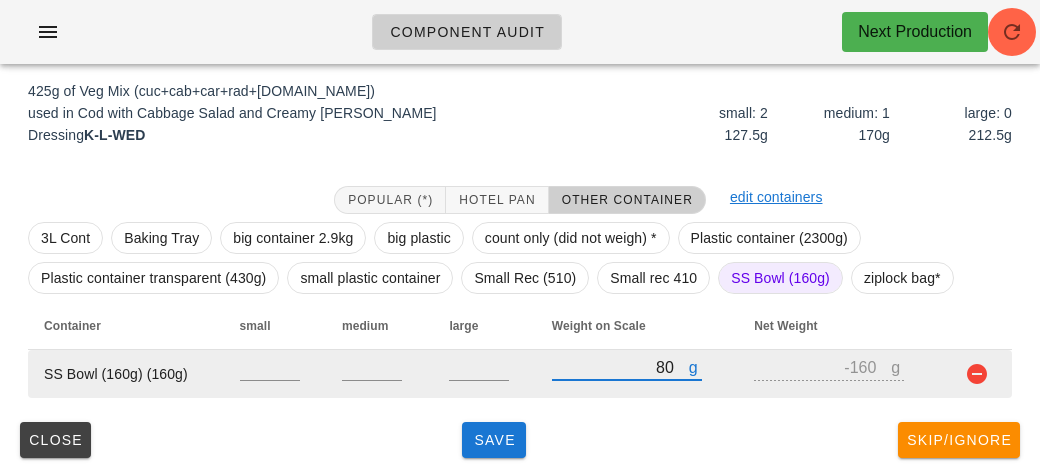 type on "890" 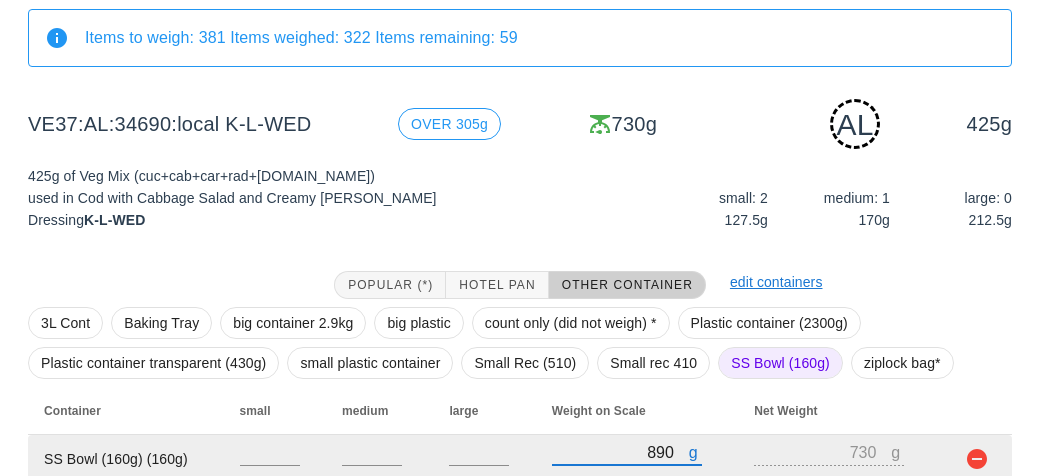 scroll, scrollTop: 250, scrollLeft: 0, axis: vertical 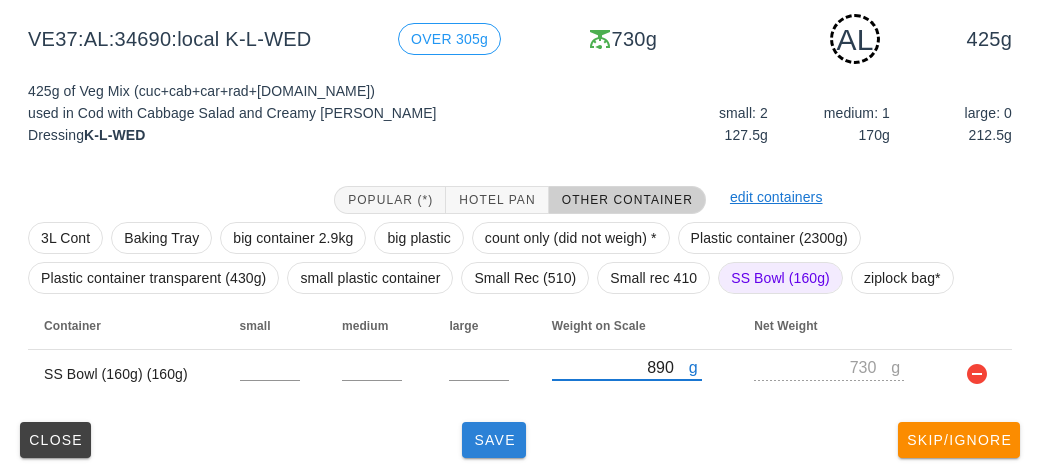 type on "890" 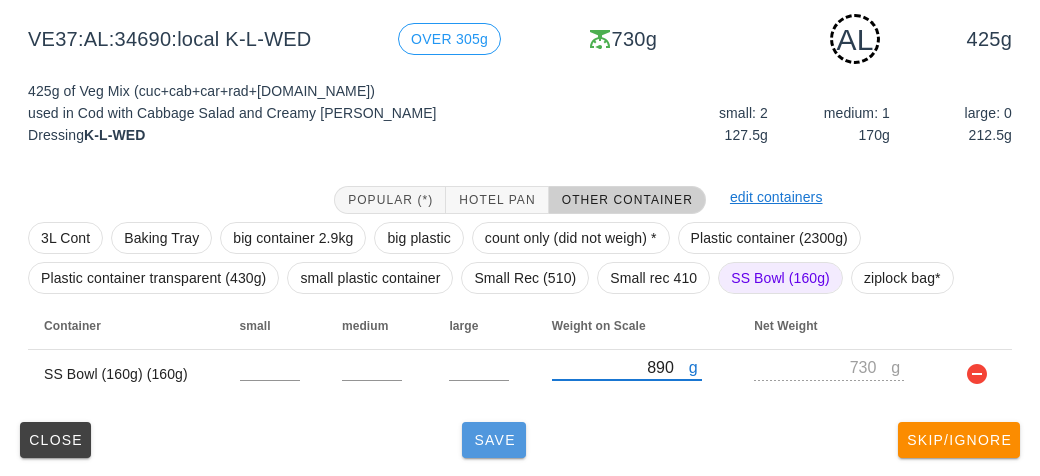 click on "Save" at bounding box center (494, 440) 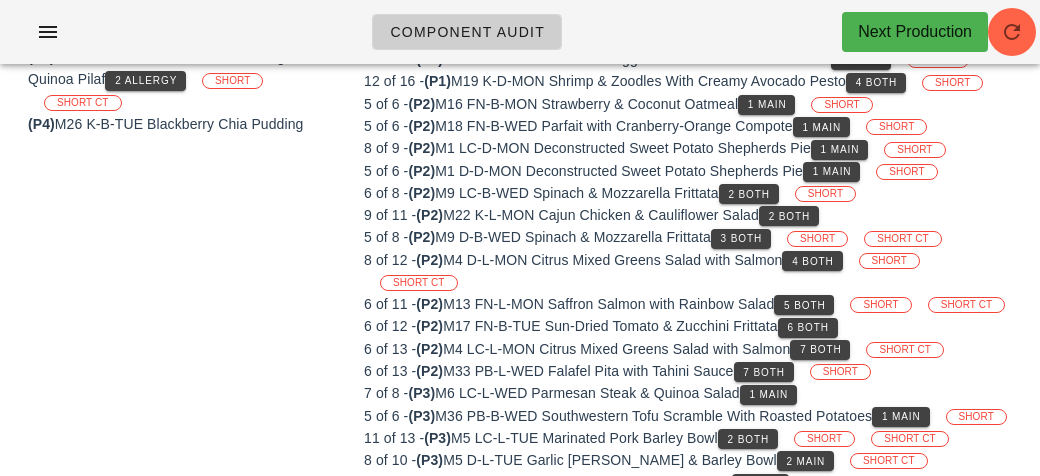 scroll, scrollTop: 0, scrollLeft: 0, axis: both 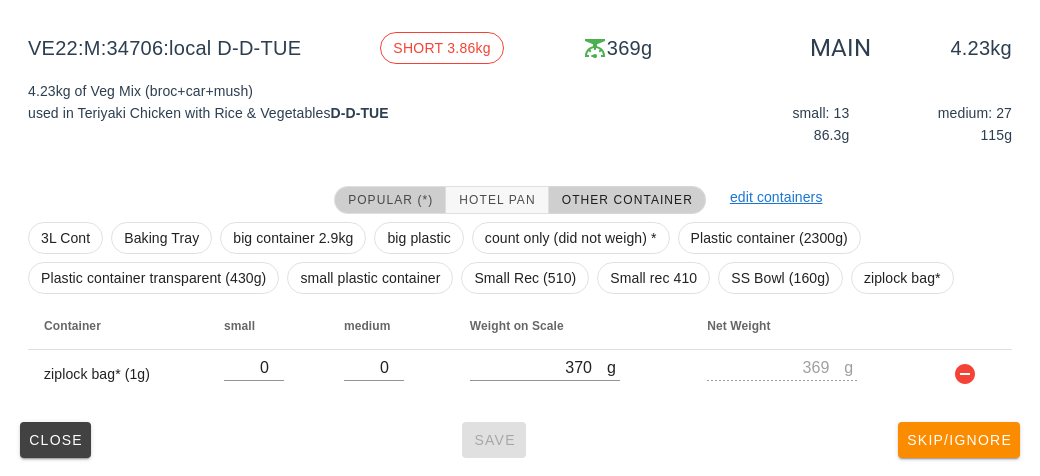 click on "Popular (*)" at bounding box center [390, 200] 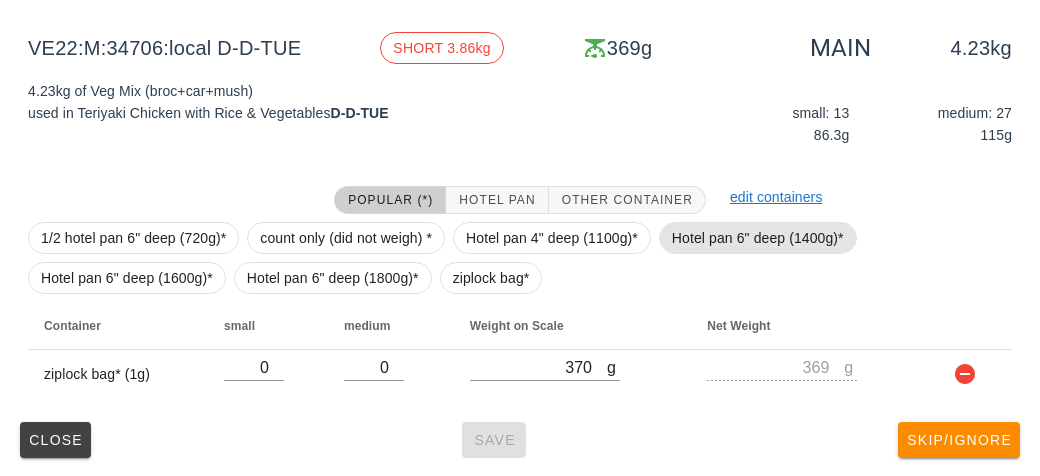 click on "Hotel pan 6" deep (1400g)*" at bounding box center [758, 238] 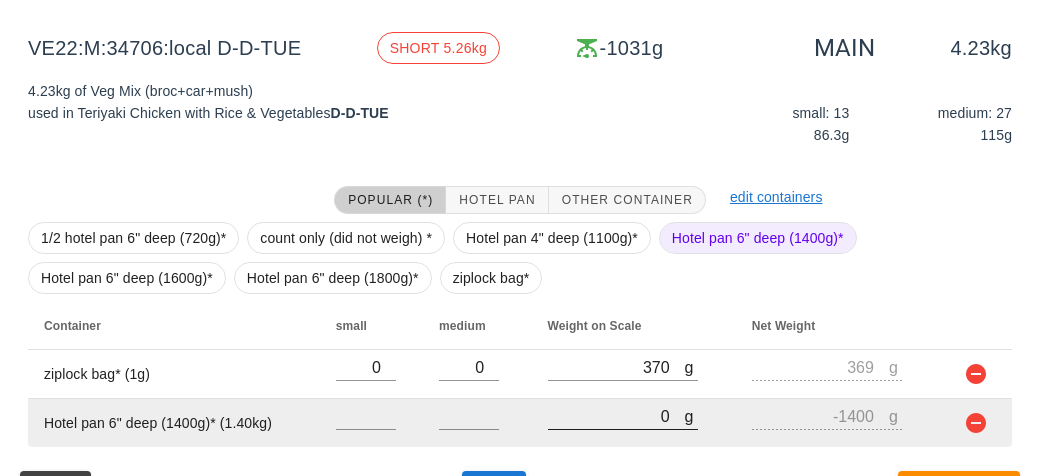 click on "0" at bounding box center (616, 416) 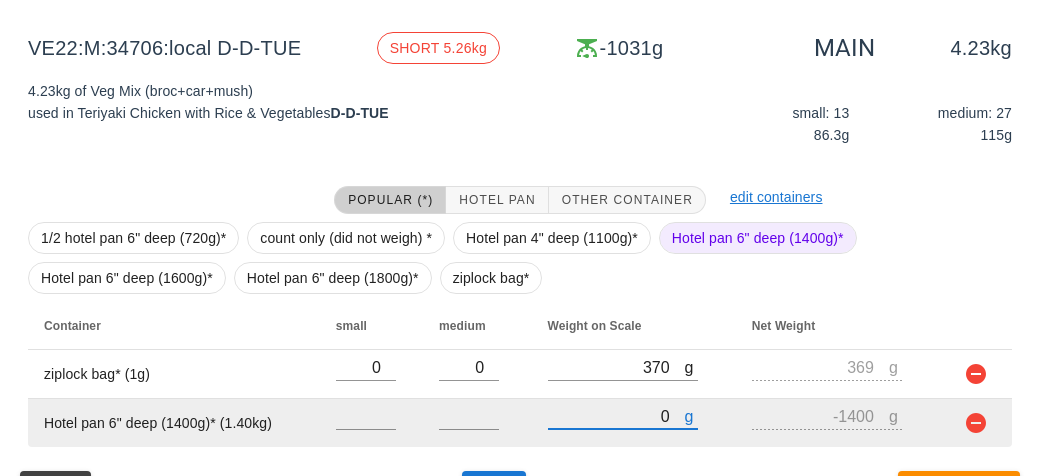 type on "50" 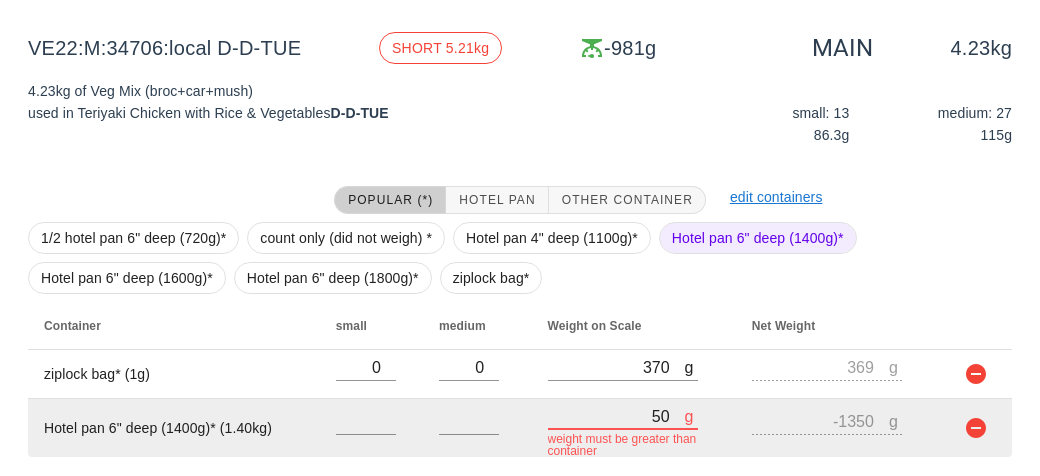 type on "580" 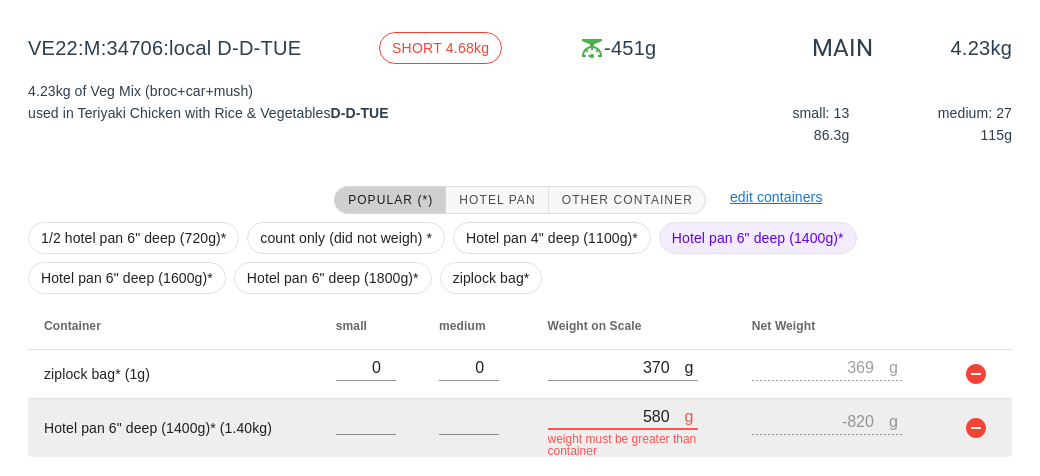 type on "5860" 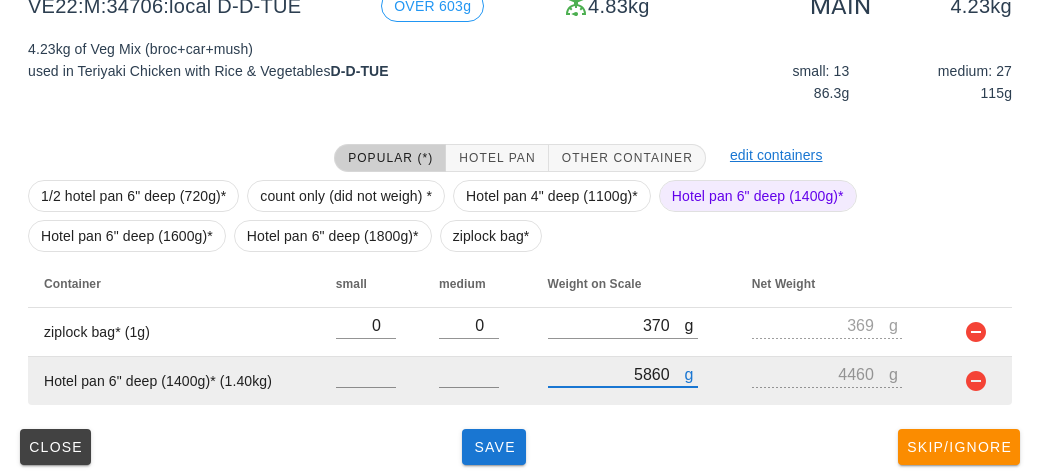 scroll, scrollTop: 281, scrollLeft: 0, axis: vertical 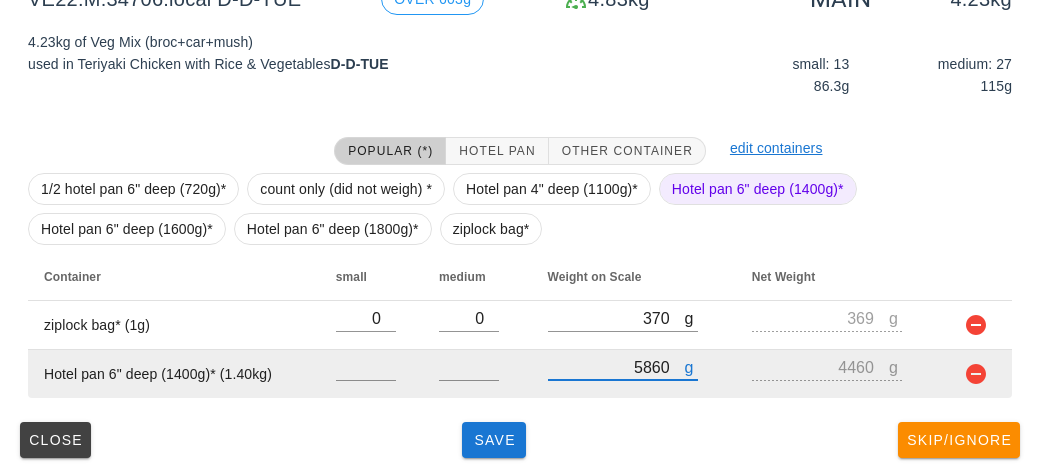 type on "5860" 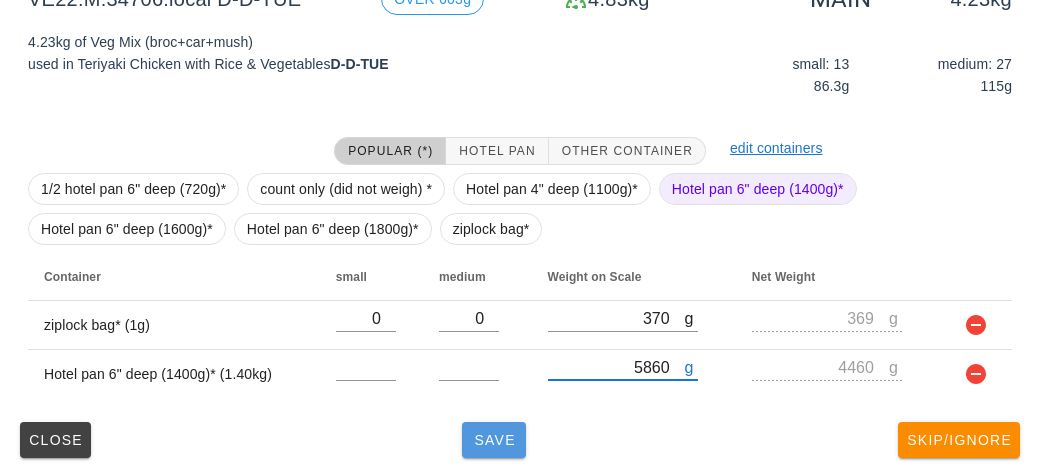 click on "Save" at bounding box center [494, 440] 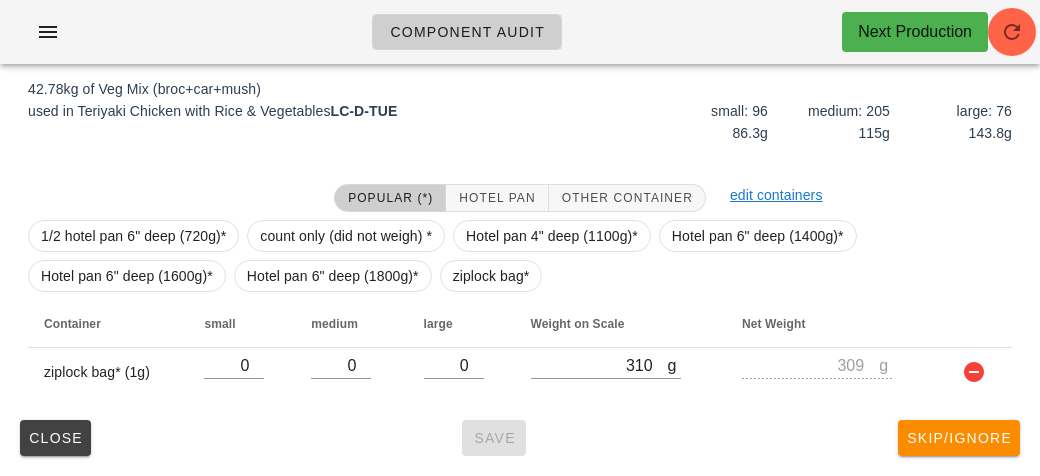scroll, scrollTop: 232, scrollLeft: 0, axis: vertical 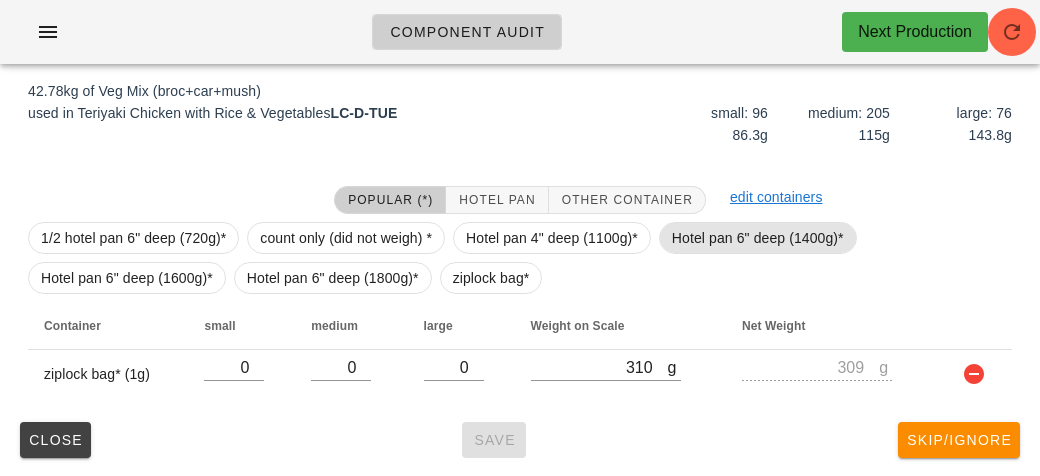 click on "Hotel pan 6" deep (1400g)*" at bounding box center (758, 238) 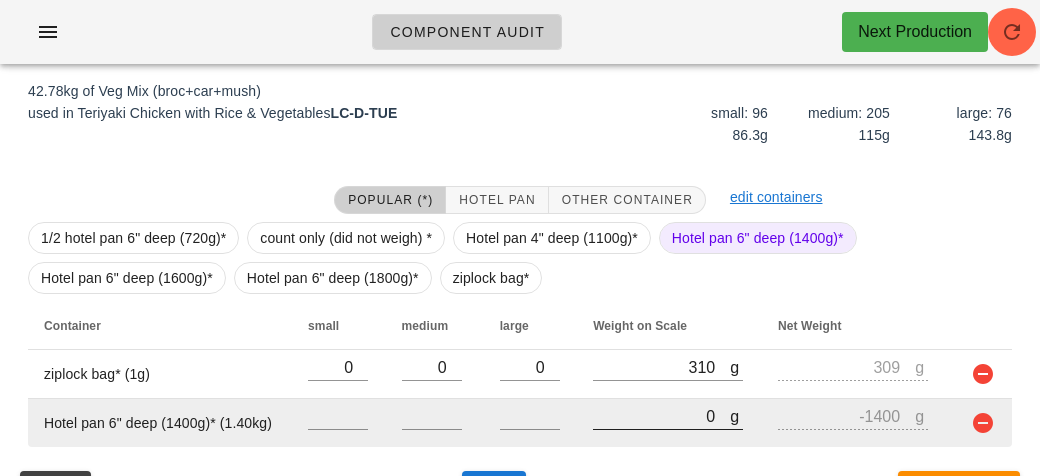 click on "0" at bounding box center (661, 416) 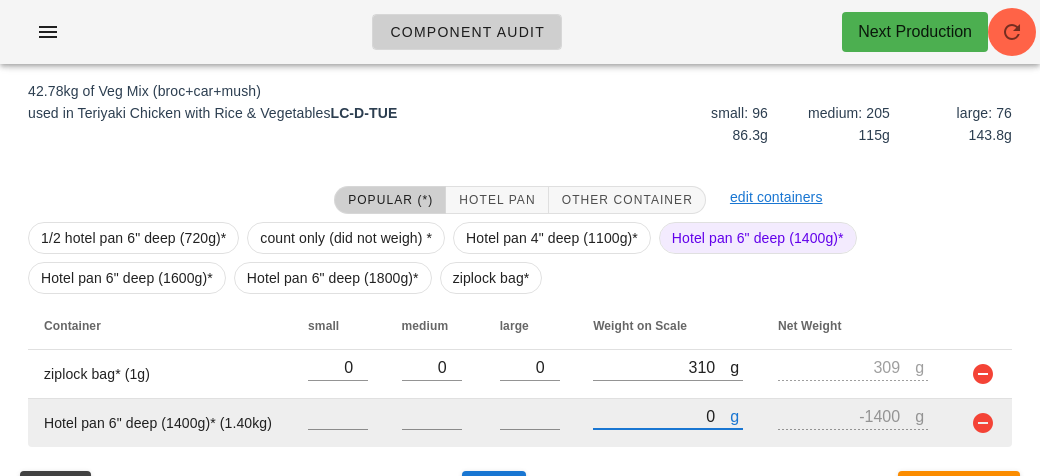 click on "0" at bounding box center [661, 416] 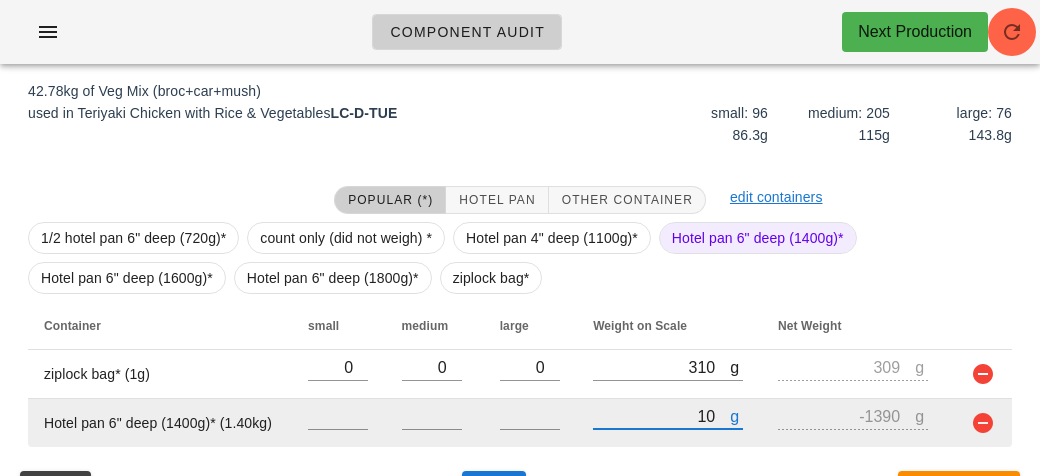 type on "110" 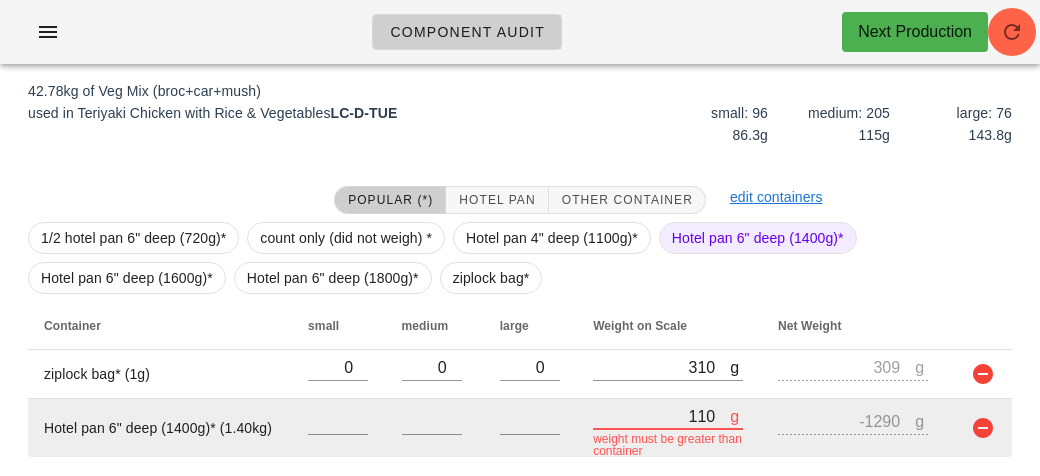 type on "1160" 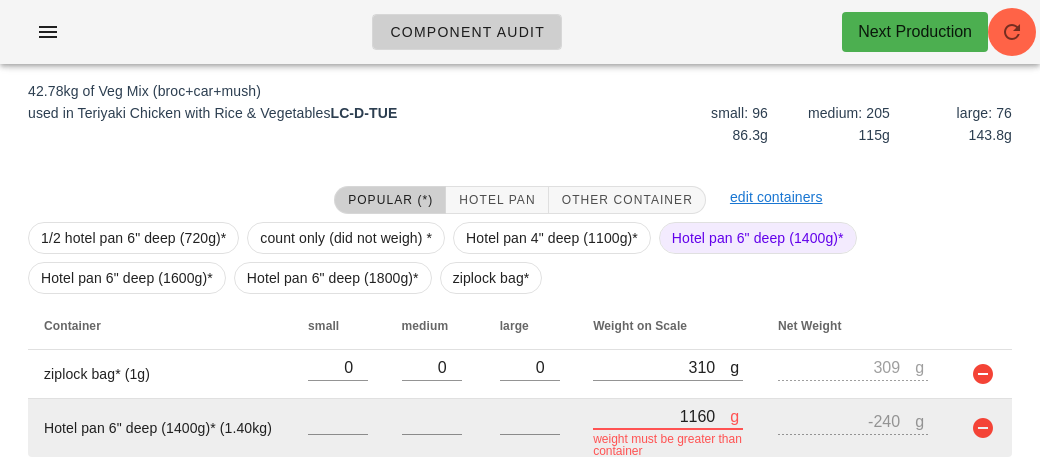 type on "11610" 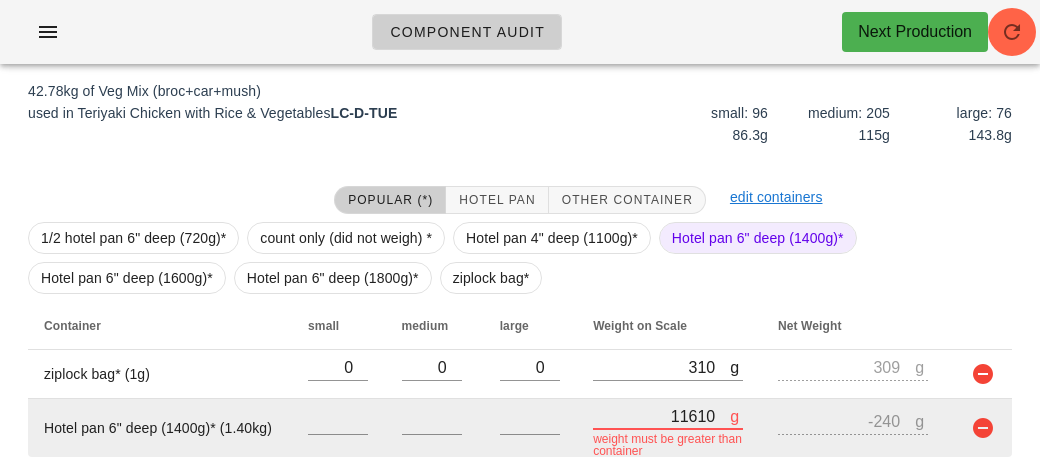 type on "10210" 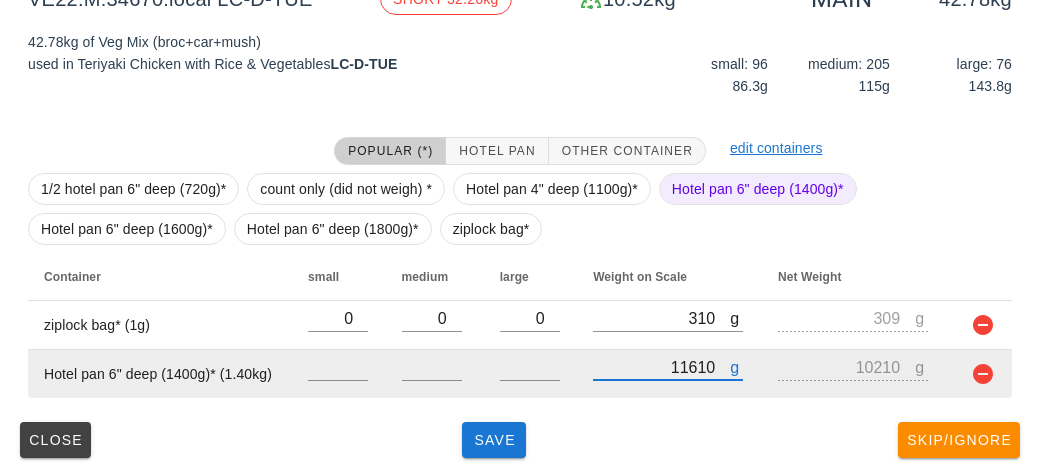 scroll, scrollTop: 280, scrollLeft: 0, axis: vertical 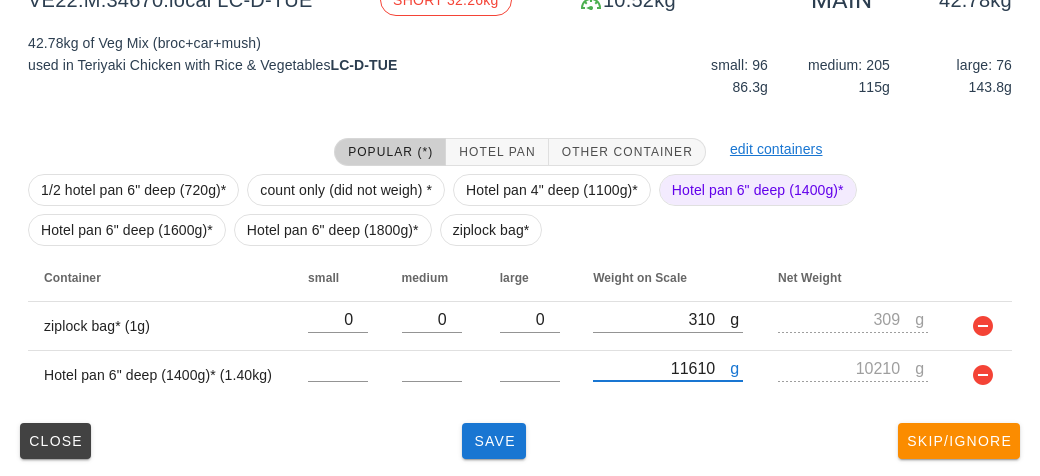 type on "11610" 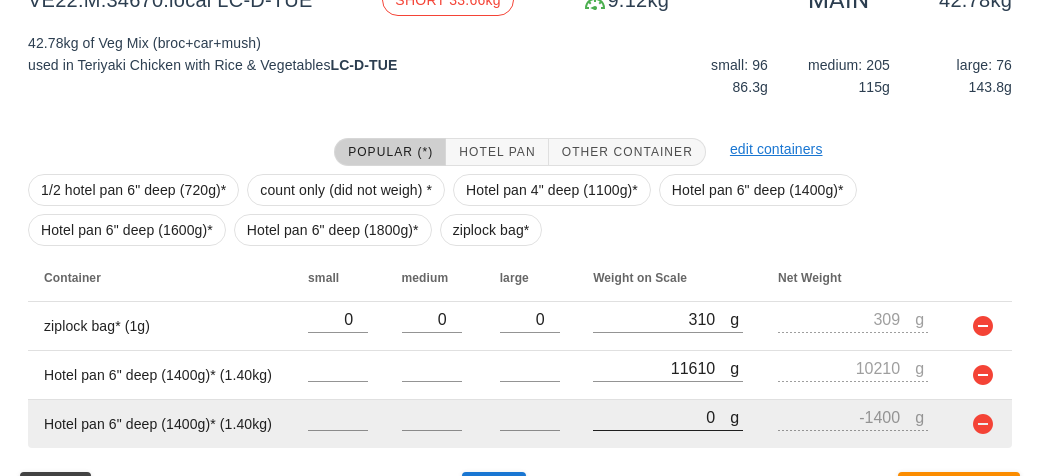 click on "0" at bounding box center (661, 417) 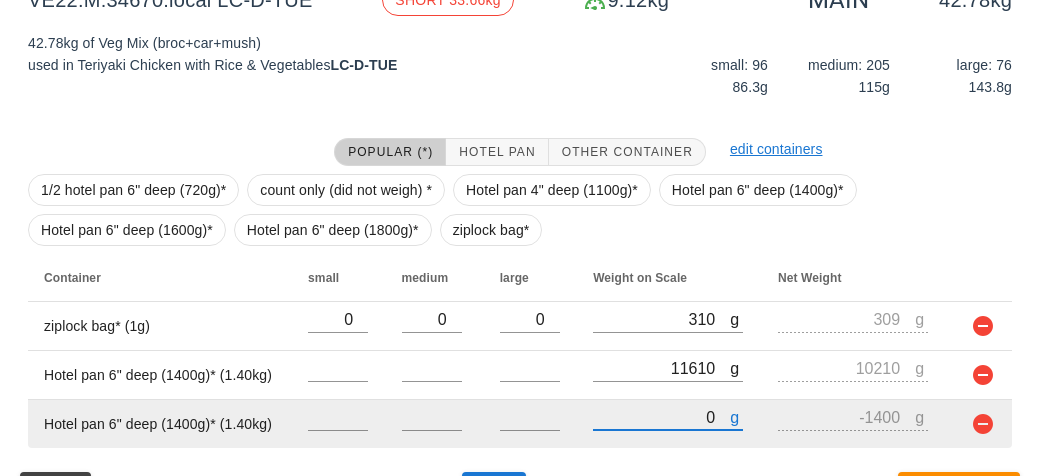 type on "10" 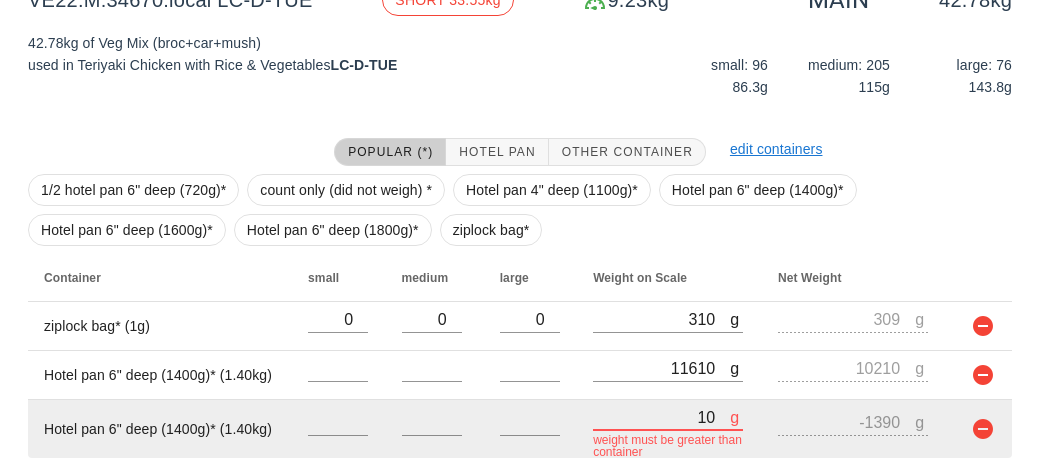 type on "110" 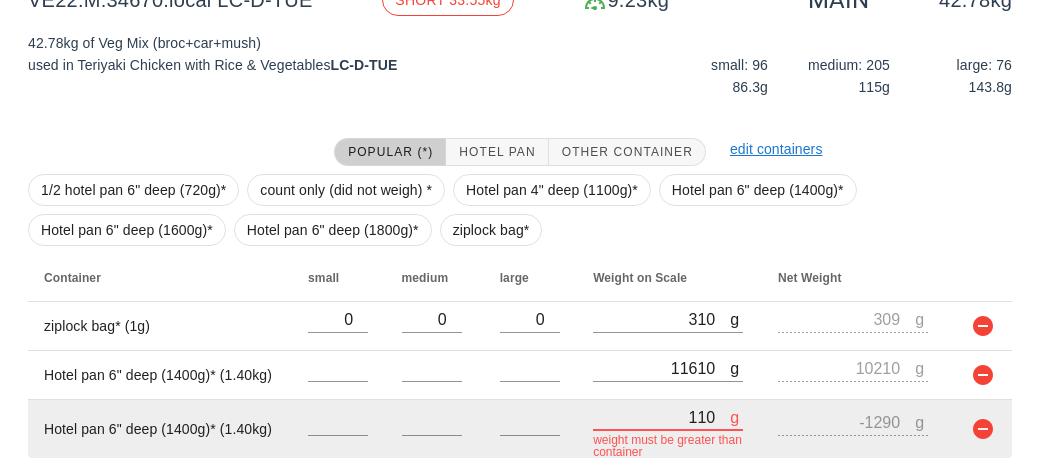 type on "1120" 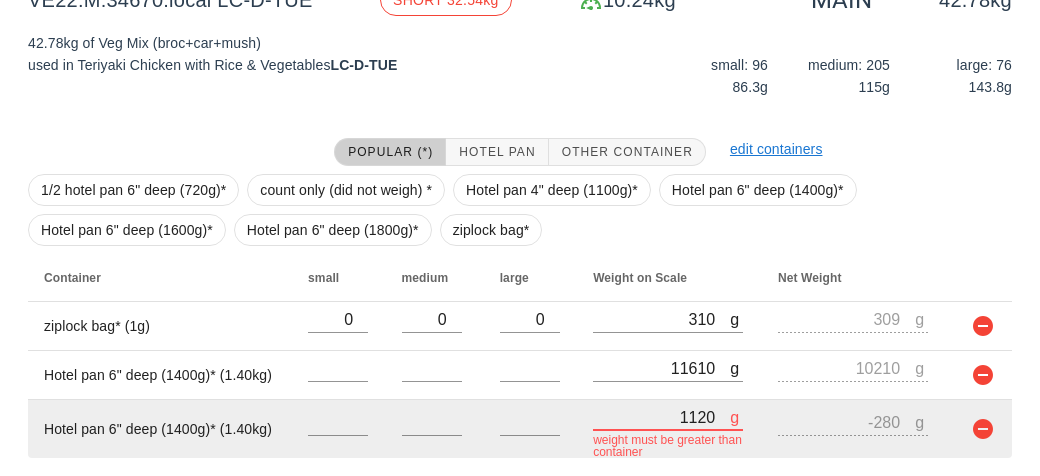 type on "11260" 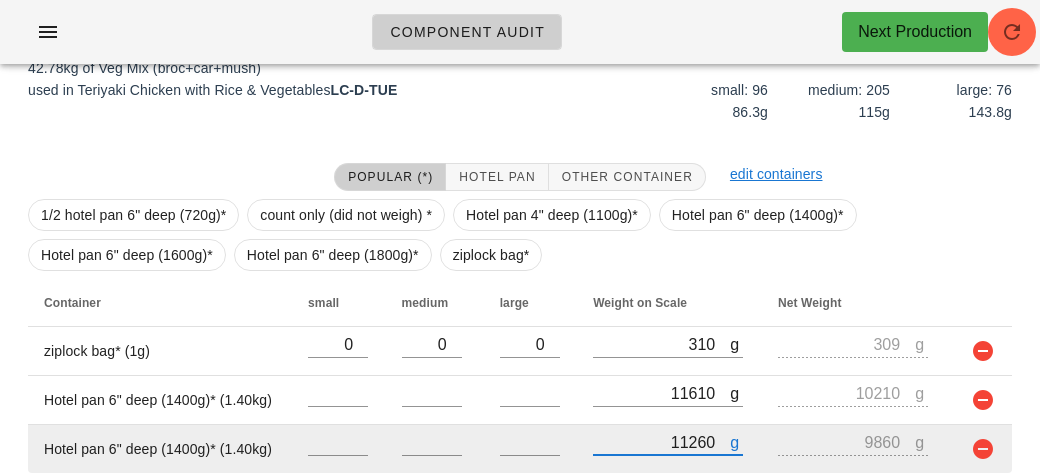scroll, scrollTop: 247, scrollLeft: 0, axis: vertical 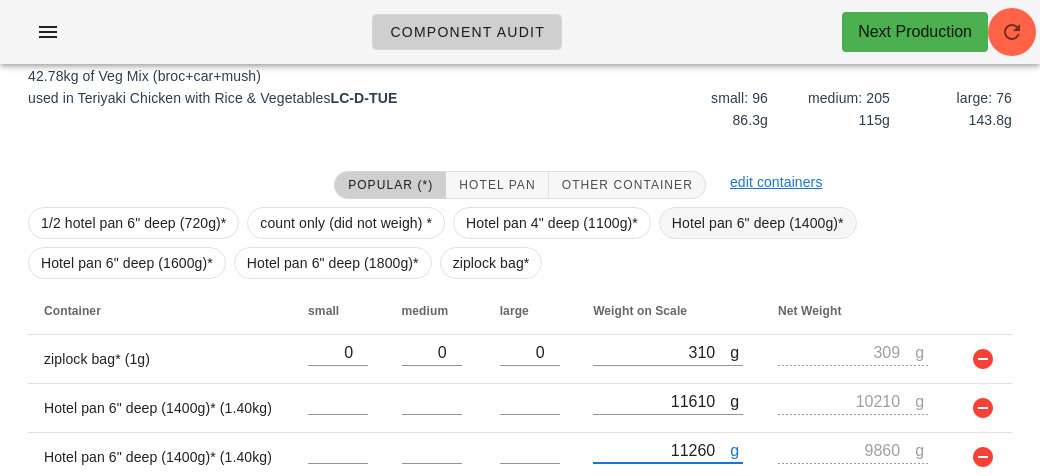type on "11260" 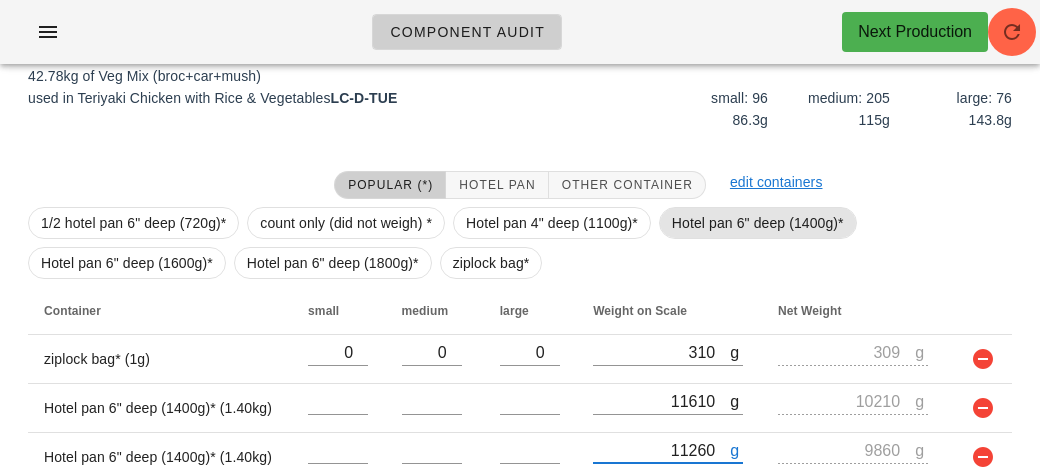 click on "Hotel pan 6" deep (1400g)*" at bounding box center (758, 223) 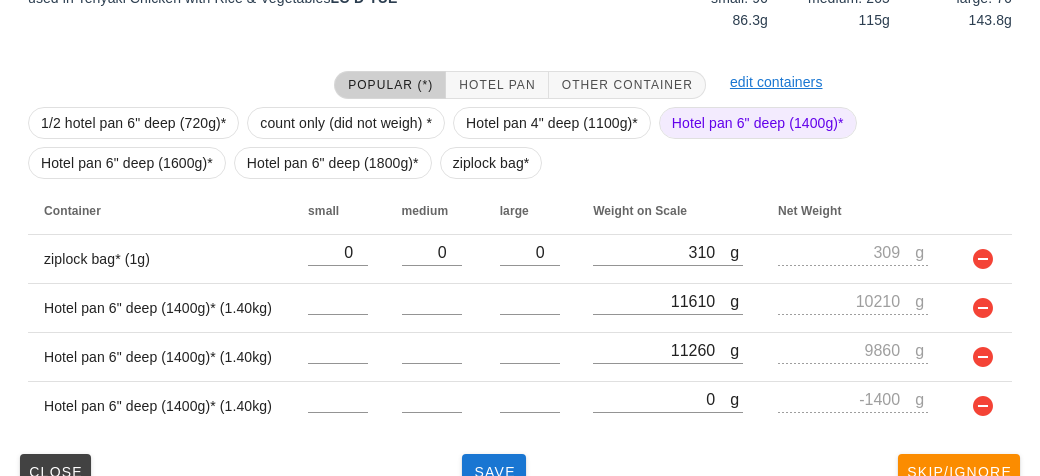 scroll, scrollTop: 357, scrollLeft: 0, axis: vertical 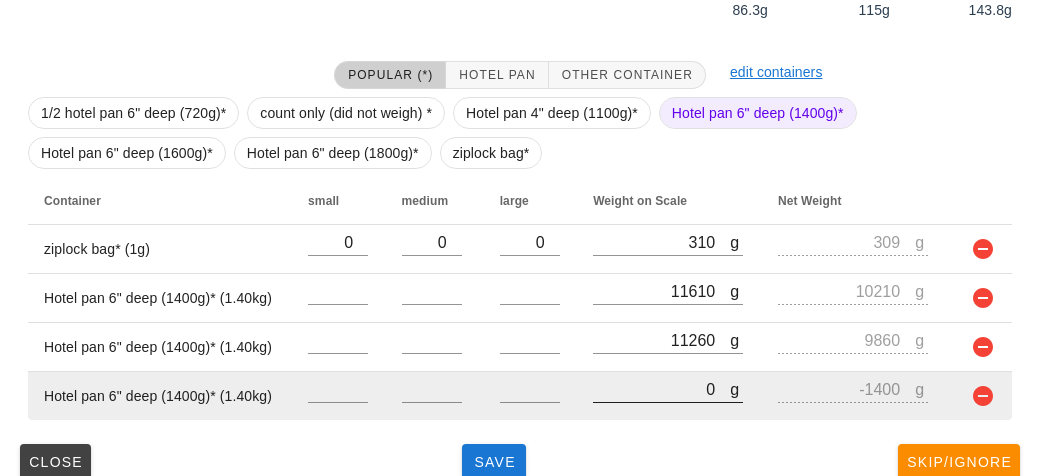 click on "0" at bounding box center (661, 389) 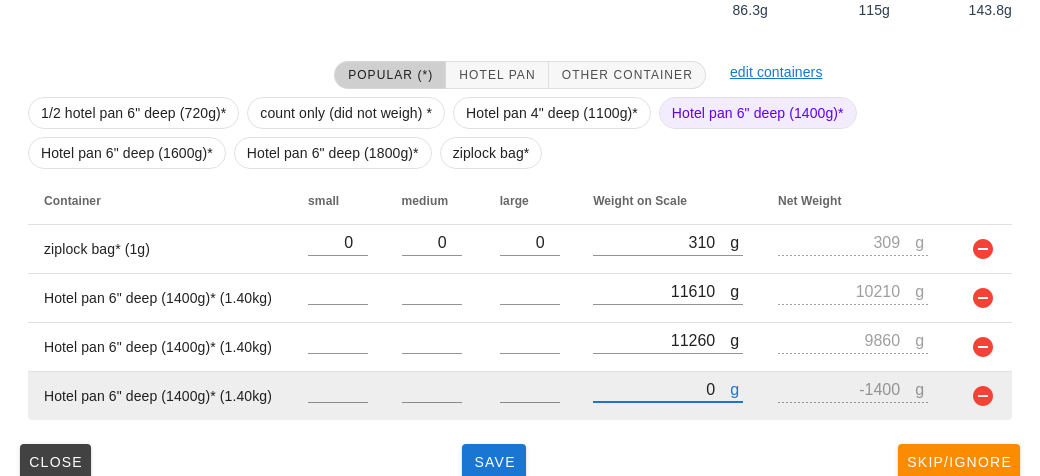 type on "10" 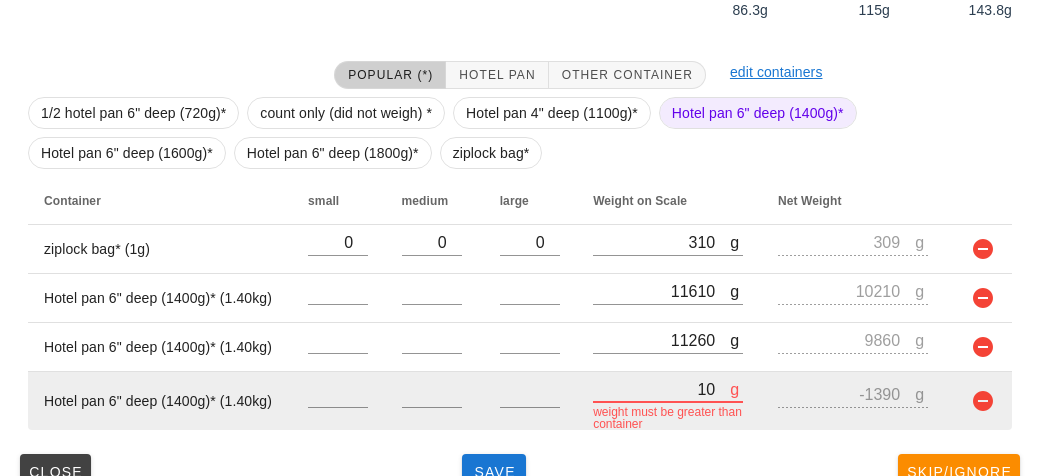 type on "120" 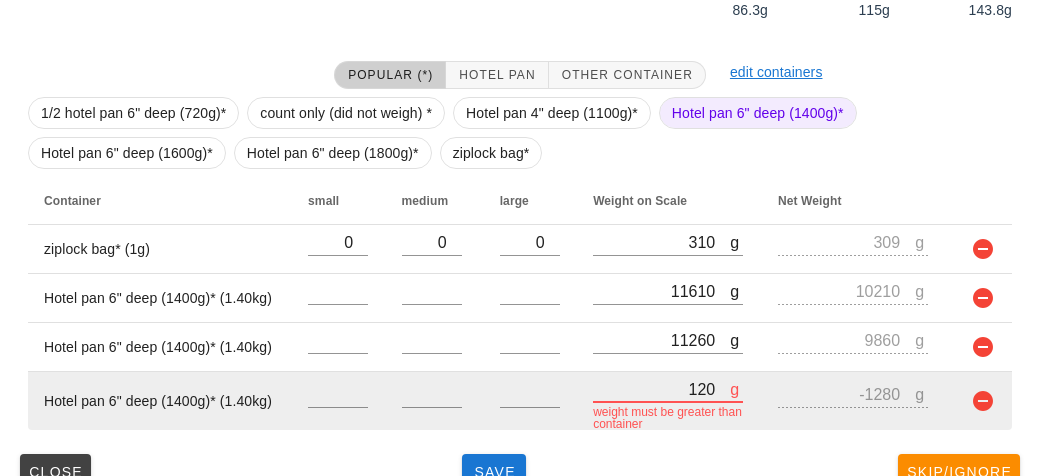 type on "1260" 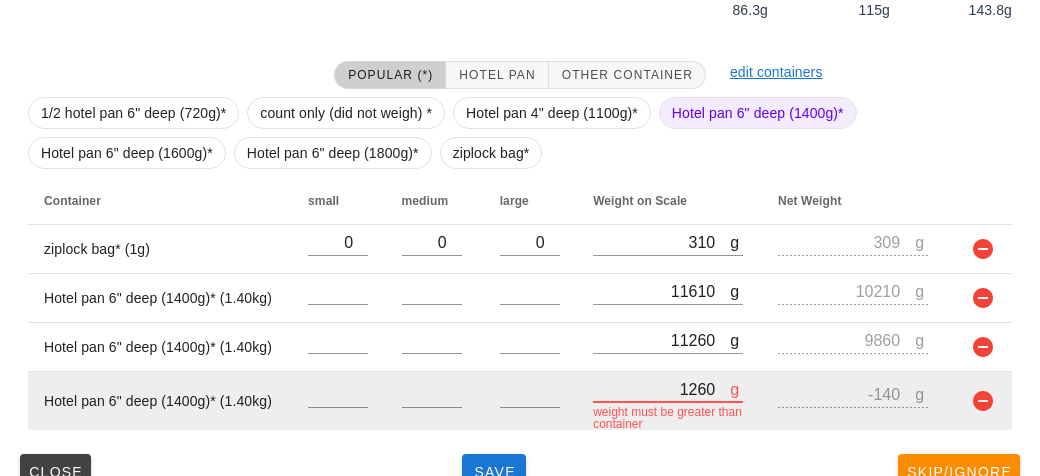 type on "12600" 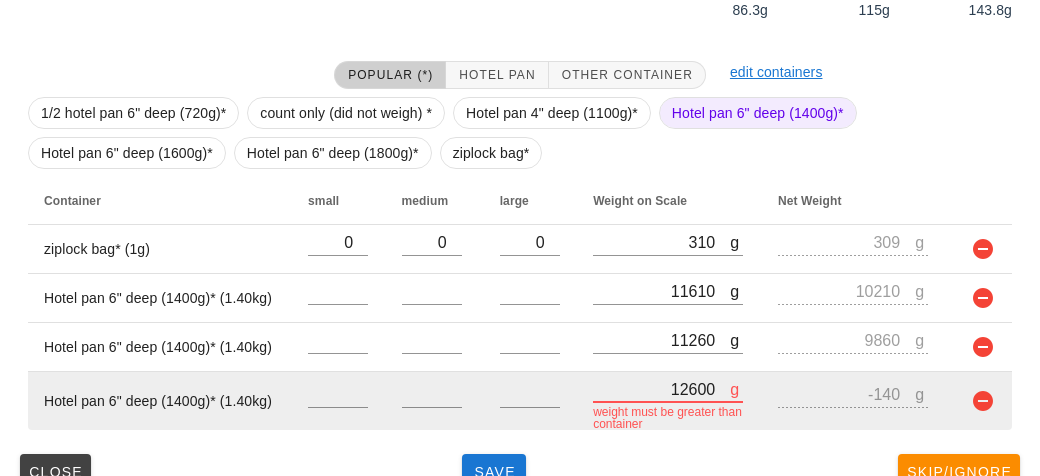 type on "11200" 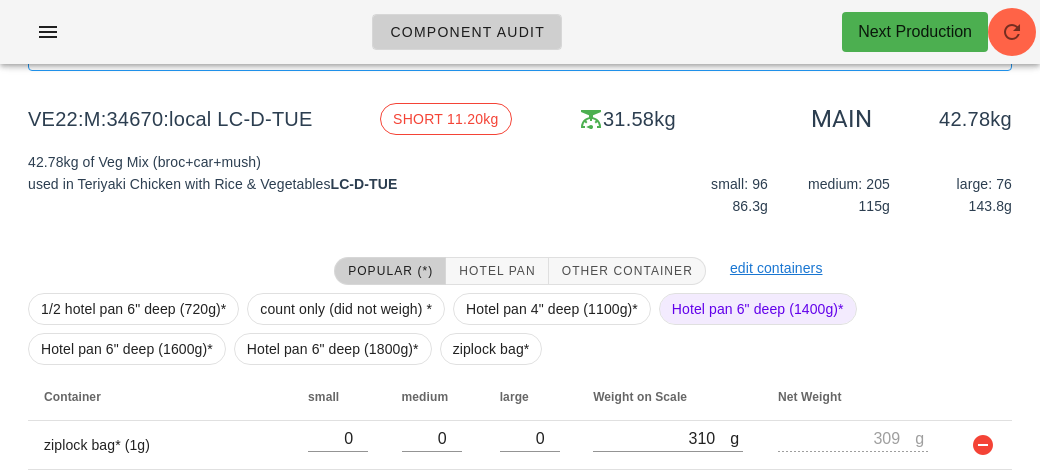 scroll, scrollTop: 188, scrollLeft: 0, axis: vertical 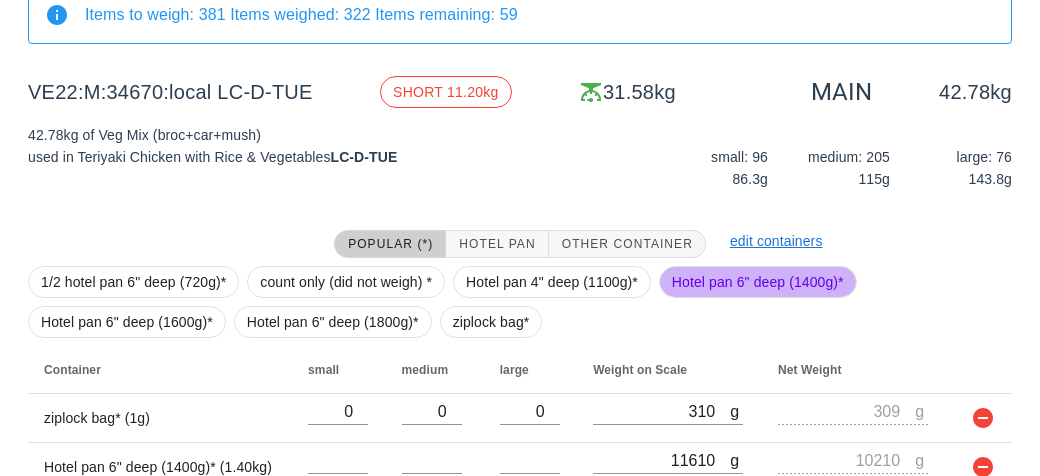 type on "12600" 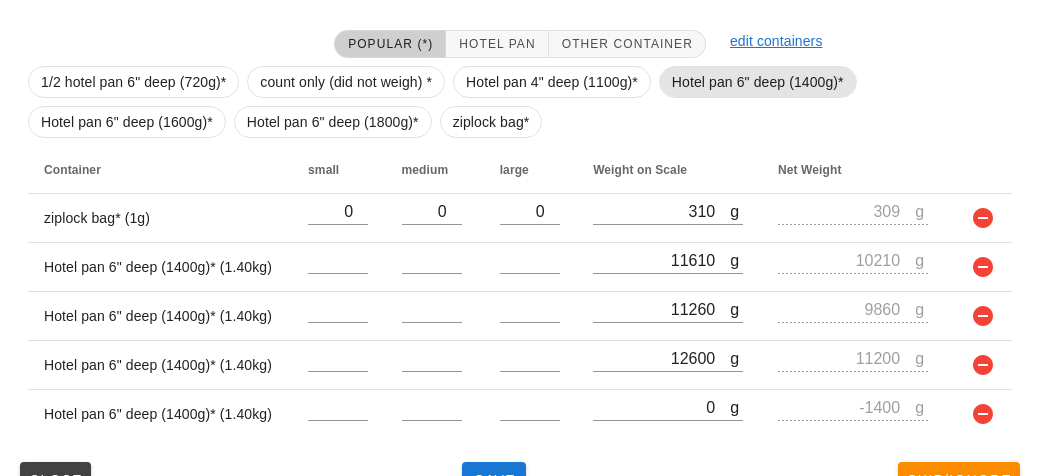 scroll, scrollTop: 400, scrollLeft: 0, axis: vertical 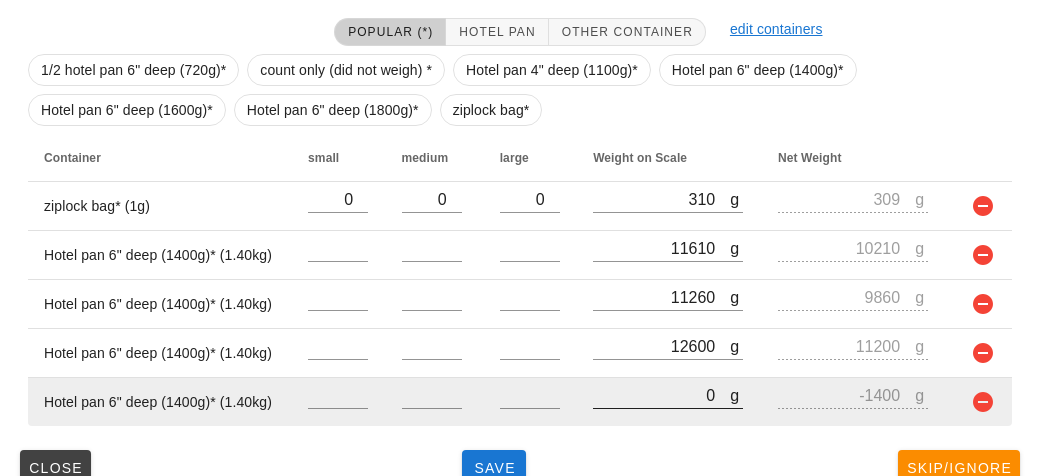 click on "0" at bounding box center (661, 395) 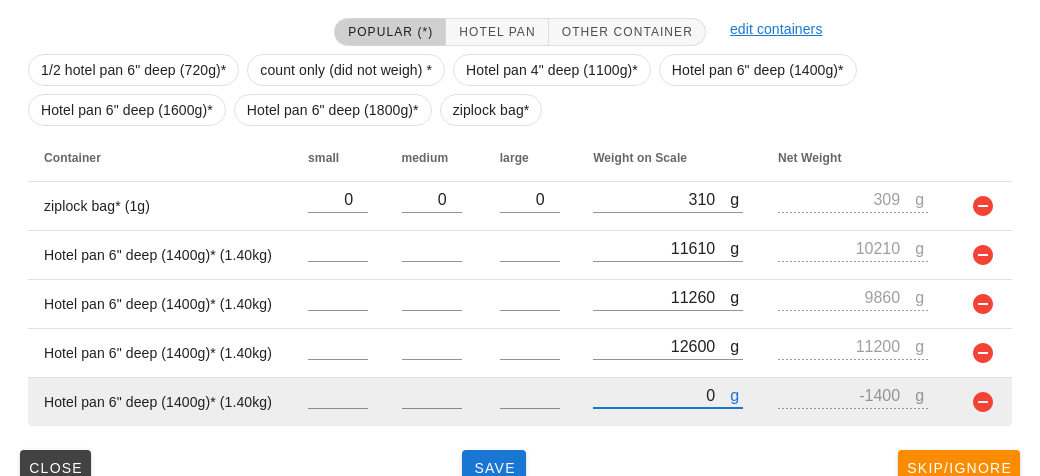 type on "10" 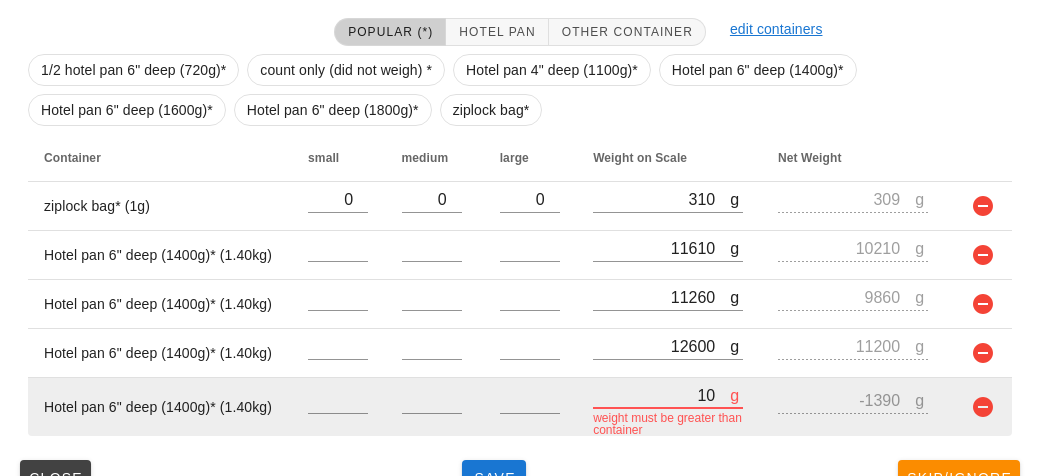 type on "120" 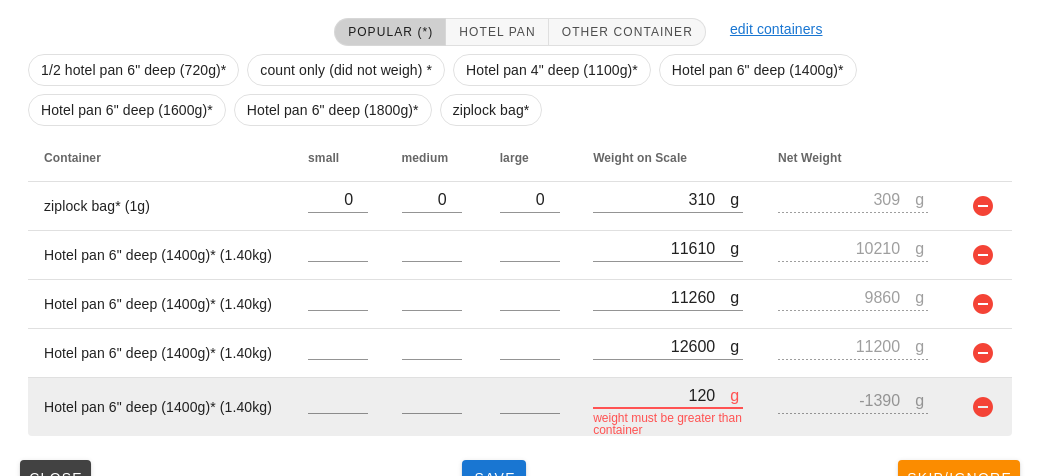 type on "-1280" 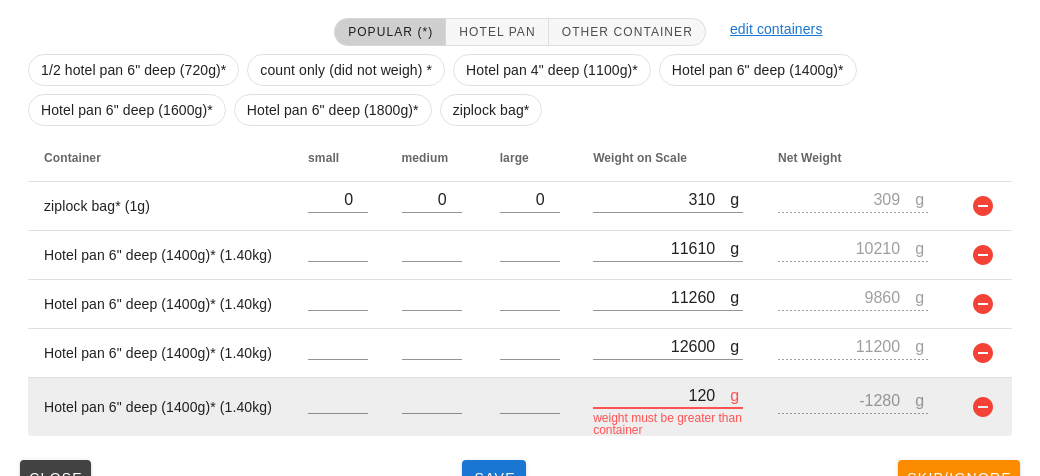 type on "1210" 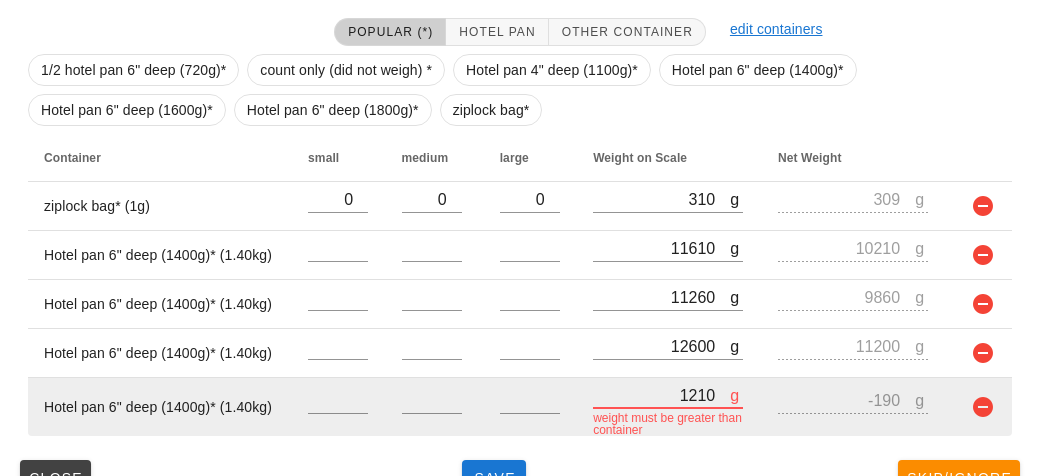 type on "12190" 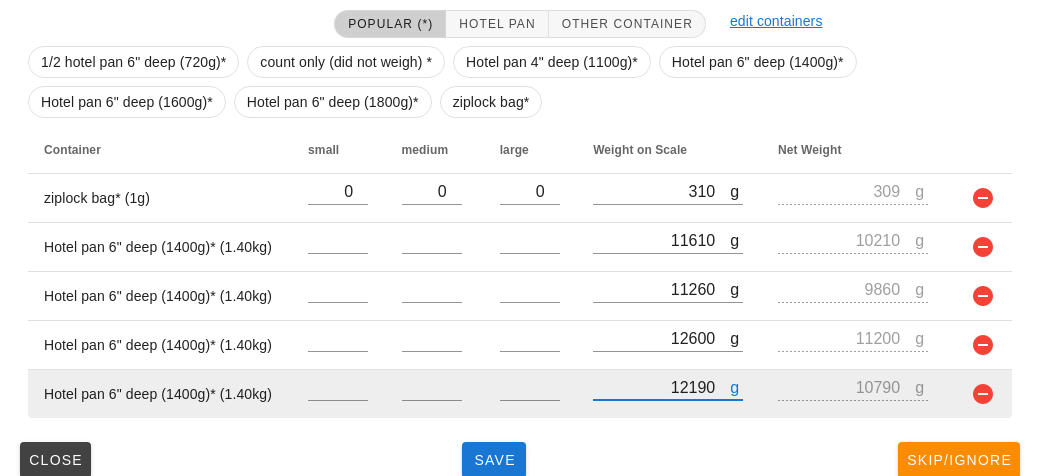scroll, scrollTop: 427, scrollLeft: 0, axis: vertical 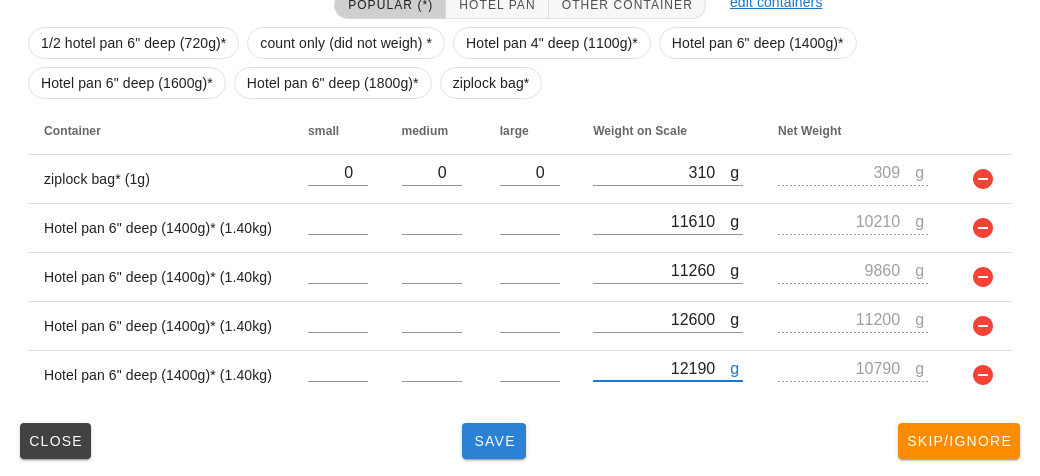 type on "12190" 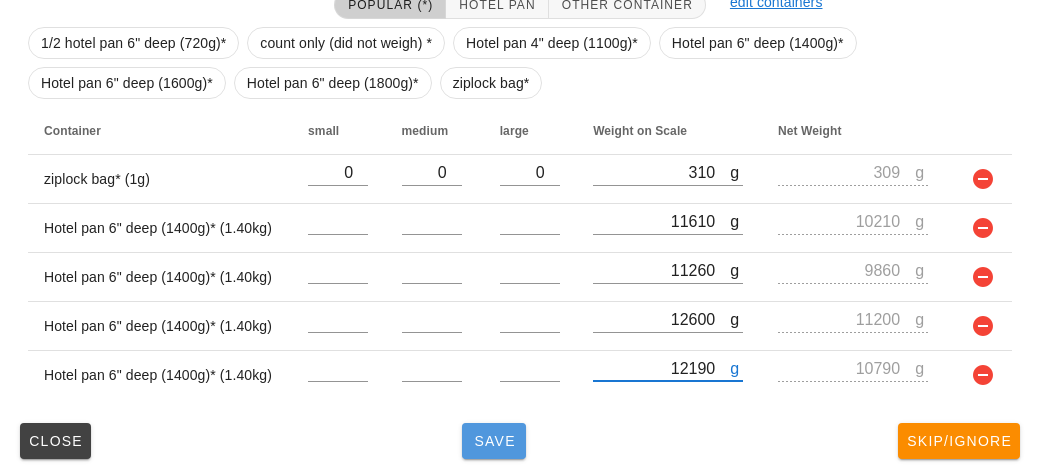 click on "Save" at bounding box center [494, 441] 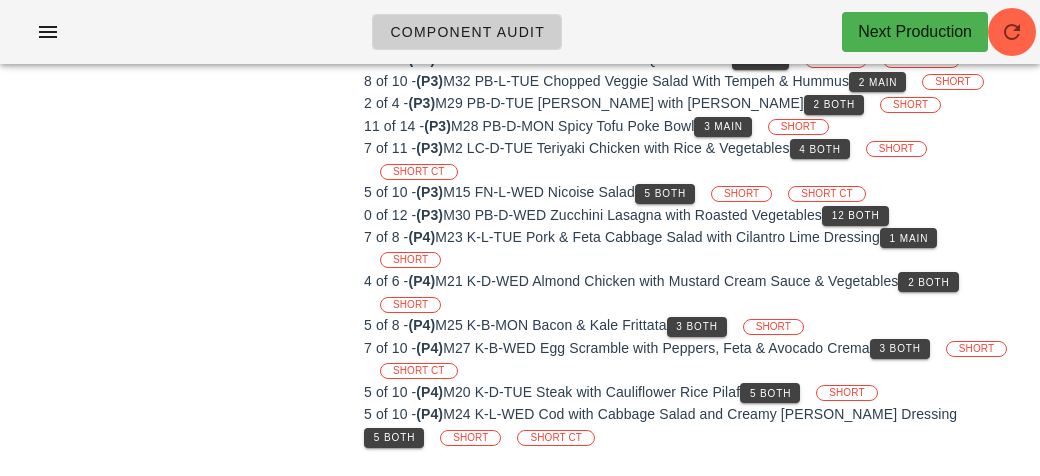 scroll, scrollTop: 0, scrollLeft: 0, axis: both 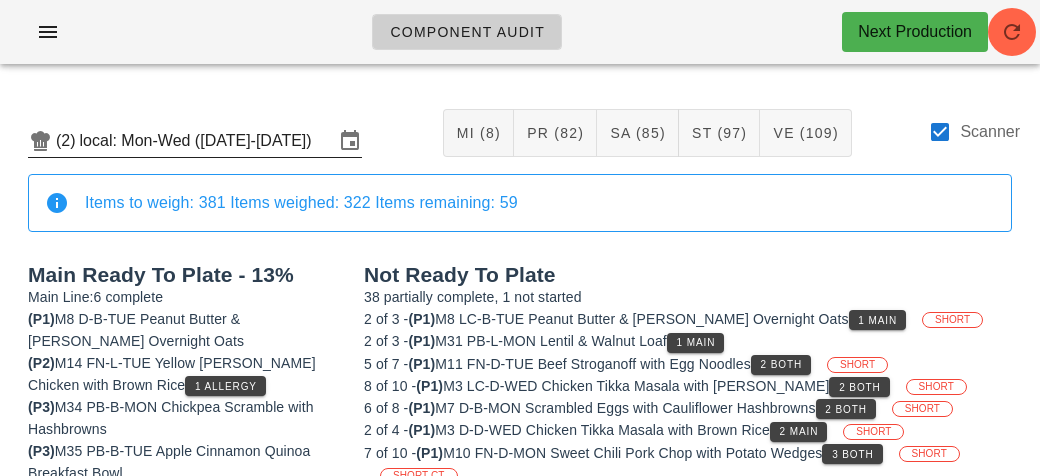 click on "local: Mon-Wed ([DATE]-[DATE])" at bounding box center (207, 141) 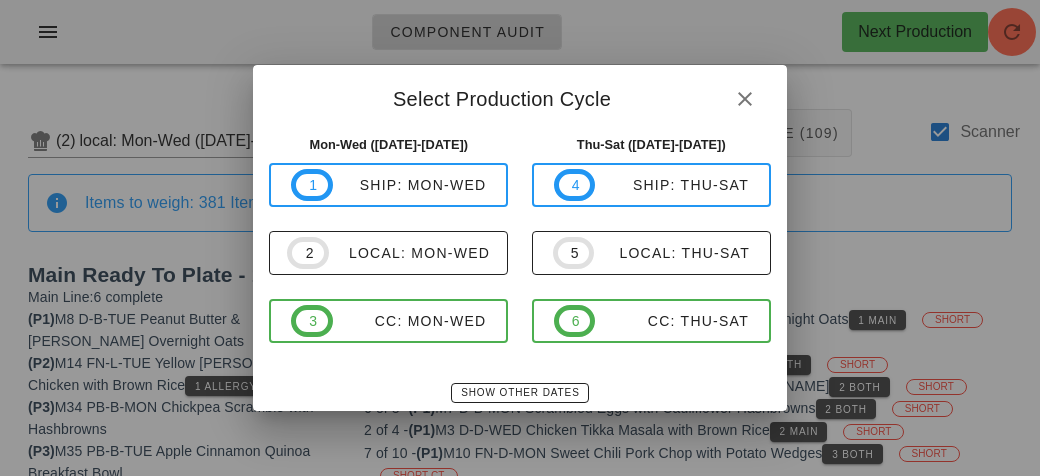 click at bounding box center (520, 238) 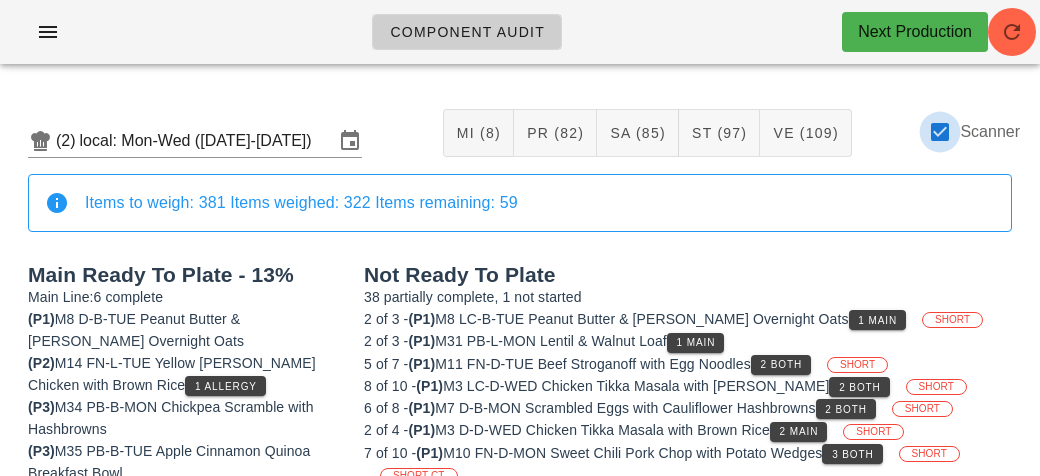 click at bounding box center [940, 132] 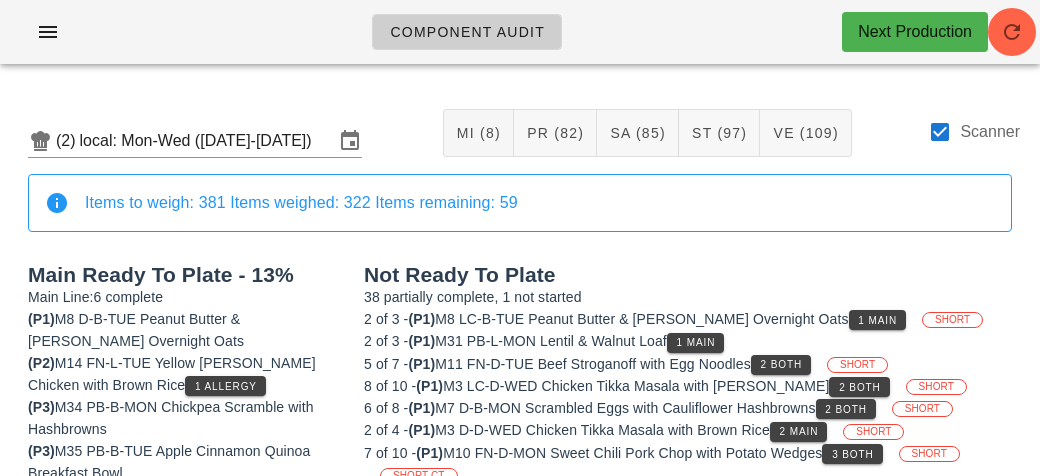 checkbox on "false" 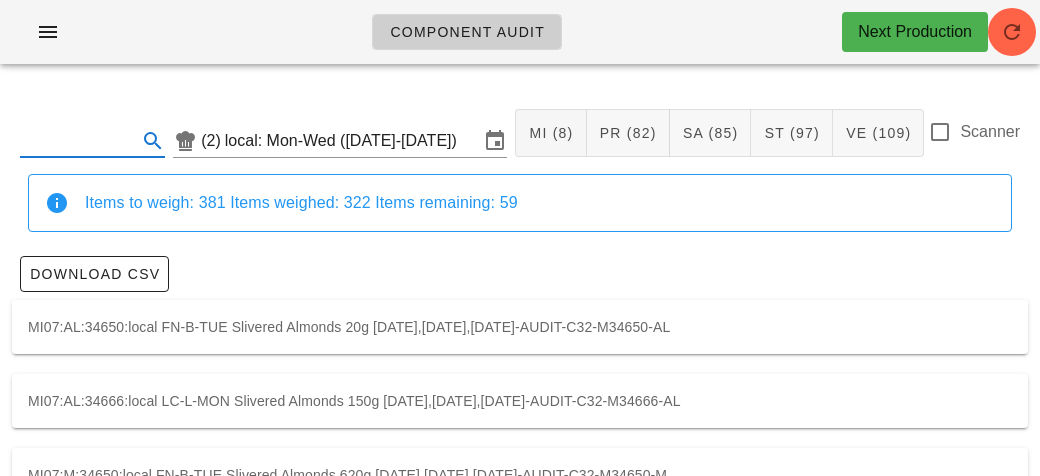 click at bounding box center [76, 141] 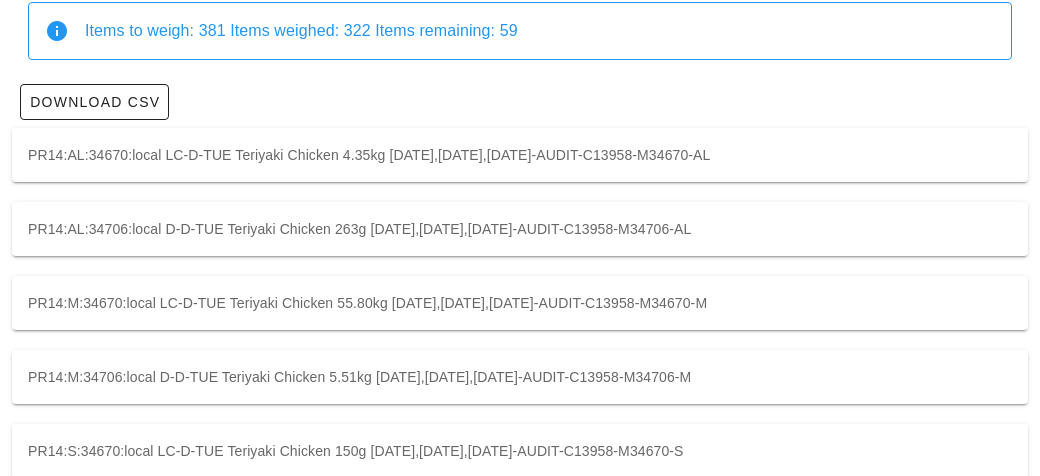 scroll, scrollTop: 172, scrollLeft: 0, axis: vertical 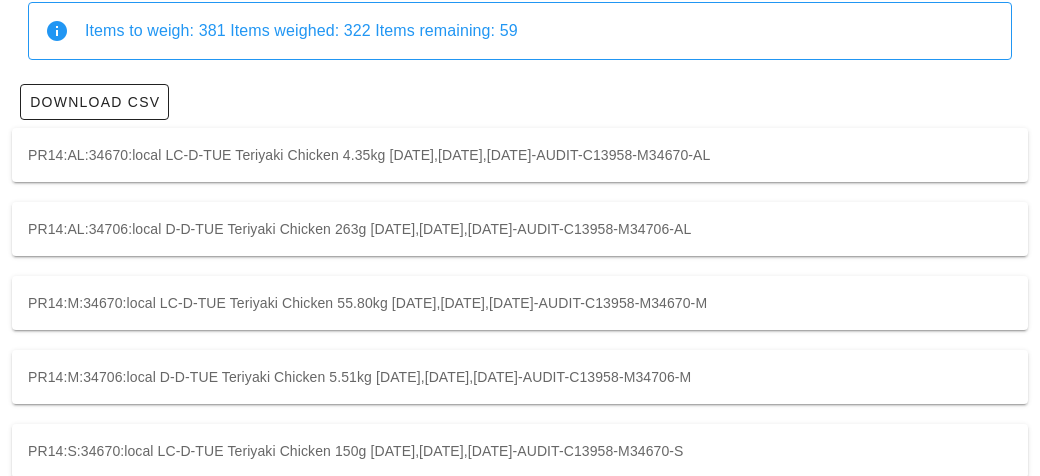 click on "PR14:M:34670:local LC-D-TUE Teriyaki Chicken 55.80kg 2025-07-21,2025-07-22,2025-07-23-AUDIT-C13958-M34670-M" at bounding box center (520, 303) 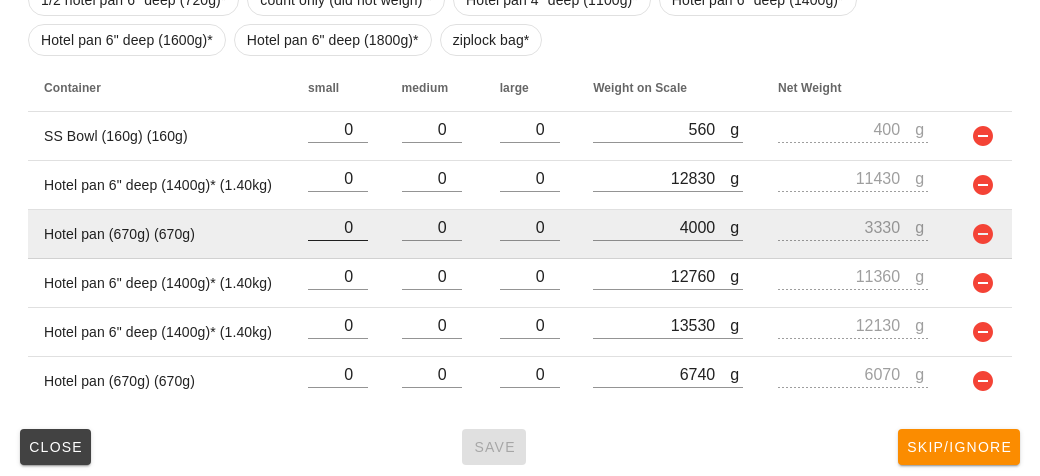 scroll, scrollTop: 523, scrollLeft: 0, axis: vertical 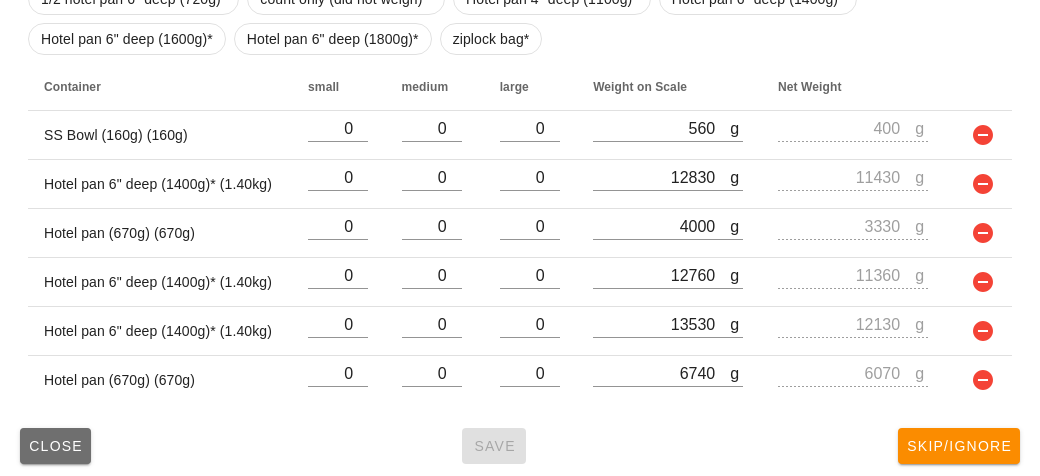 click on "Close" at bounding box center (55, 446) 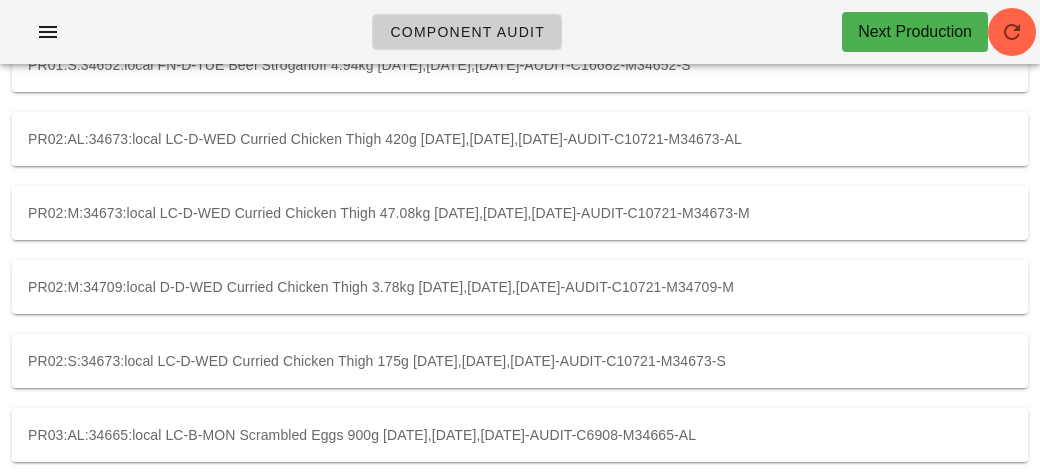 scroll, scrollTop: 0, scrollLeft: 0, axis: both 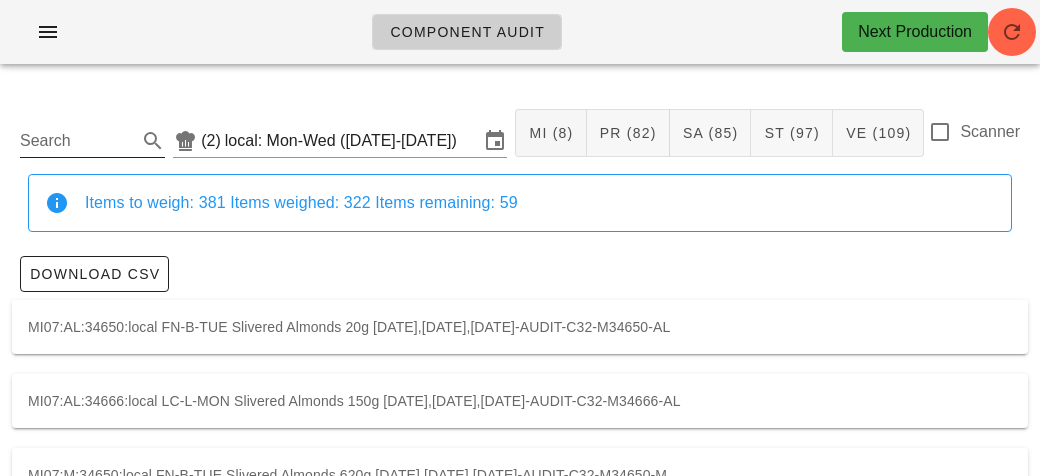 click on "Search" at bounding box center [76, 141] 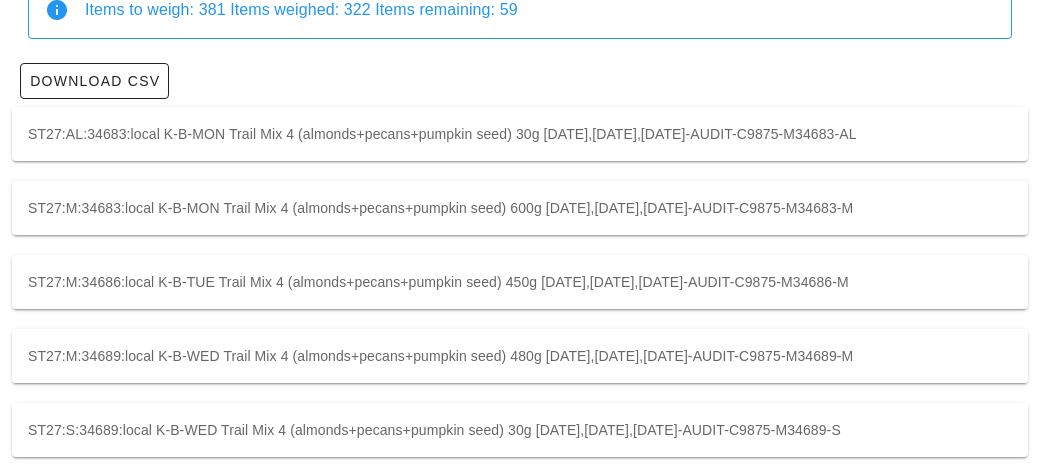 scroll, scrollTop: 191, scrollLeft: 0, axis: vertical 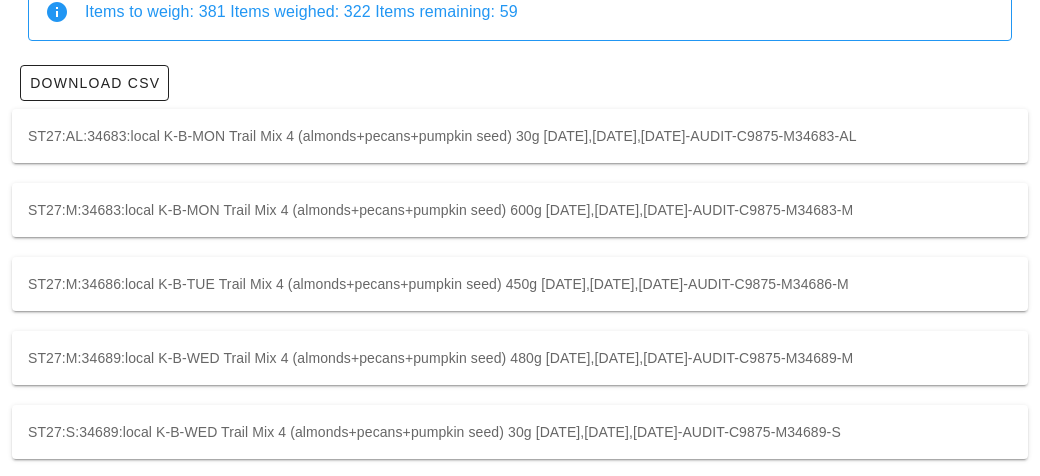 click on "ST27:M:34686:local K-B-TUE Trail Mix 4 (almonds+pecans+pumpkin seed) 450g 2025-07-21,2025-07-22,2025-07-23-AUDIT-C9875-M34686-M" at bounding box center (520, 284) 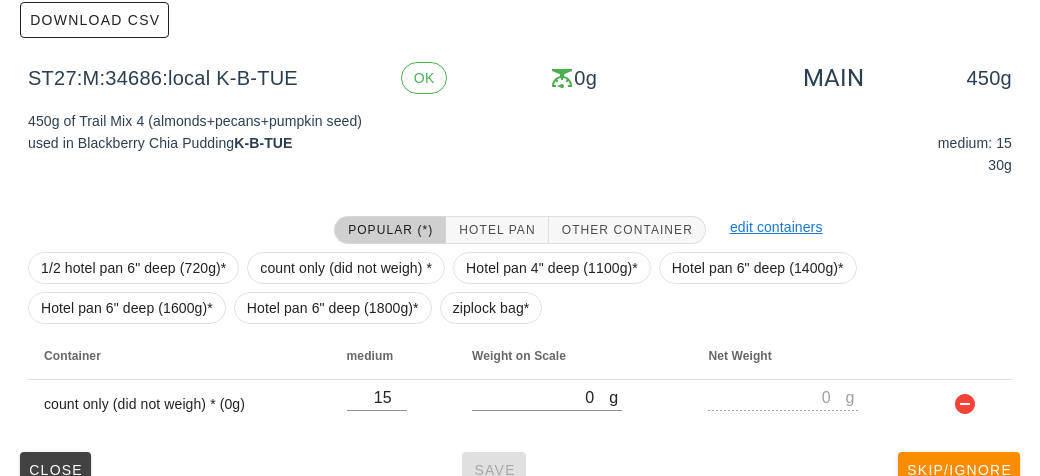 scroll, scrollTop: 284, scrollLeft: 0, axis: vertical 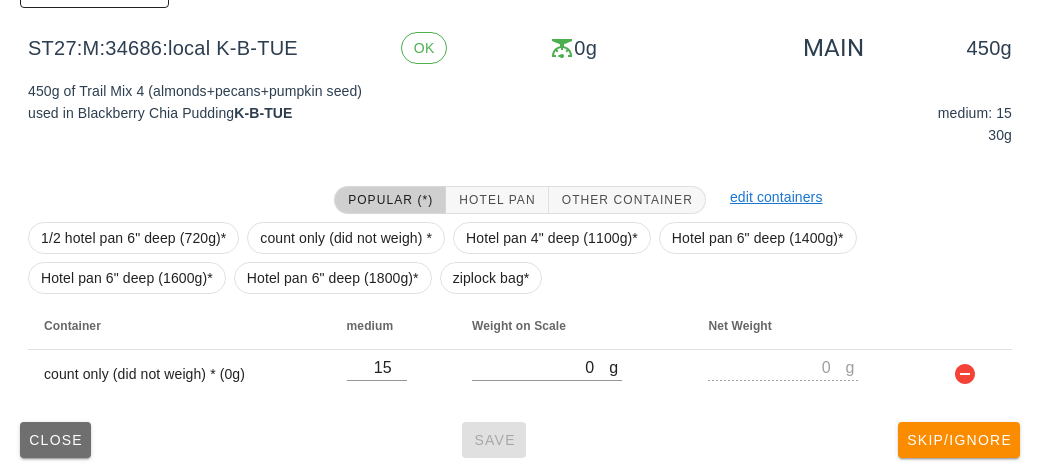click on "Close" at bounding box center [55, 440] 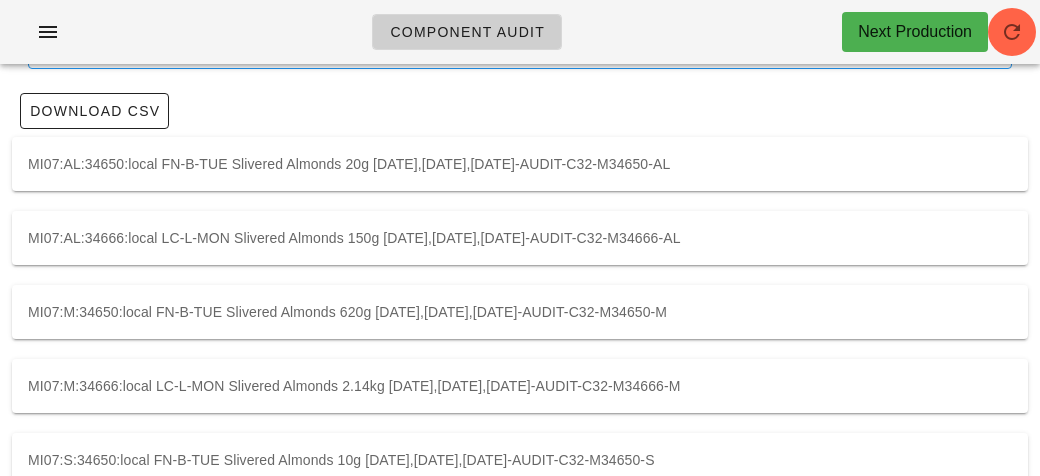 scroll, scrollTop: 0, scrollLeft: 0, axis: both 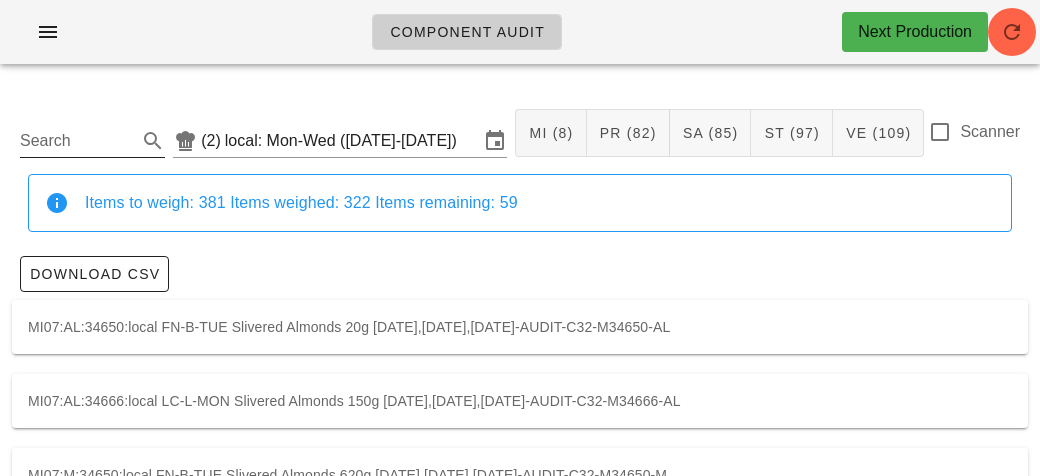 click on "Search" at bounding box center [76, 141] 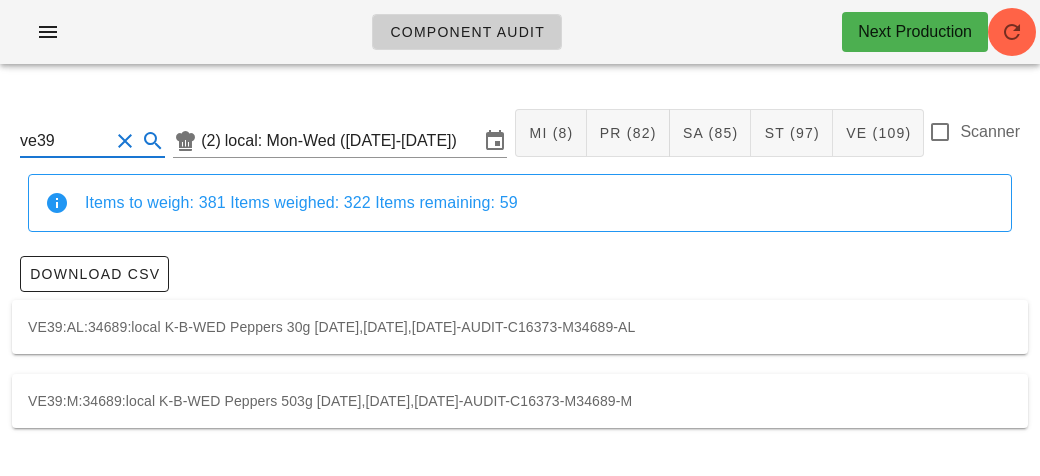 click on "VE39:M:34689:local K-B-WED Peppers 503g 2025-07-21,2025-07-22,2025-07-23-AUDIT-C16373-M34689-M" at bounding box center (520, 401) 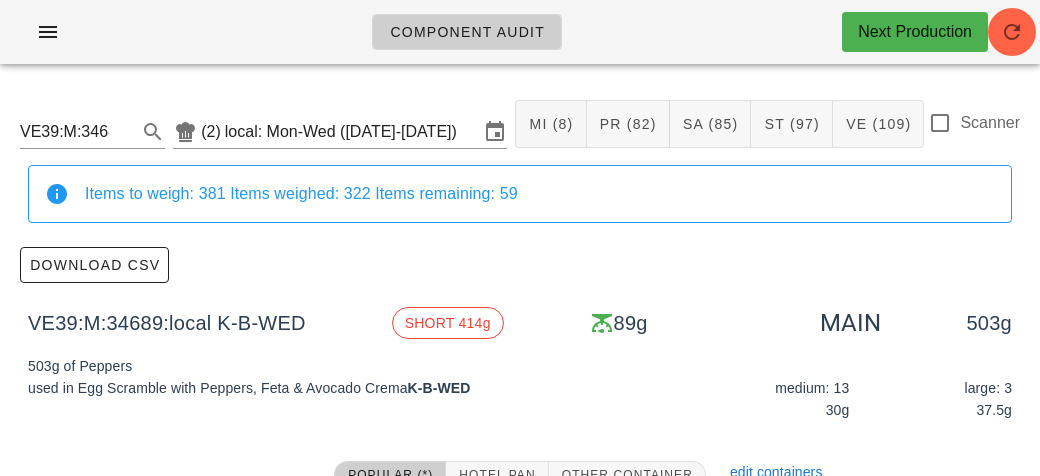 scroll, scrollTop: 6, scrollLeft: 0, axis: vertical 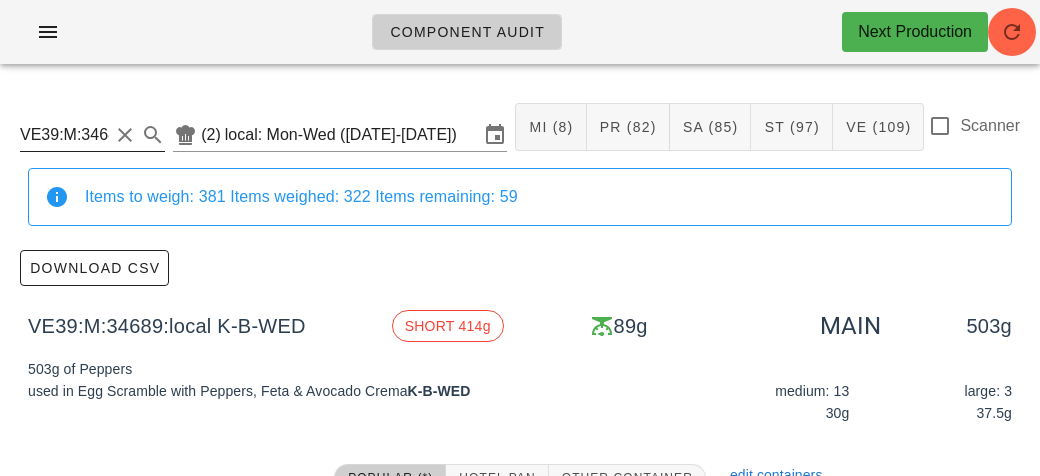 click on "VE39:M:34689:local" at bounding box center [64, 135] 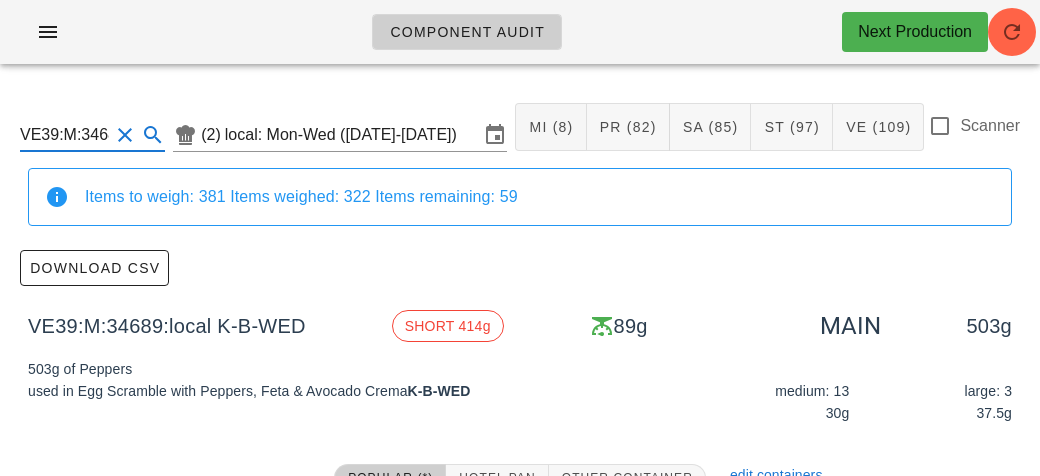 click at bounding box center (125, 135) 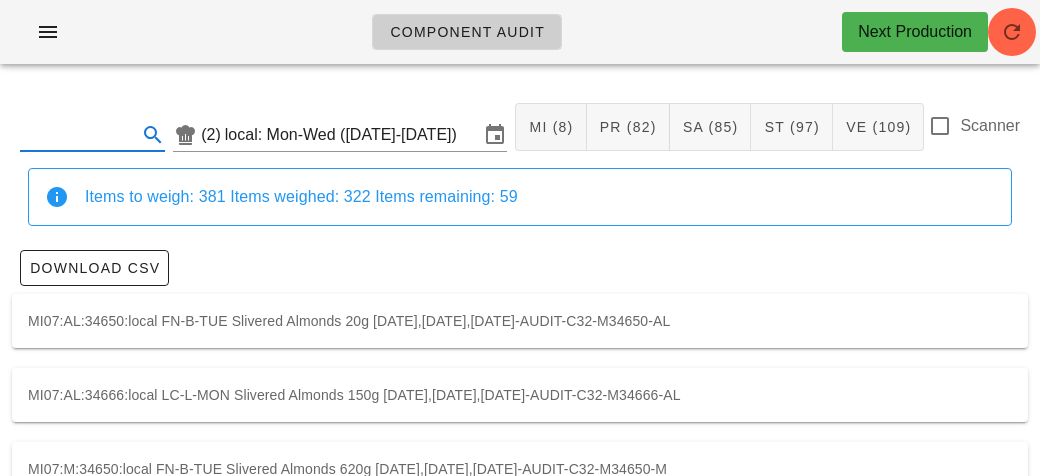 click at bounding box center [76, 135] 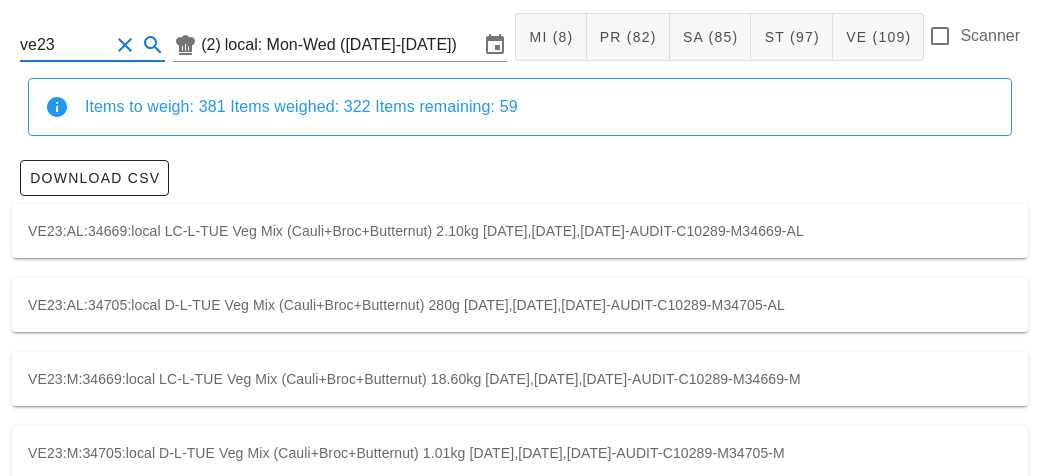 scroll, scrollTop: 130, scrollLeft: 0, axis: vertical 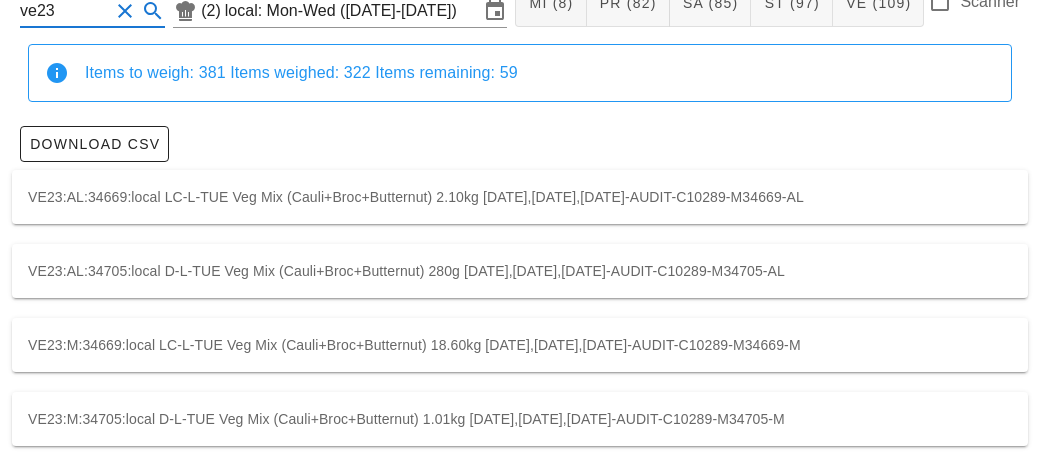 click on "VE23:M:34705:local D-L-TUE Veg Mix (Cauli+Broc+Butternut) 1.01kg 2025-07-21,2025-07-22,2025-07-23-AUDIT-C10289-M34705-M" at bounding box center [520, 419] 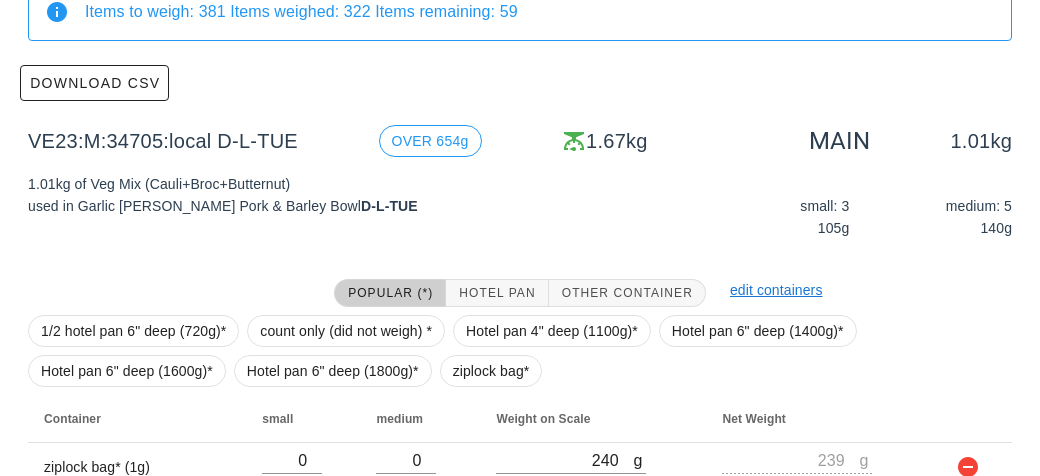 scroll, scrollTop: 333, scrollLeft: 0, axis: vertical 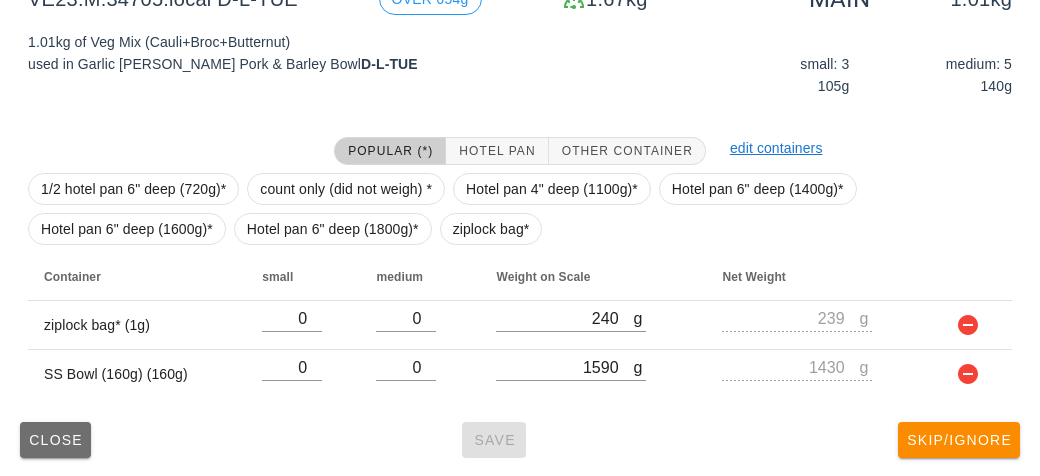 click on "Close" at bounding box center (55, 440) 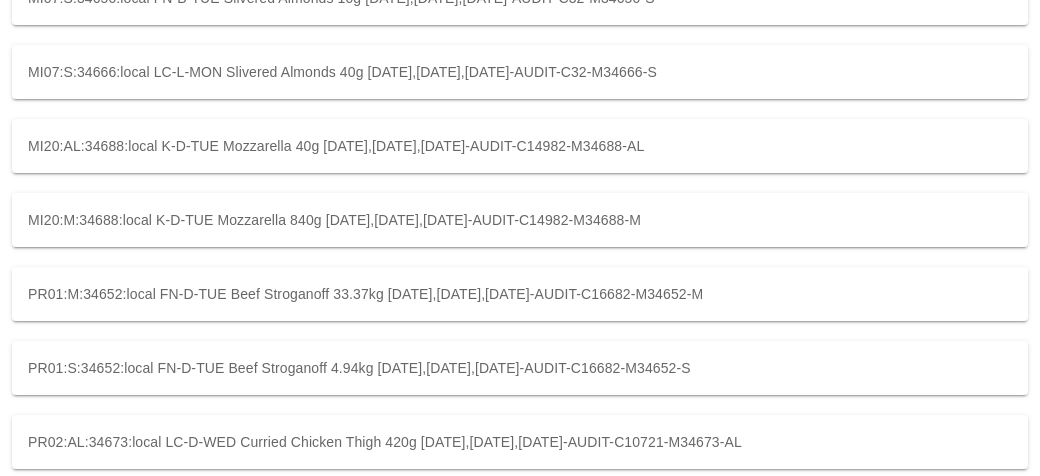 scroll, scrollTop: 0, scrollLeft: 0, axis: both 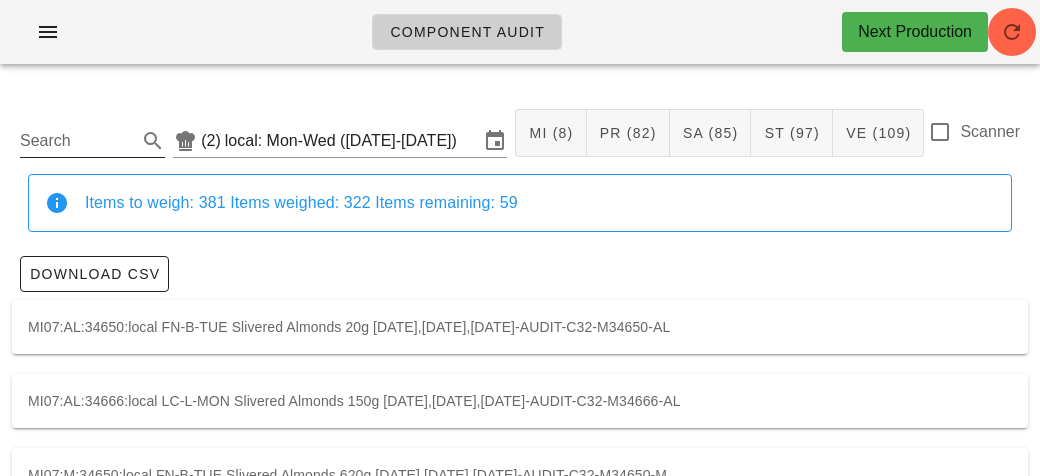 click on "Search" at bounding box center [76, 141] 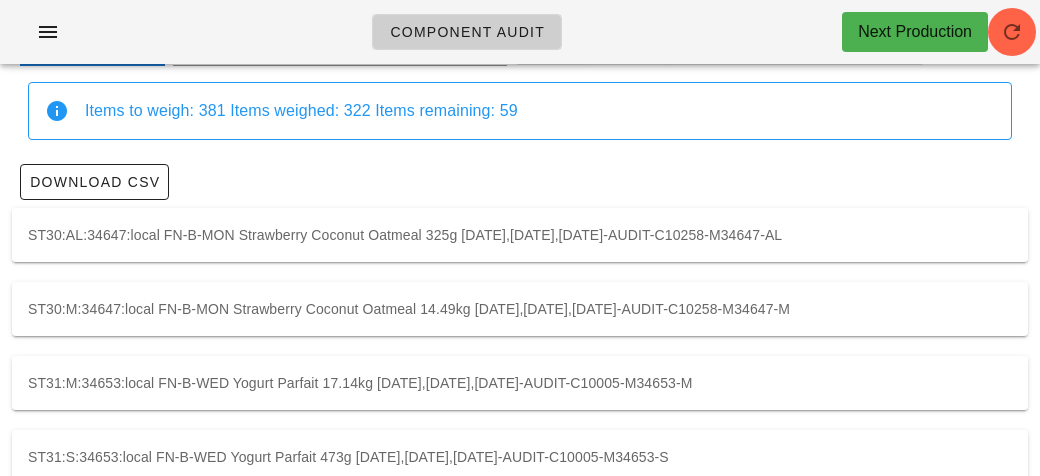 scroll, scrollTop: 0, scrollLeft: 0, axis: both 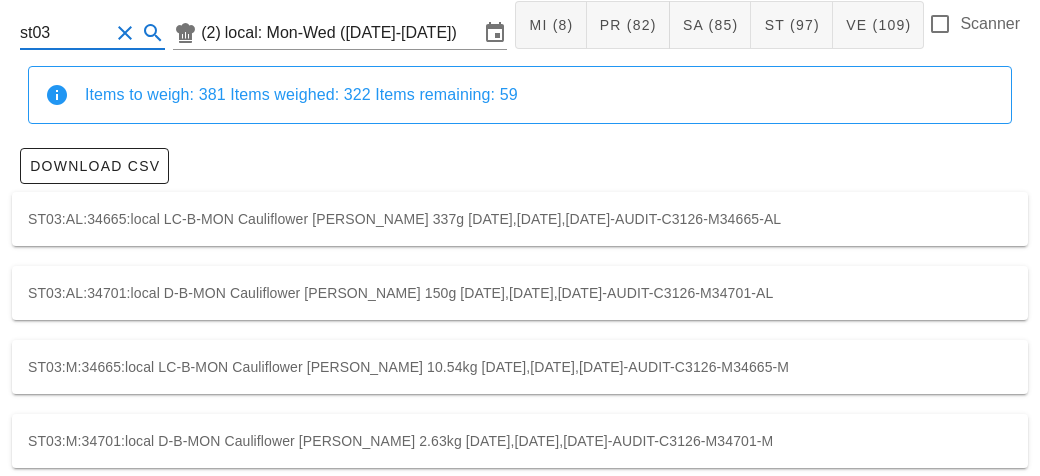 click on "ST03:M:34665:local LC-B-MON Cauliflower hash-brown 10.54kg 2025-07-21,2025-07-22,2025-07-23-AUDIT-C3126-M34665-M" at bounding box center [520, 367] 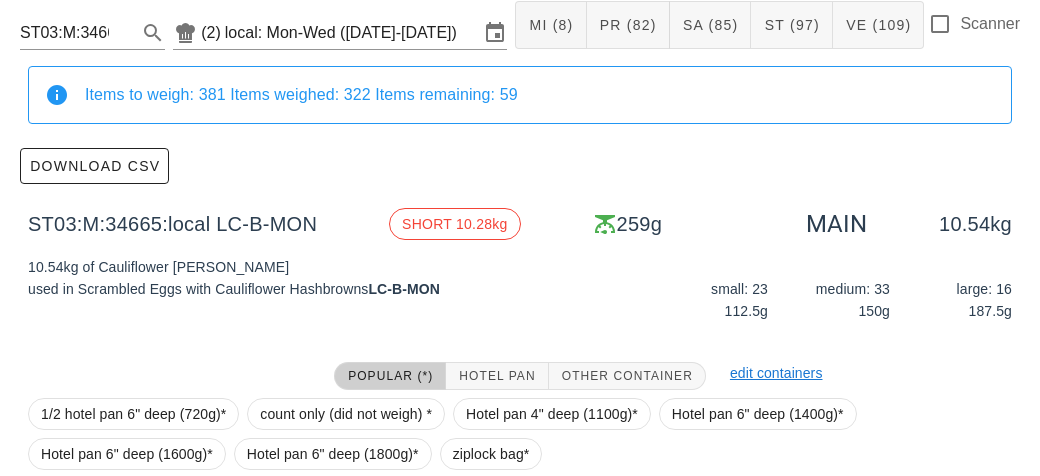 click at bounding box center [169, 376] 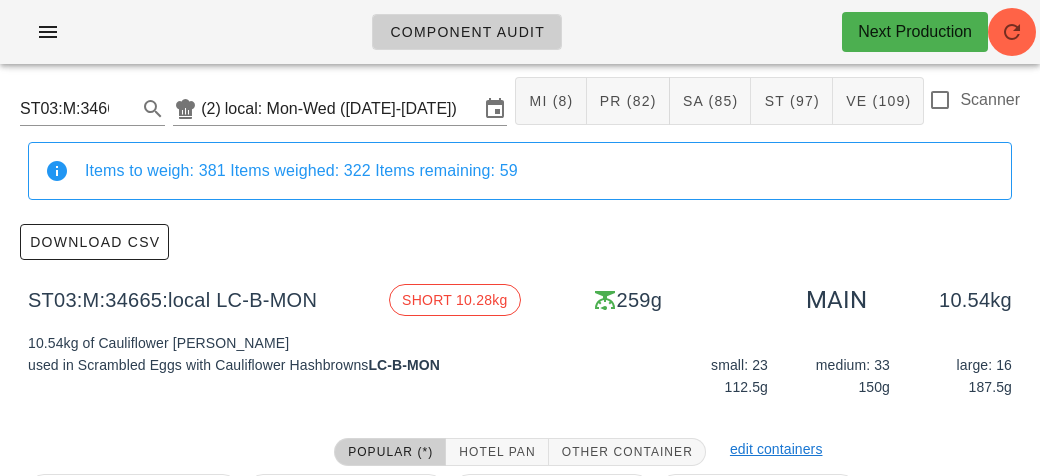 scroll, scrollTop: 0, scrollLeft: 0, axis: both 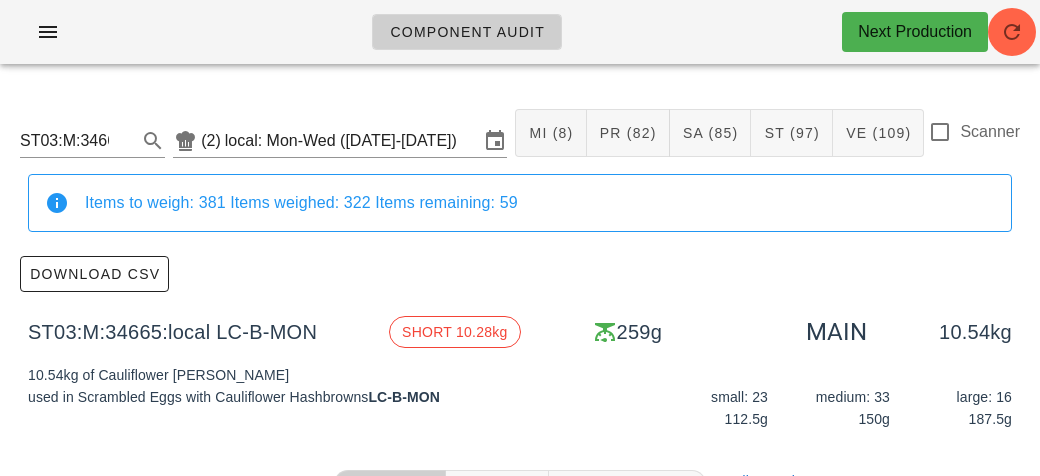 click at bounding box center [125, 141] 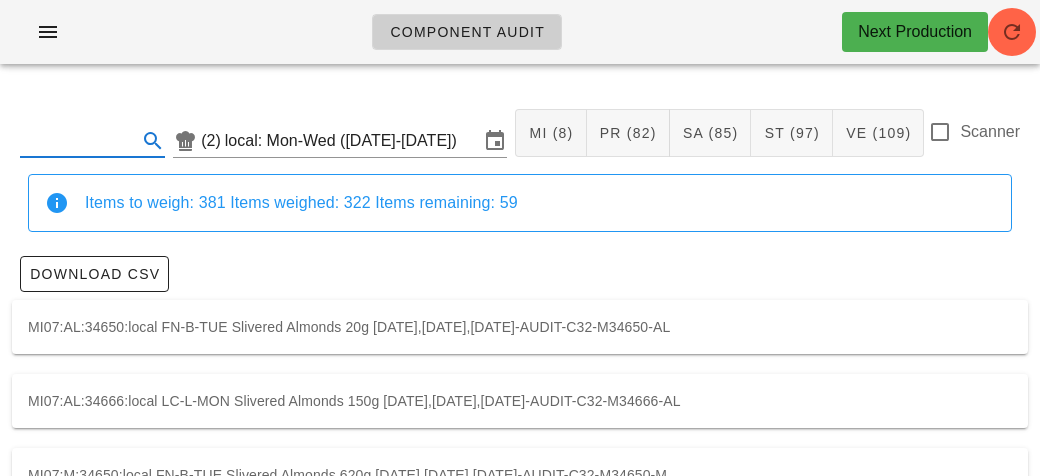 scroll, scrollTop: 0, scrollLeft: 0, axis: both 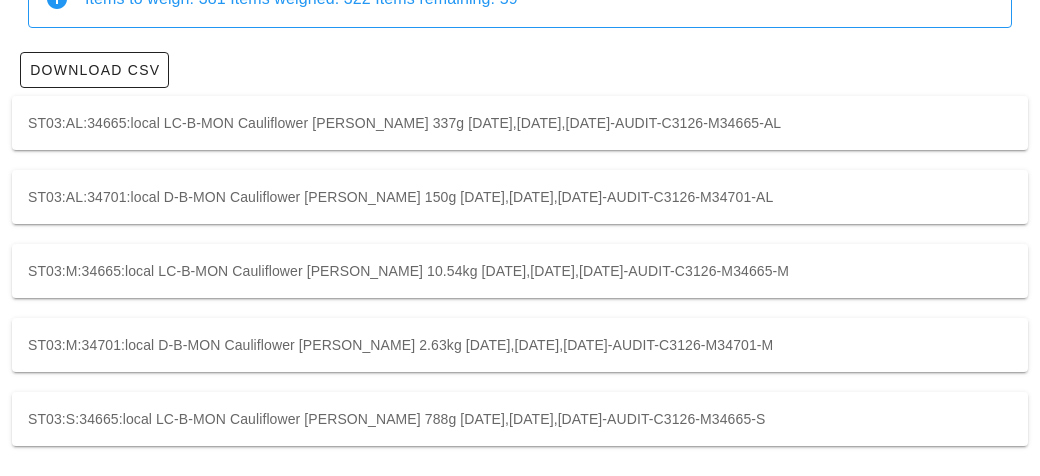 click on "ST03:M:34701:local D-B-MON Cauliflower hash-brown 2.63kg 2025-07-21,2025-07-22,2025-07-23-AUDIT-C3126-M34701-M" at bounding box center (520, 345) 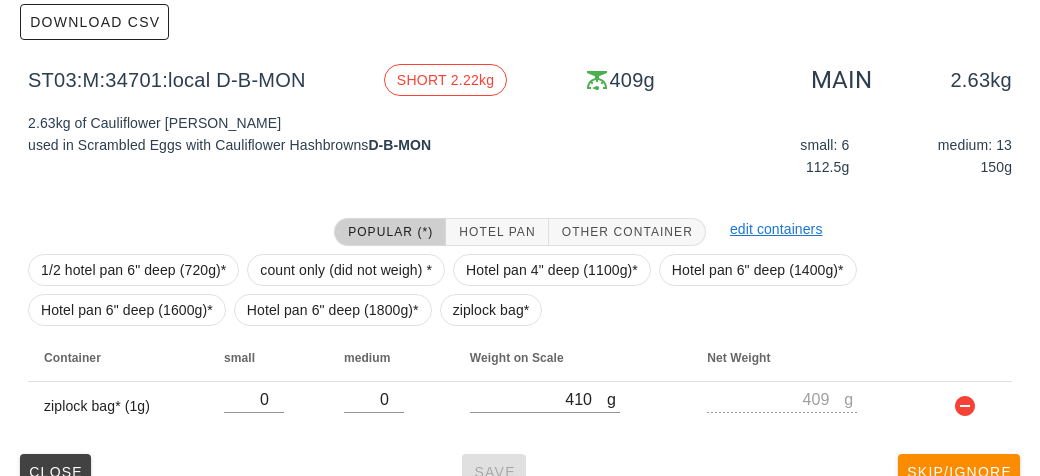 scroll, scrollTop: 284, scrollLeft: 0, axis: vertical 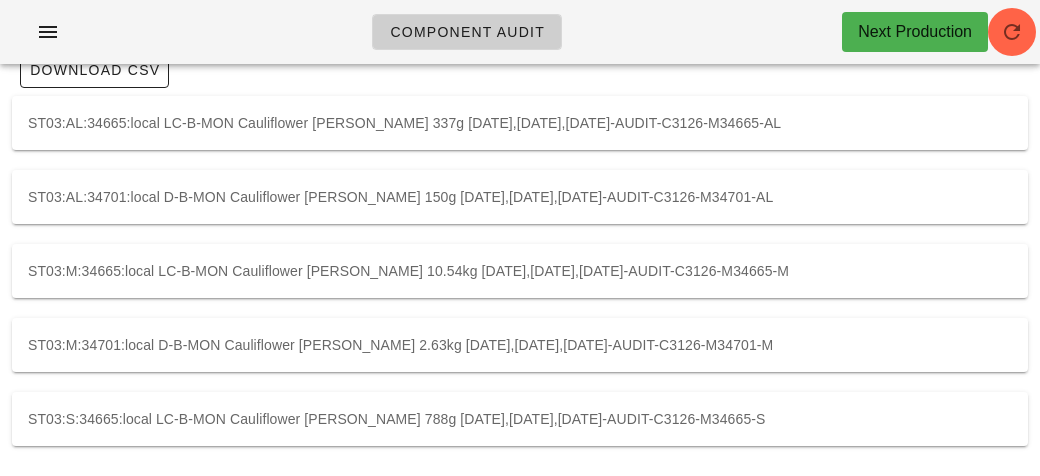 click on "ST03:S:34665:local LC-B-MON Cauliflower hash-brown 788g 2025-07-21,2025-07-22,2025-07-23-AUDIT-C3126-M34665-S" at bounding box center [520, 419] 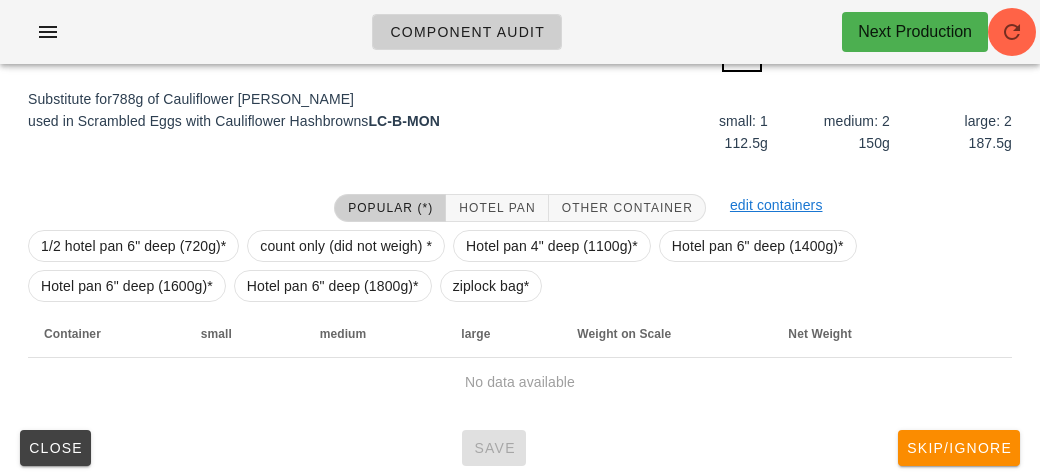scroll, scrollTop: 292, scrollLeft: 0, axis: vertical 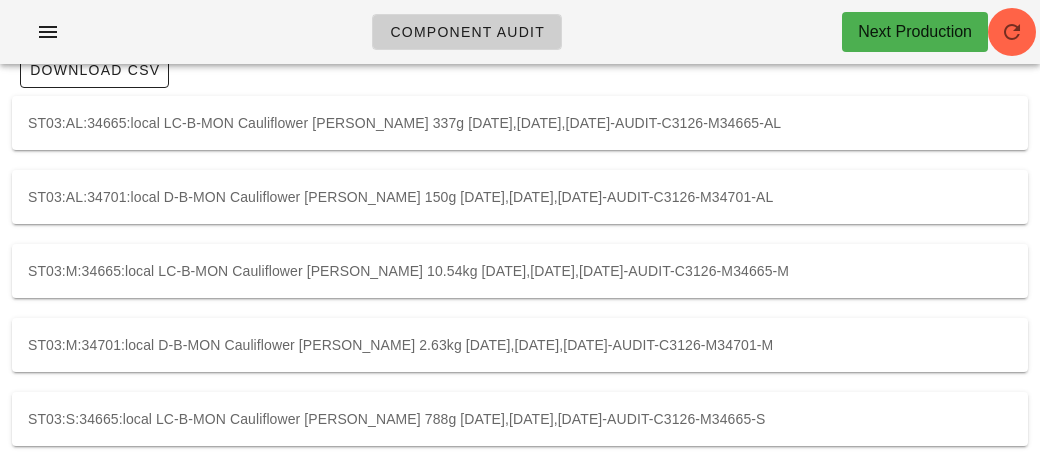 click on "ST03:AL:34665:local LC-B-MON Cauliflower hash-brown 337g 2025-07-21,2025-07-22,2025-07-23-AUDIT-C3126-M34665-AL" at bounding box center [520, 123] 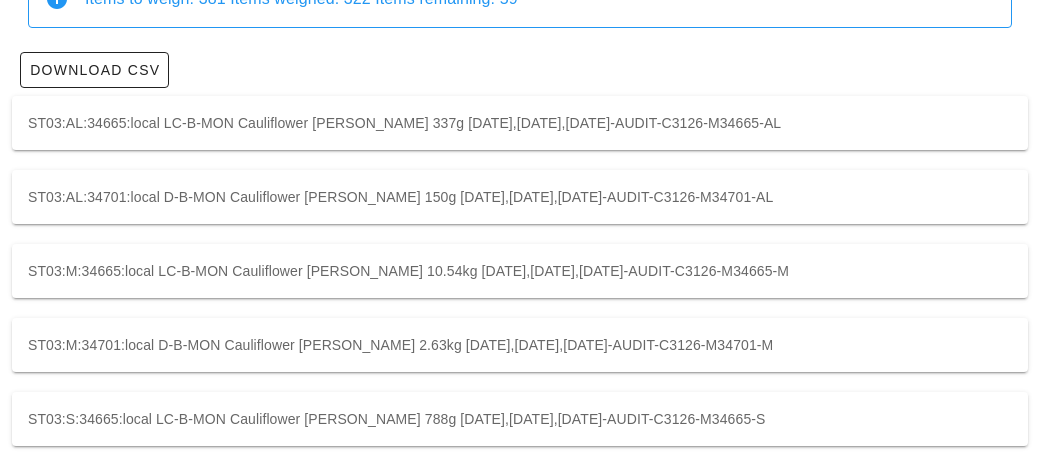 click on "ST03:AL:34701:local D-B-MON Cauliflower hash-brown 150g 2025-07-21,2025-07-22,2025-07-23-AUDIT-C3126-M34701-AL" at bounding box center (520, 197) 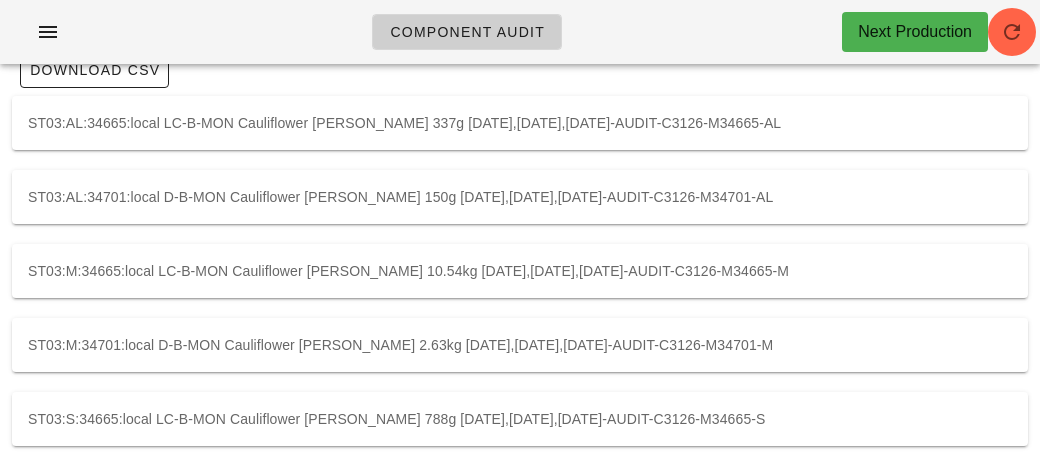 click on "ST03:M:34701:local D-B-MON Cauliflower hash-brown 2.63kg 2025-07-21,2025-07-22,2025-07-23-AUDIT-C3126-M34701-M" at bounding box center (520, 345) 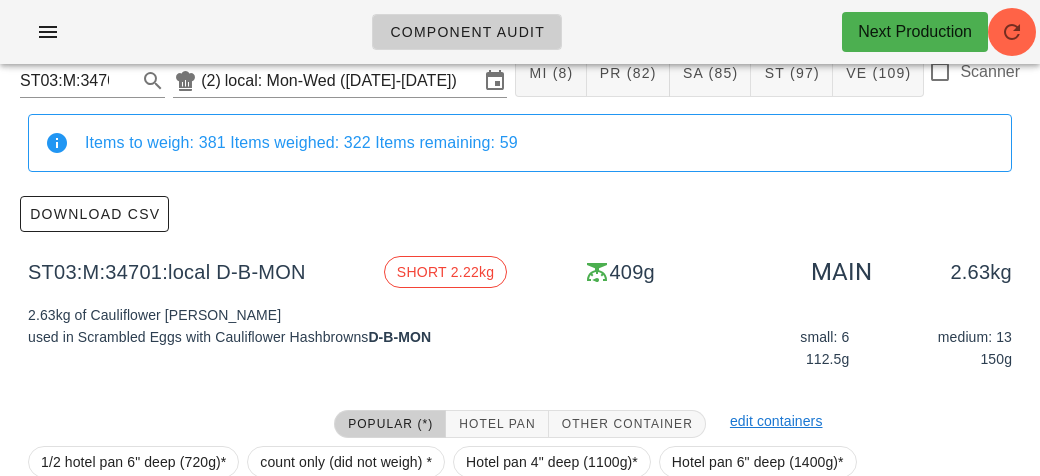 scroll, scrollTop: 0, scrollLeft: 0, axis: both 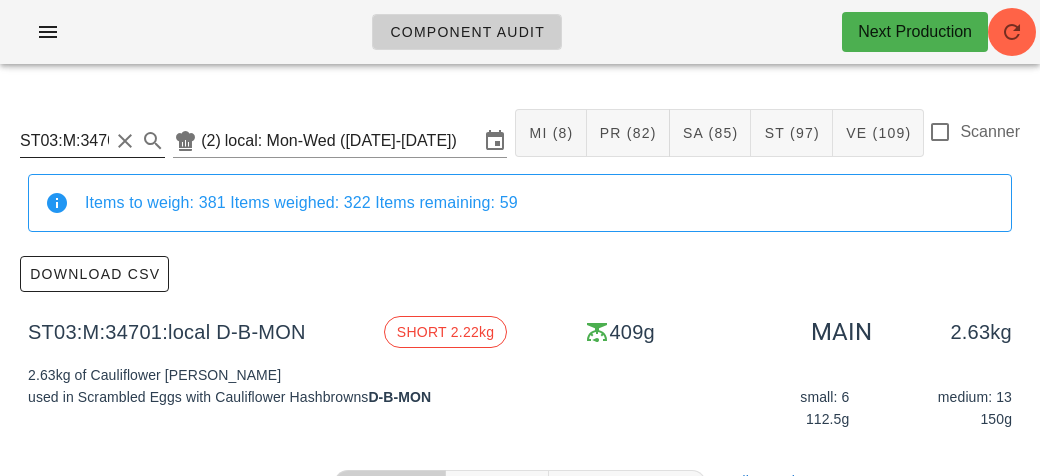 click on "ST03:M:34701:local" at bounding box center [64, 141] 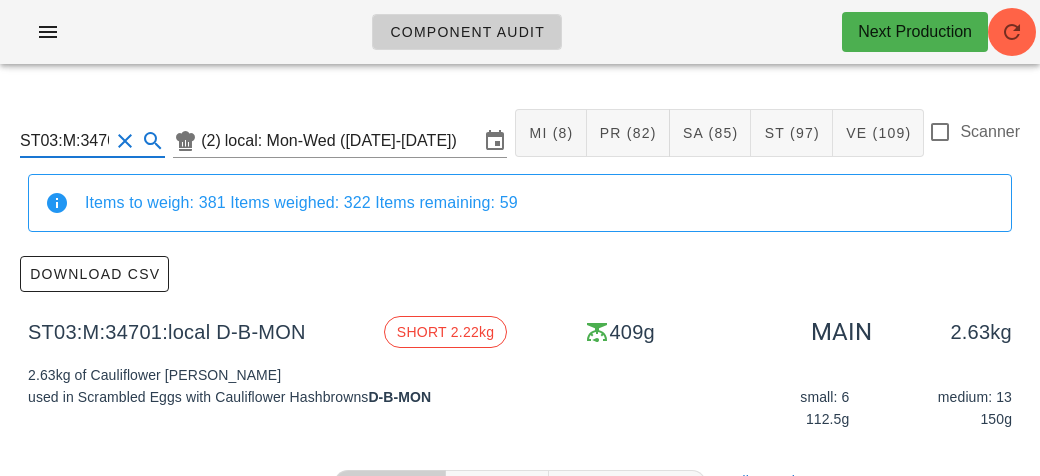 click at bounding box center [125, 141] 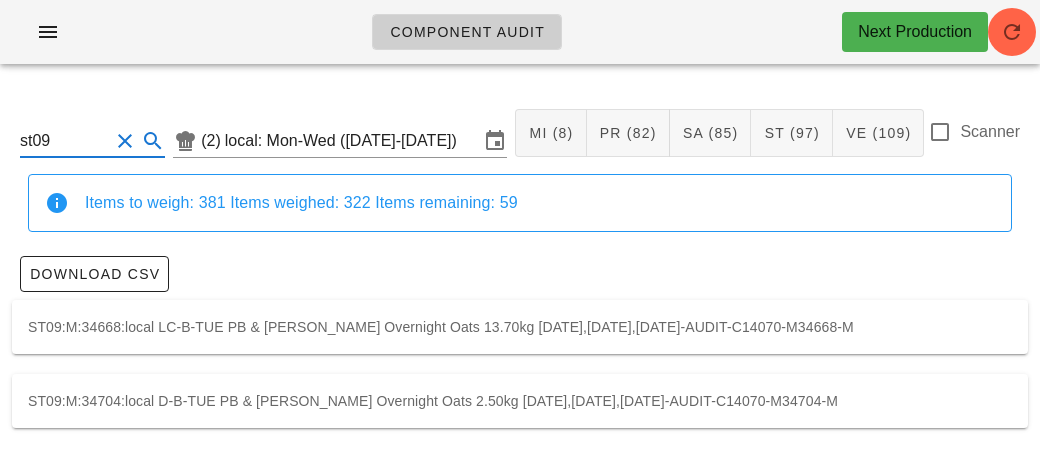 click on "ST09:M:34668:local LC-B-TUE PB & Berry Overnight Oats 13.70kg 2025-07-21,2025-07-22,2025-07-23-AUDIT-C14070-M34668-M" at bounding box center [520, 327] 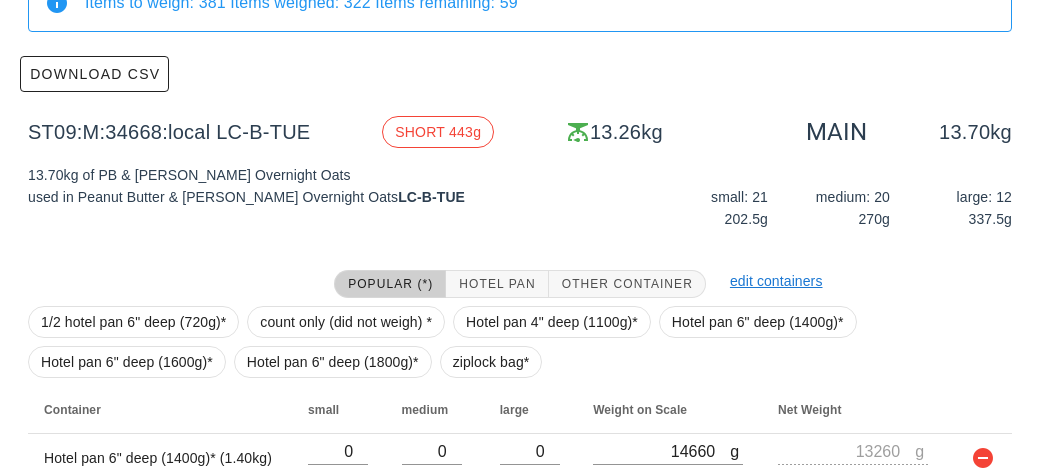 scroll, scrollTop: 201, scrollLeft: 0, axis: vertical 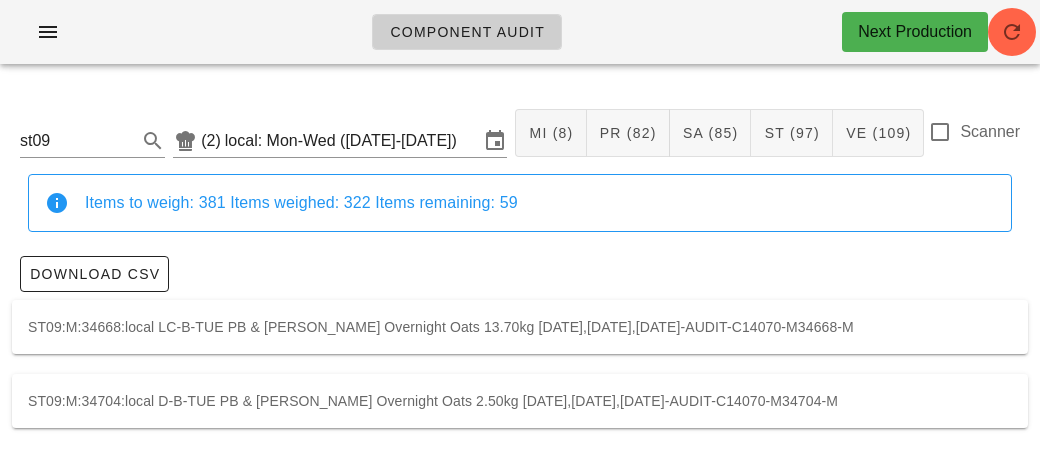 click on "ST09:M:34704:local D-B-TUE PB & Berry Overnight Oats 2.50kg 2025-07-21,2025-07-22,2025-07-23-AUDIT-C14070-M34704-M" at bounding box center [520, 401] 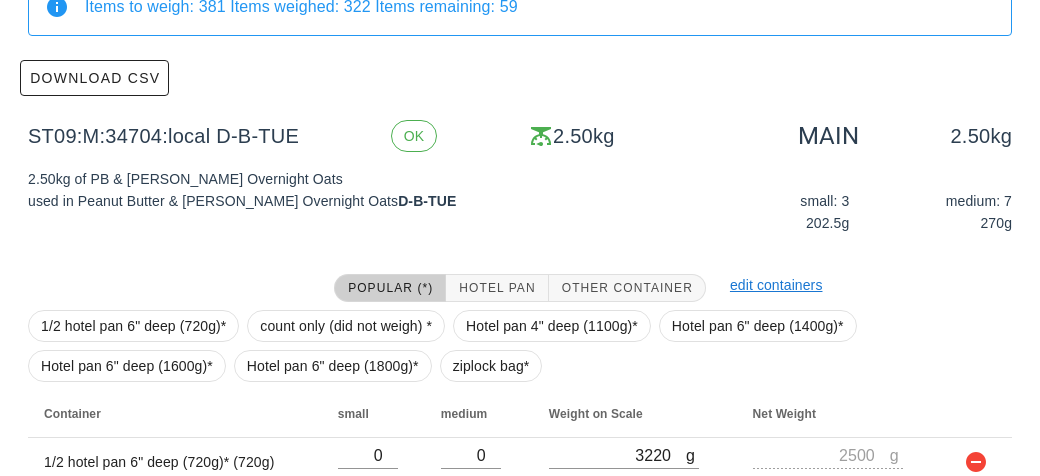 scroll, scrollTop: 197, scrollLeft: 0, axis: vertical 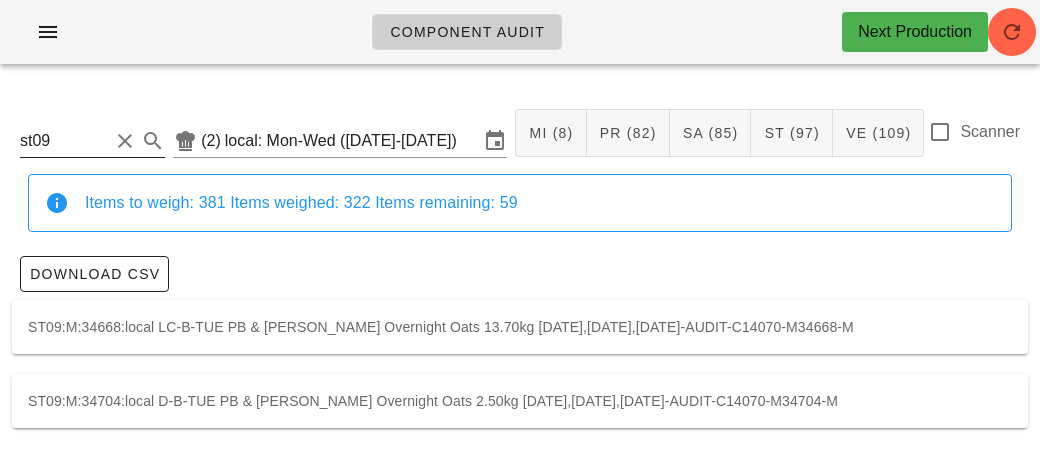 click on "st09" at bounding box center (64, 141) 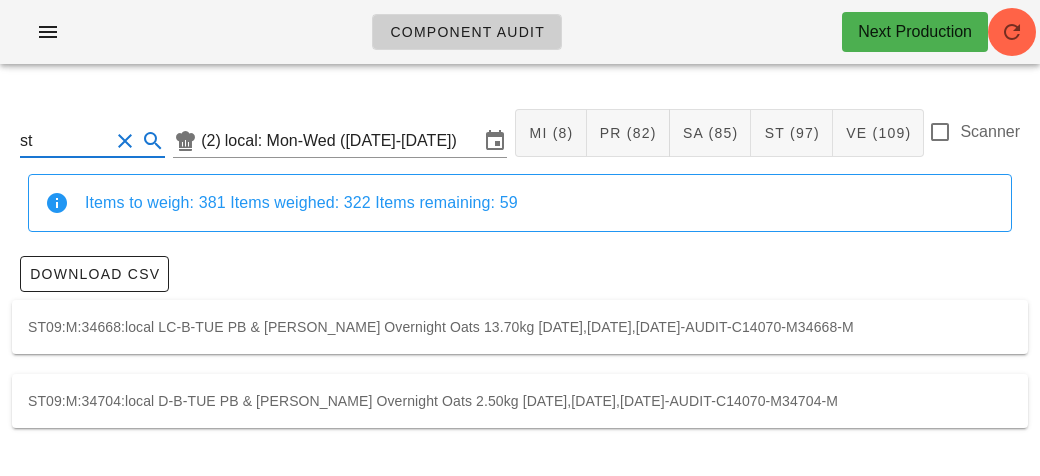 type on "s" 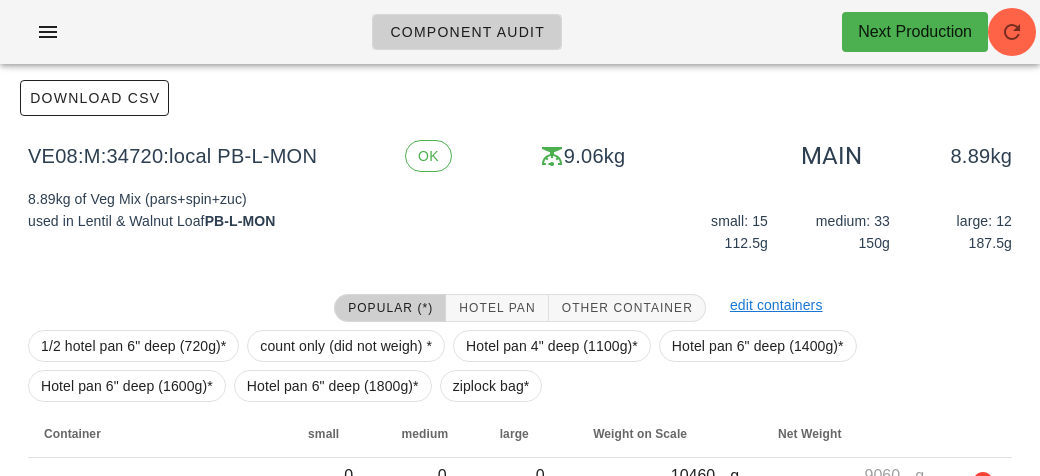 scroll, scrollTop: 171, scrollLeft: 0, axis: vertical 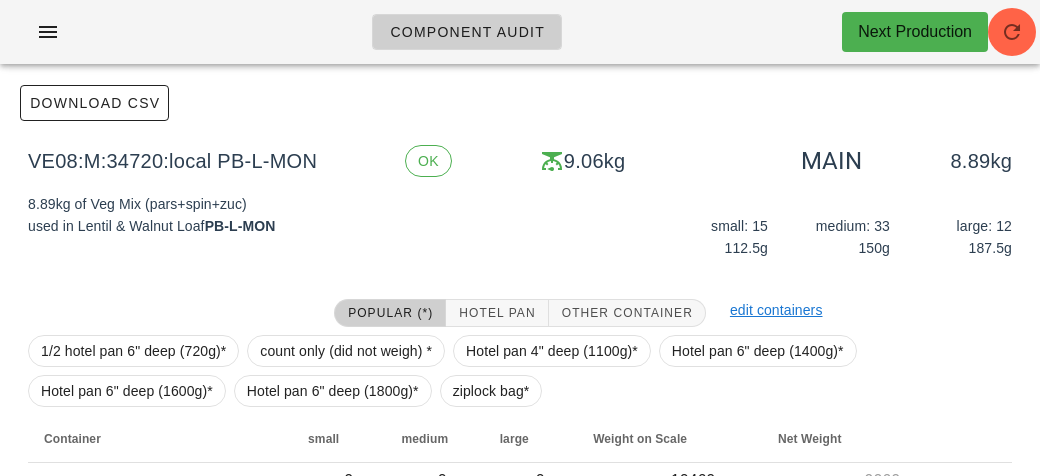 type on "ve08" 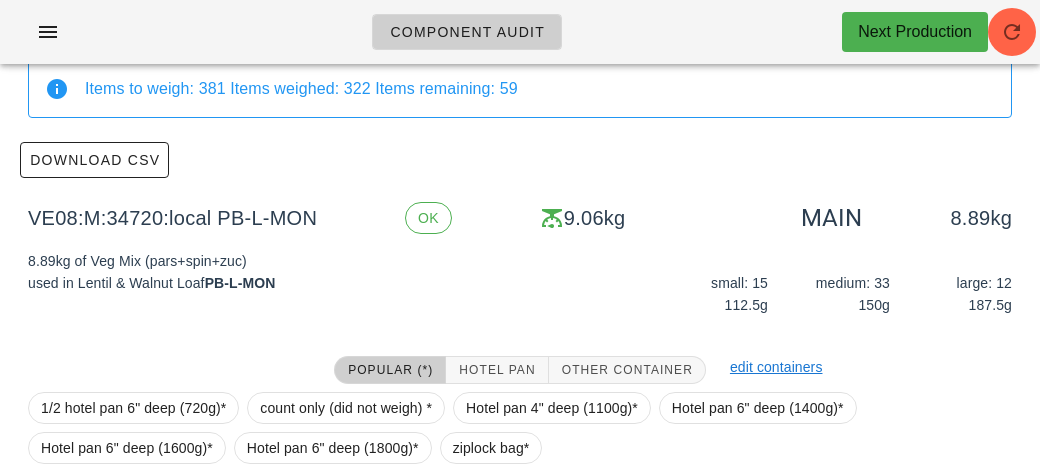 scroll, scrollTop: 0, scrollLeft: 0, axis: both 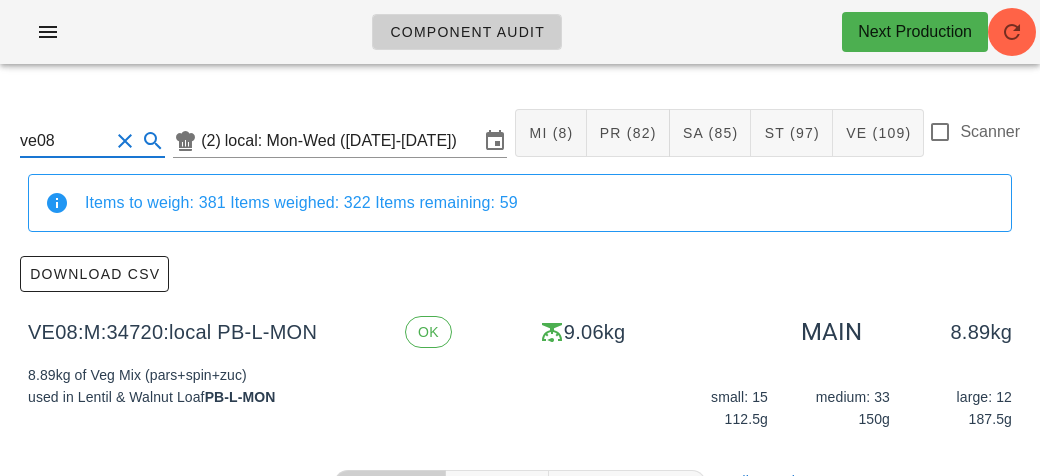 click at bounding box center (125, 141) 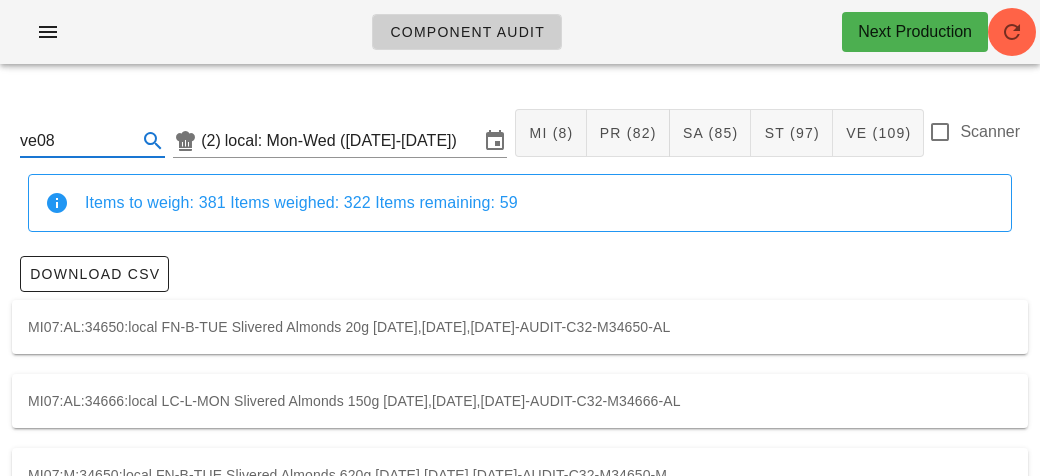 click on "ve08" at bounding box center (92, 141) 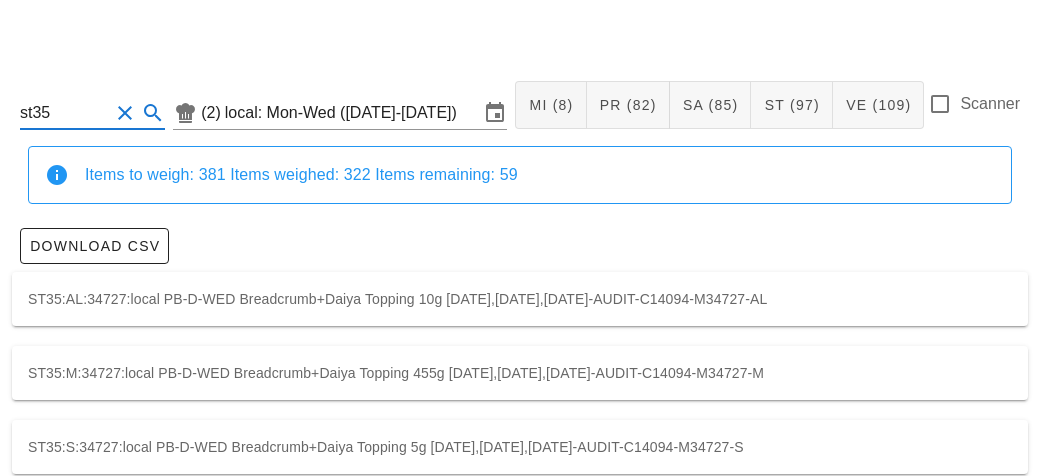 scroll, scrollTop: 56, scrollLeft: 0, axis: vertical 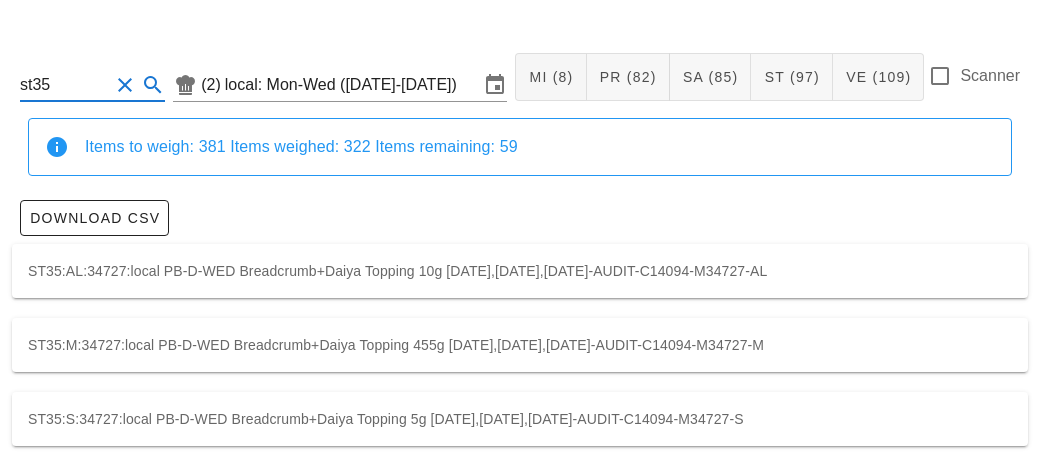 click on "ST35:M:34727:local PB-D-WED Breadcrumb+Daiya Topping 455g 2025-07-21,2025-07-22,2025-07-23-AUDIT-C14094-M34727-M" at bounding box center [520, 345] 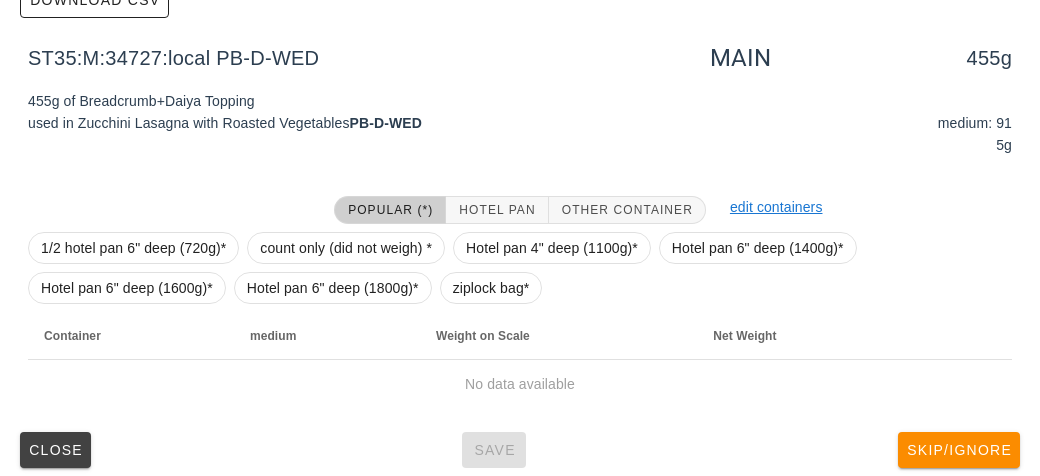scroll, scrollTop: 284, scrollLeft: 0, axis: vertical 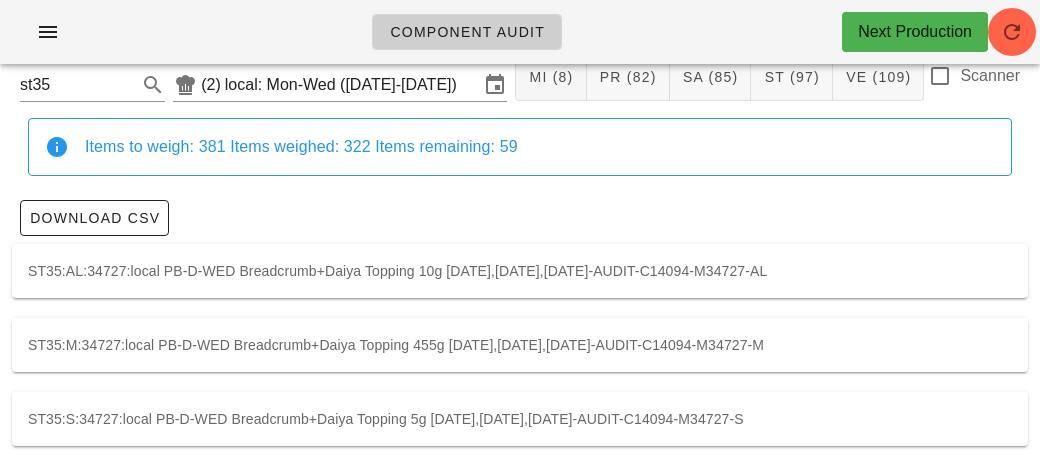 click on "ST35:S:34727:local PB-D-WED Breadcrumb+Daiya Topping 5g 2025-07-21,2025-07-22,2025-07-23-AUDIT-C14094-M34727-S" at bounding box center (520, 419) 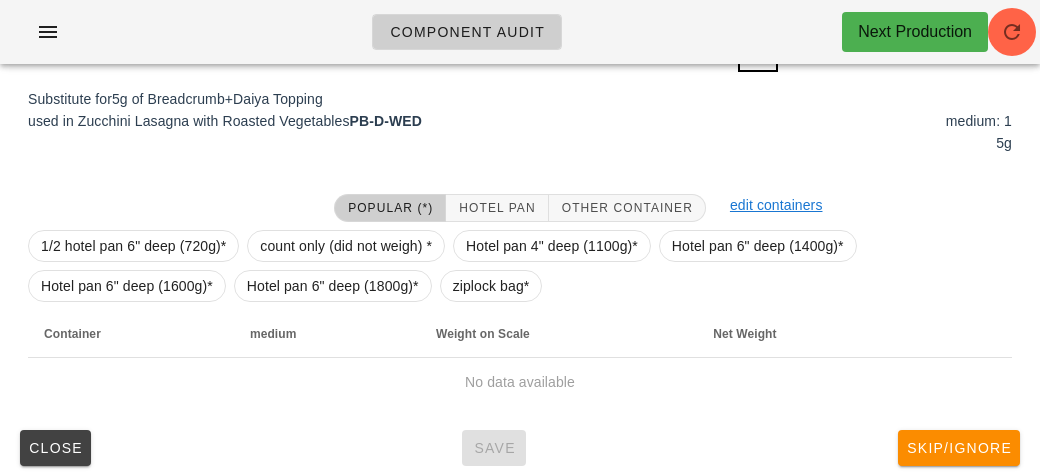scroll, scrollTop: 292, scrollLeft: 0, axis: vertical 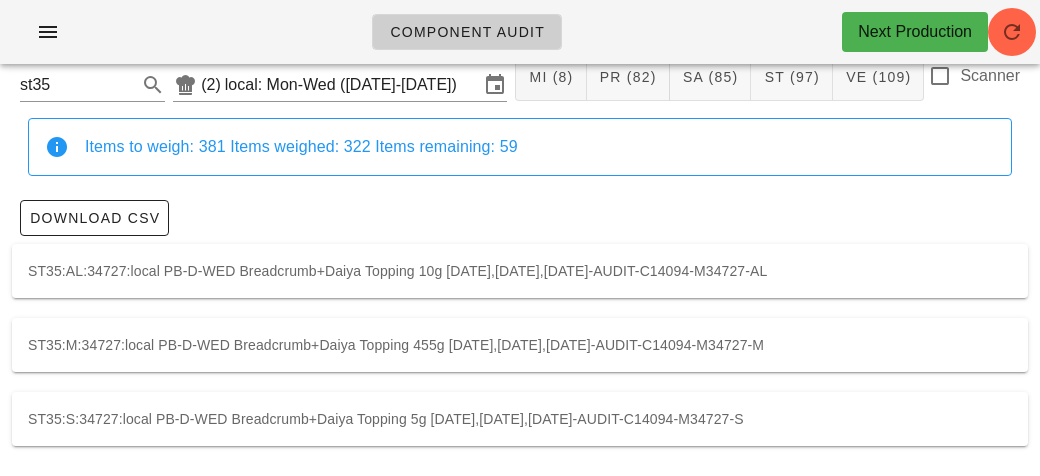 click on "ST35:M:34727:local PB-D-WED Breadcrumb+Daiya Topping 455g 2025-07-21,2025-07-22,2025-07-23-AUDIT-C14094-M34727-M" at bounding box center [520, 345] 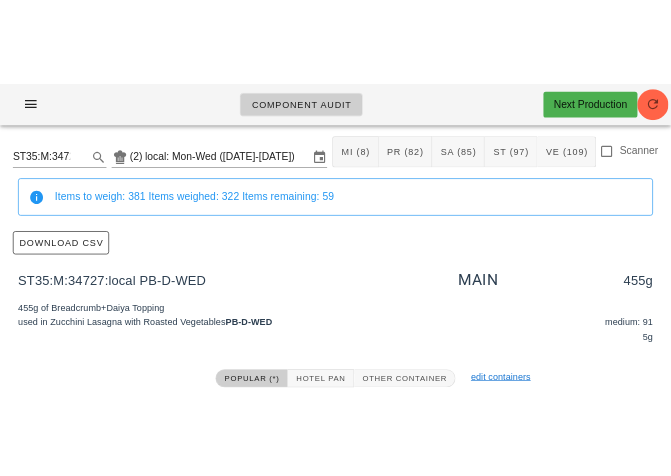 scroll, scrollTop: 0, scrollLeft: 0, axis: both 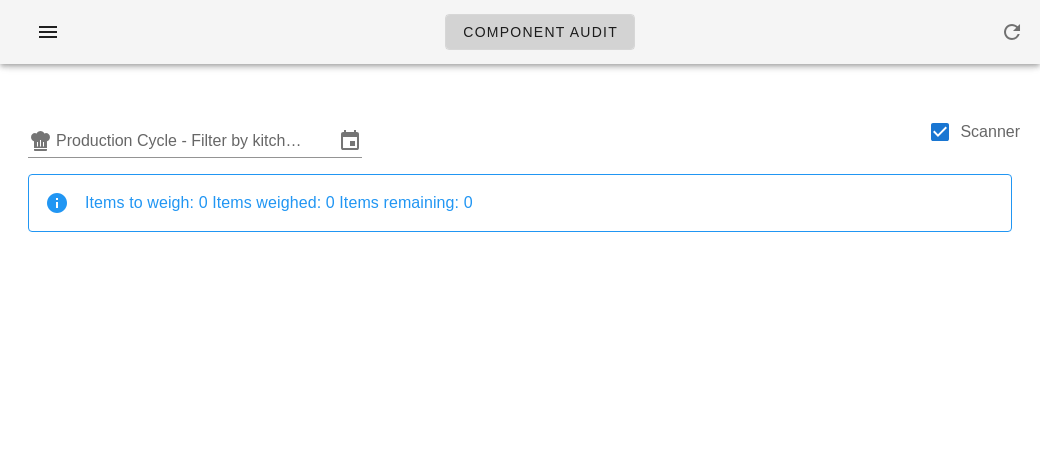 click on "Component Audit" at bounding box center (540, 32) 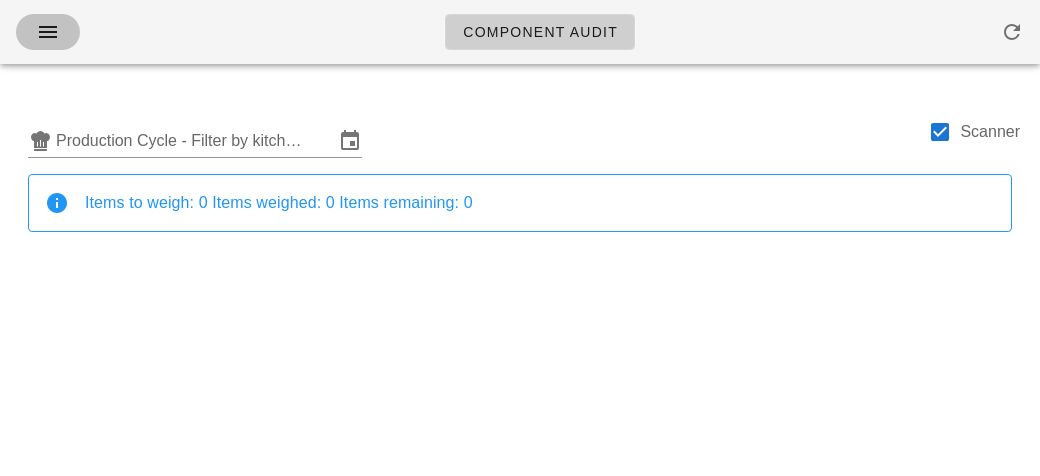 click at bounding box center [48, 32] 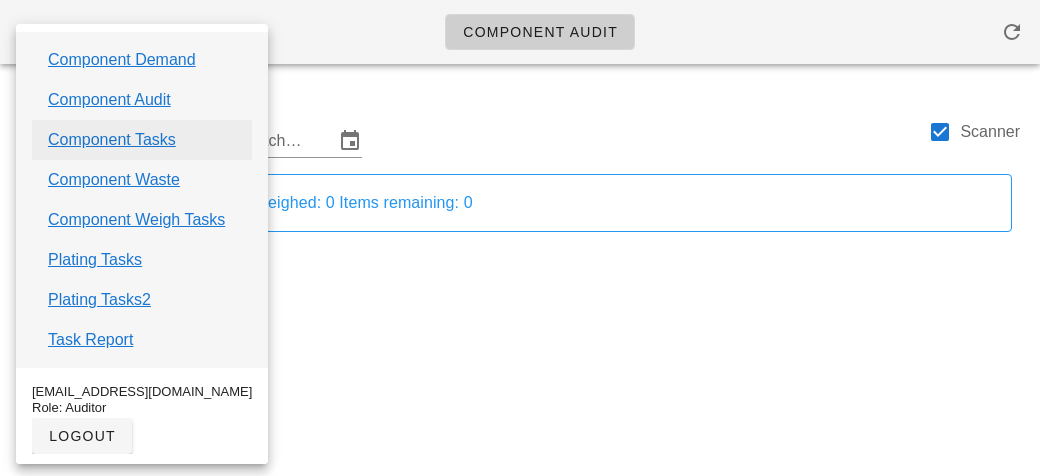 click on "Component Tasks" at bounding box center [112, 140] 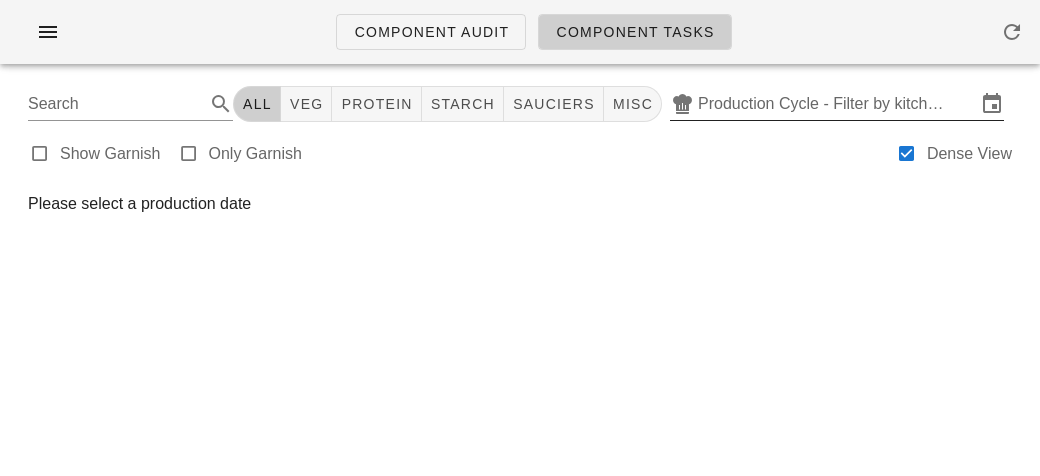 click on "Production Cycle - Filter by kitchen production schedules" at bounding box center (837, 104) 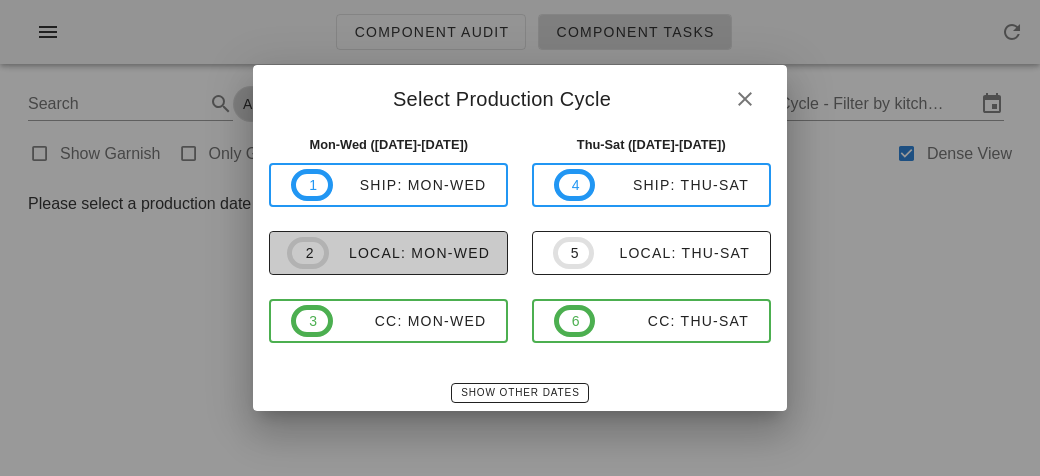 click on "local: Mon-Wed" at bounding box center (409, 253) 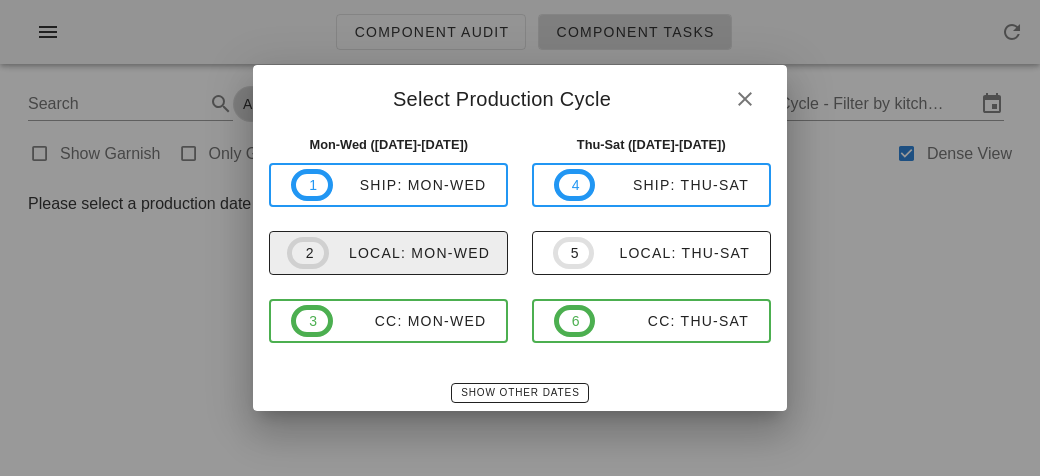 type on "local: Mon-Wed ([DATE]-[DATE])" 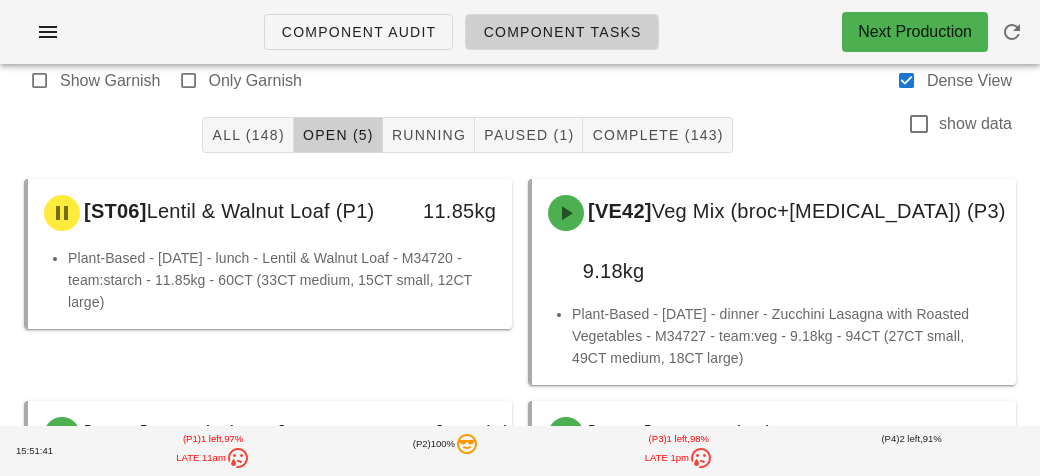 scroll, scrollTop: 19, scrollLeft: 0, axis: vertical 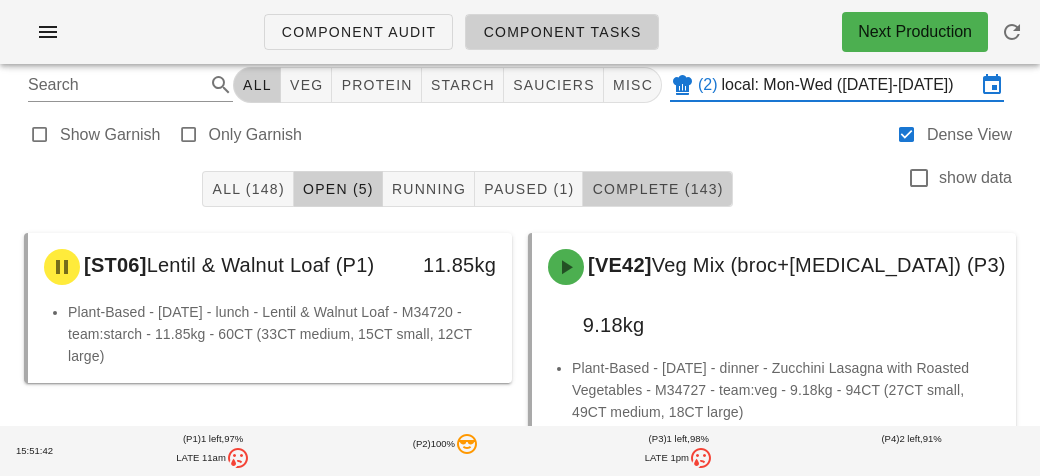 click on "Complete (143)" at bounding box center (657, 189) 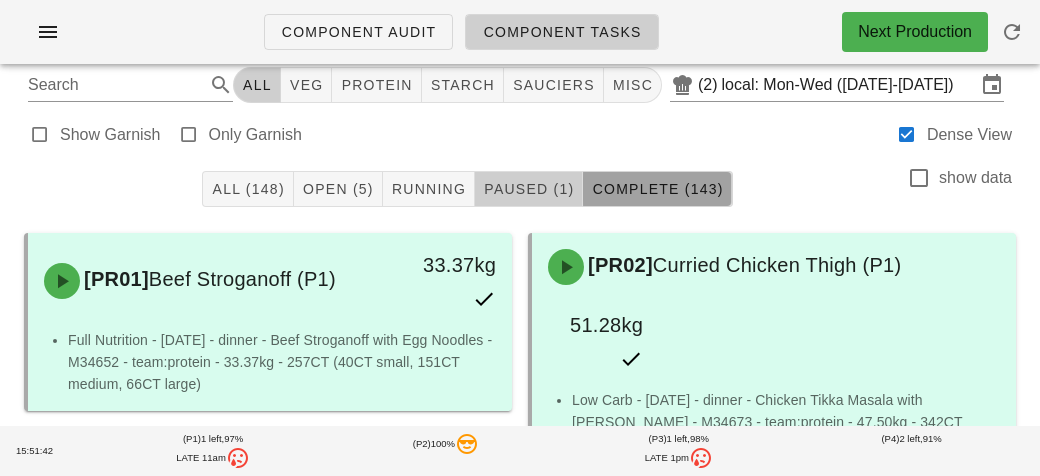click on "Paused (1)" at bounding box center (528, 189) 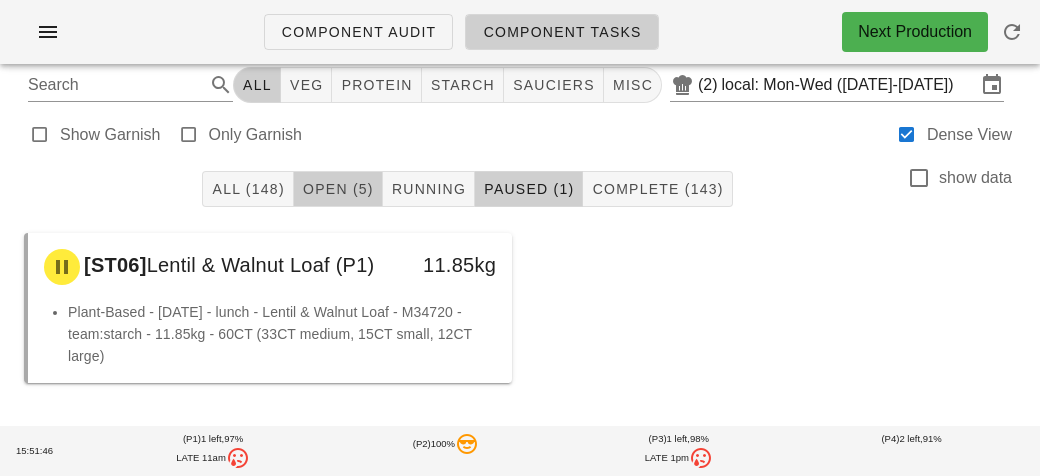 click on "Open (5)" at bounding box center (338, 189) 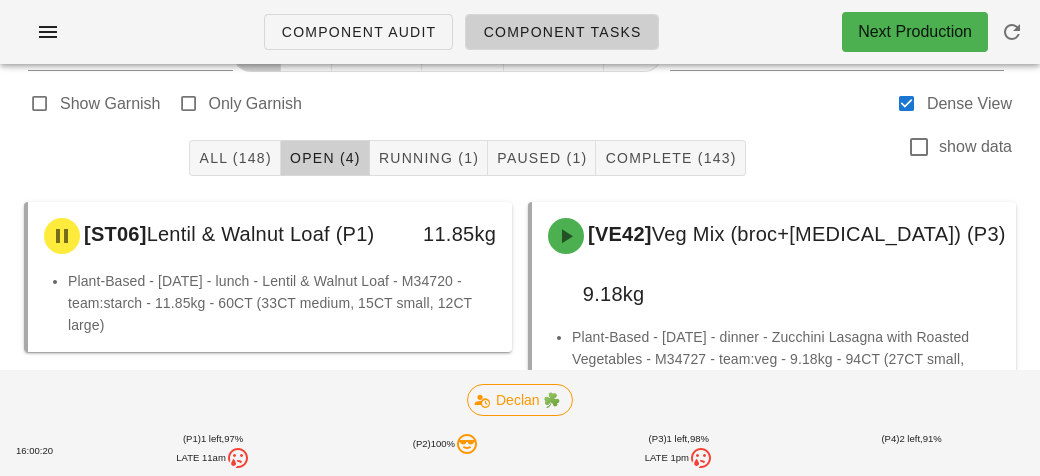 scroll, scrollTop: 44, scrollLeft: 0, axis: vertical 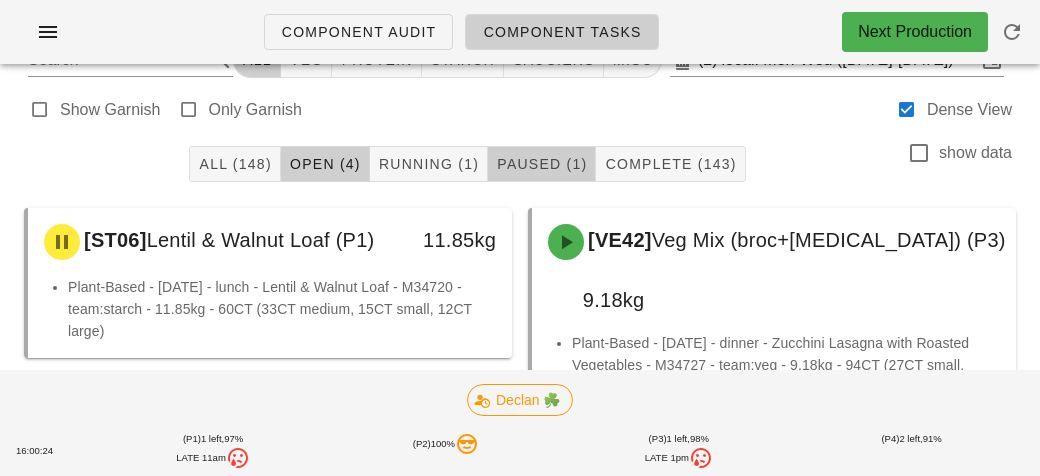 click on "Paused (1)" at bounding box center (542, 164) 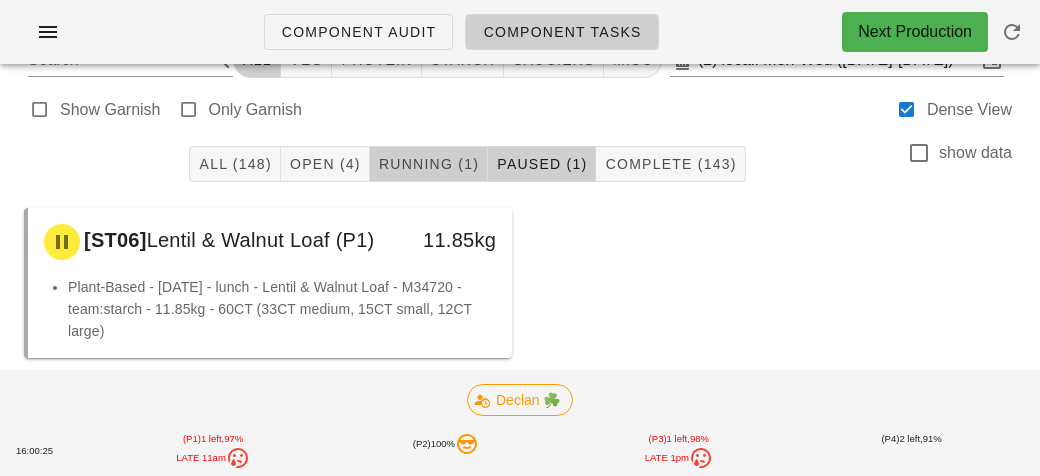 click on "Running (1)" at bounding box center (429, 164) 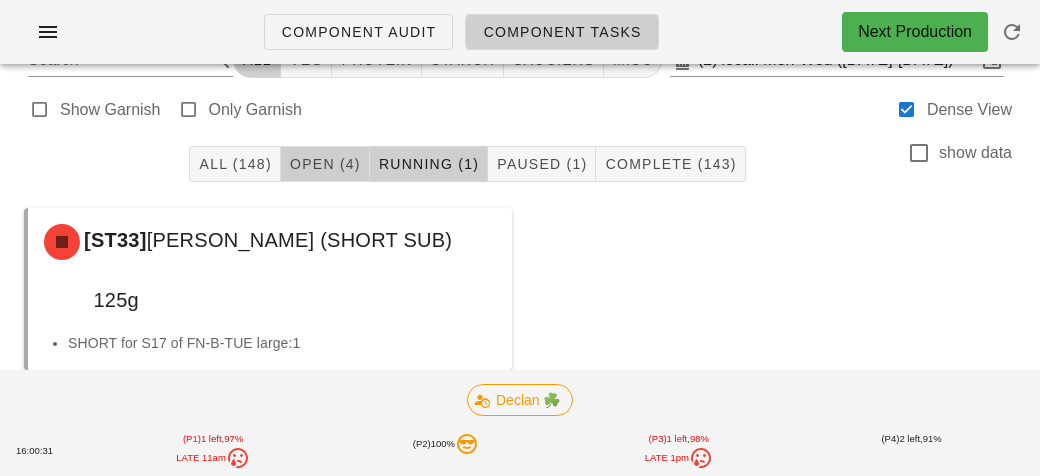 click on "Open (4)" at bounding box center (325, 164) 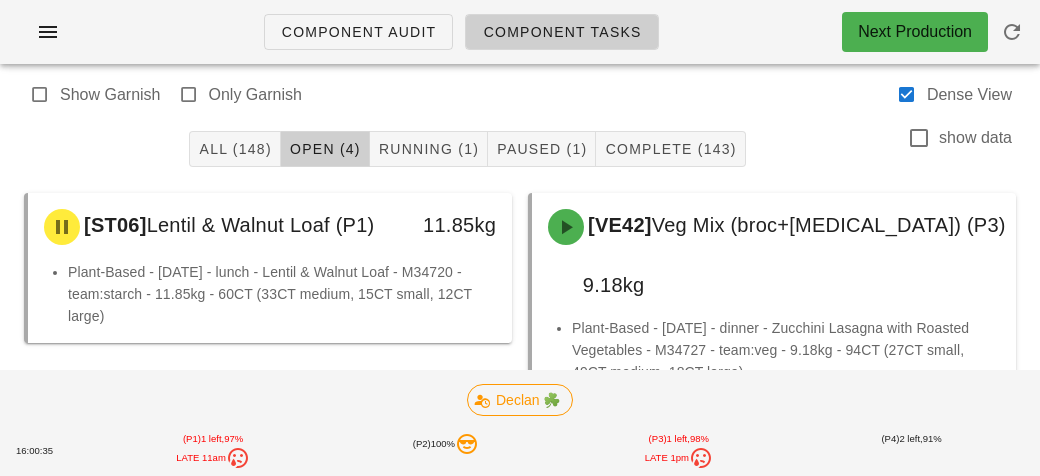 scroll, scrollTop: 0, scrollLeft: 0, axis: both 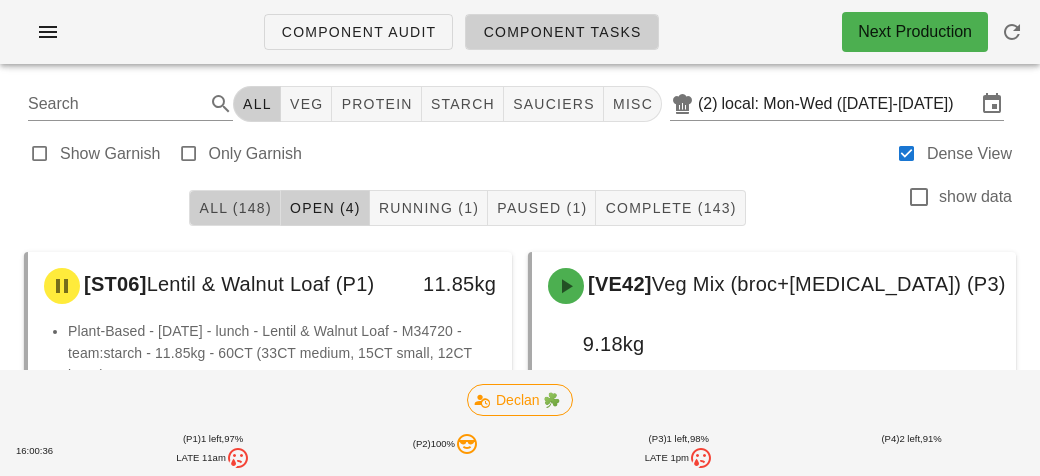 click on "All (148)" at bounding box center [234, 208] 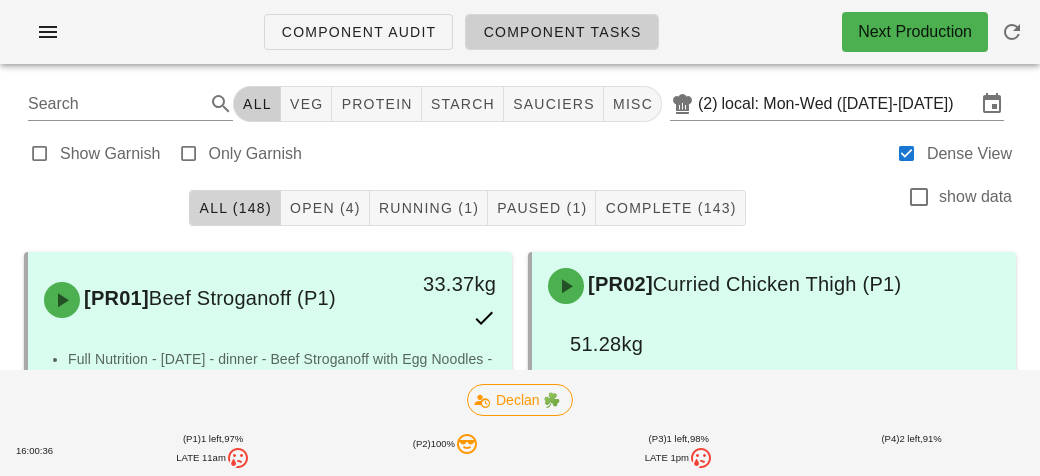 click on "All (148)" at bounding box center (234, 208) 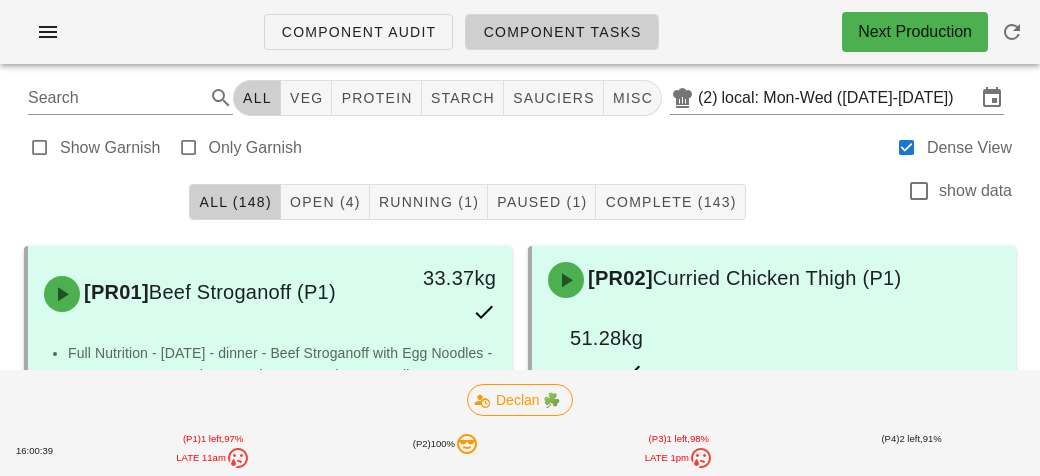 scroll, scrollTop: 0, scrollLeft: 0, axis: both 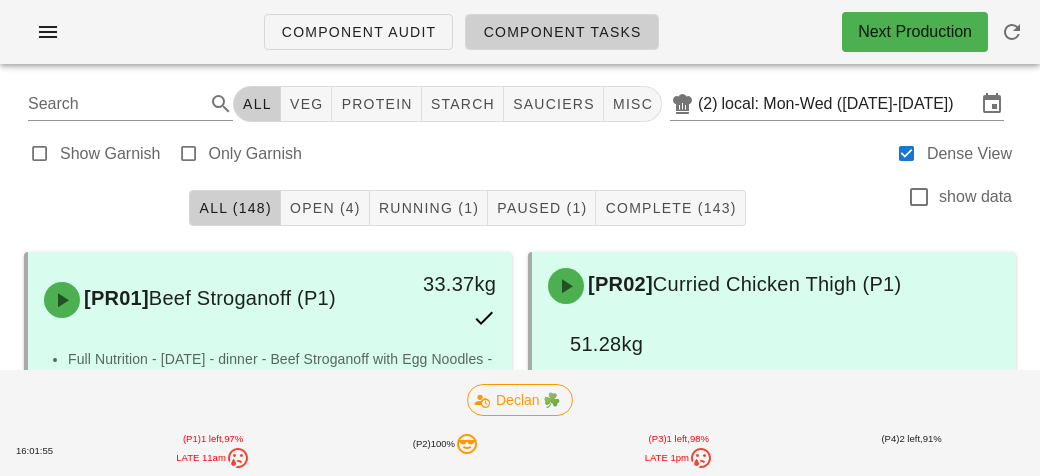 click on "Show Garnish Only Garnish Dense View" at bounding box center (520, 152) 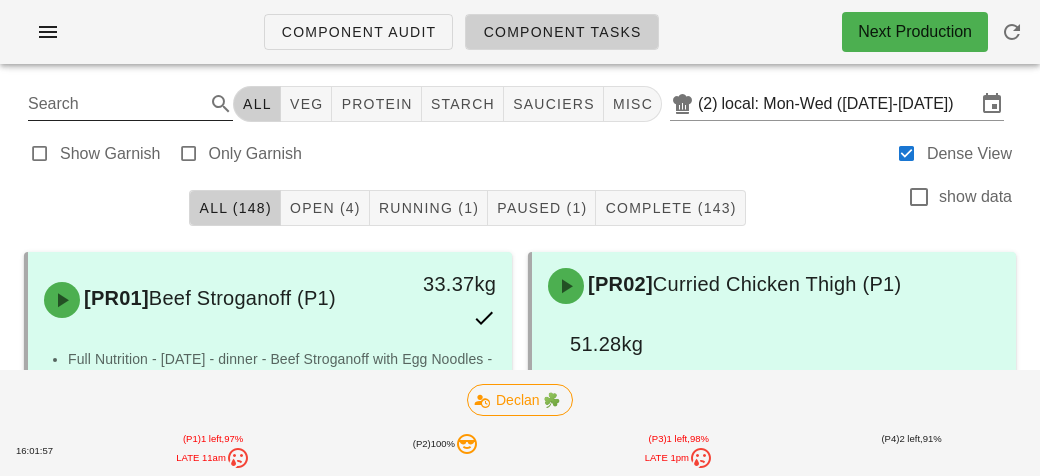 click on "Search" at bounding box center [114, 104] 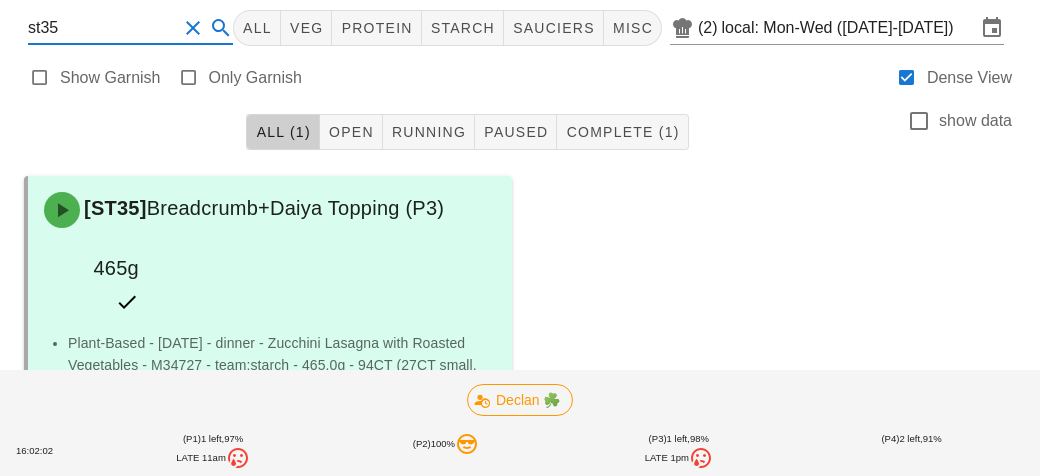 scroll, scrollTop: 92, scrollLeft: 0, axis: vertical 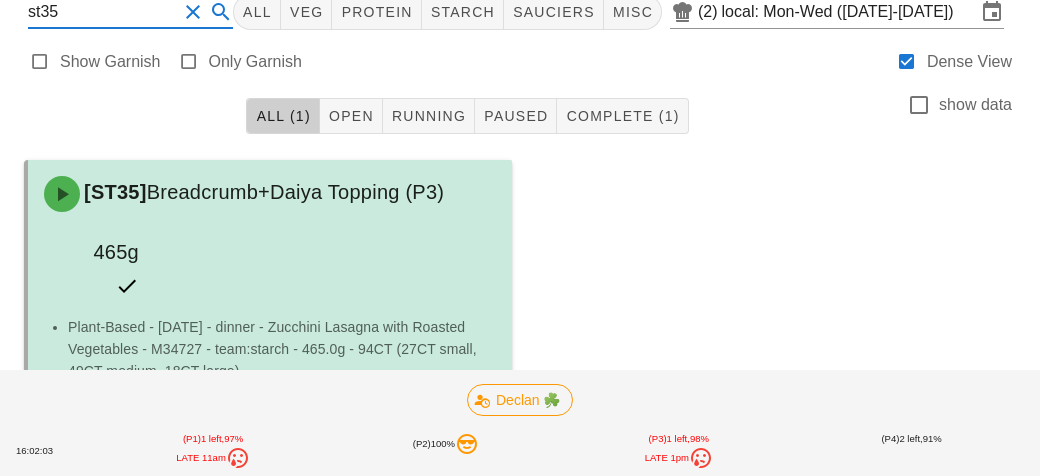 click on "[ST35]   Breadcrumb+Daiya Topping (P3)" at bounding box center [270, 194] 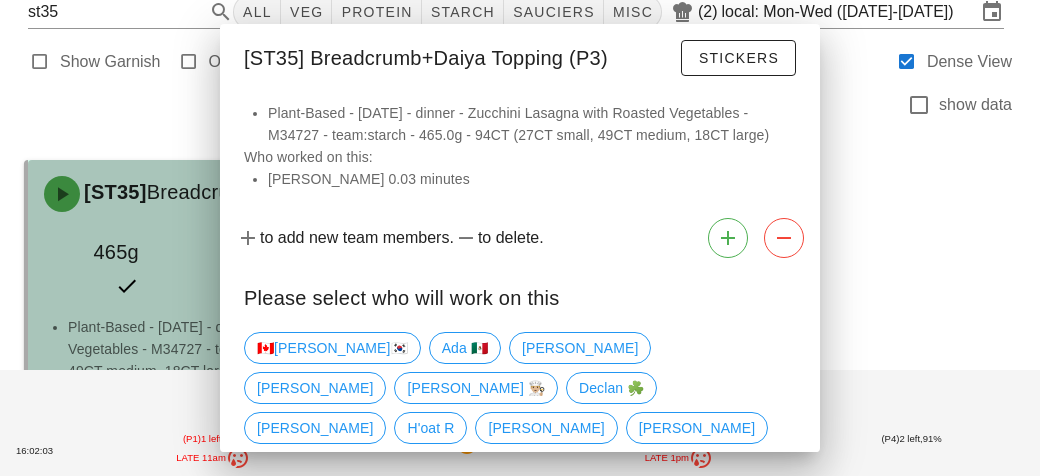 click on "All (1) Open  Running  Paused  Complete (1) show data" at bounding box center (520, 116) 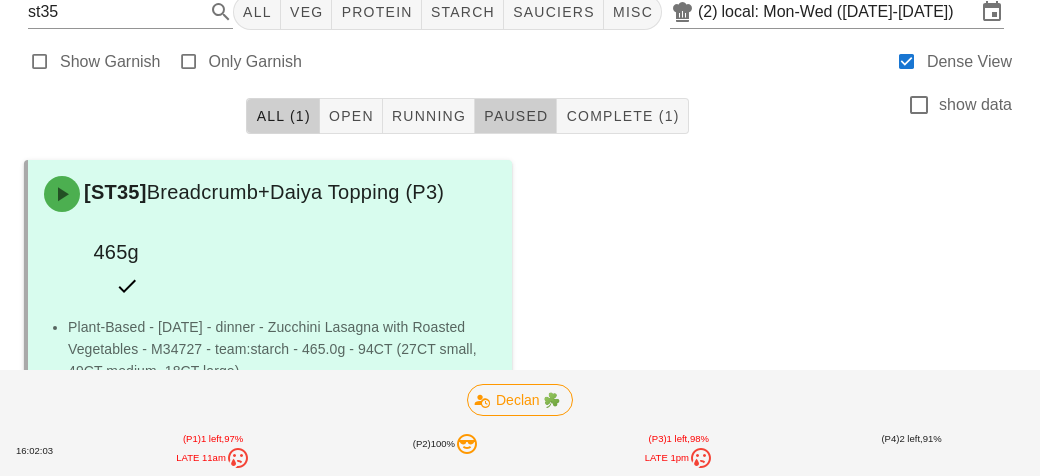 click on "Paused" at bounding box center (516, 116) 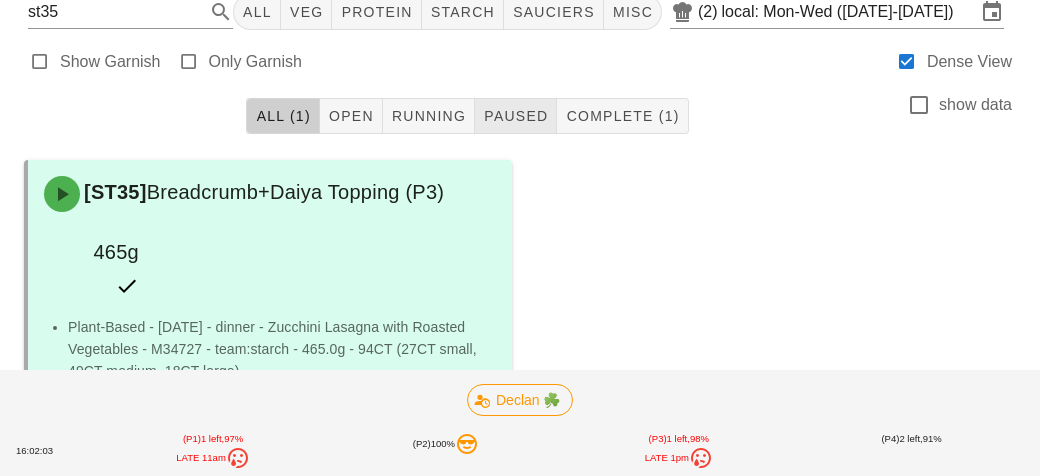 scroll, scrollTop: 0, scrollLeft: 0, axis: both 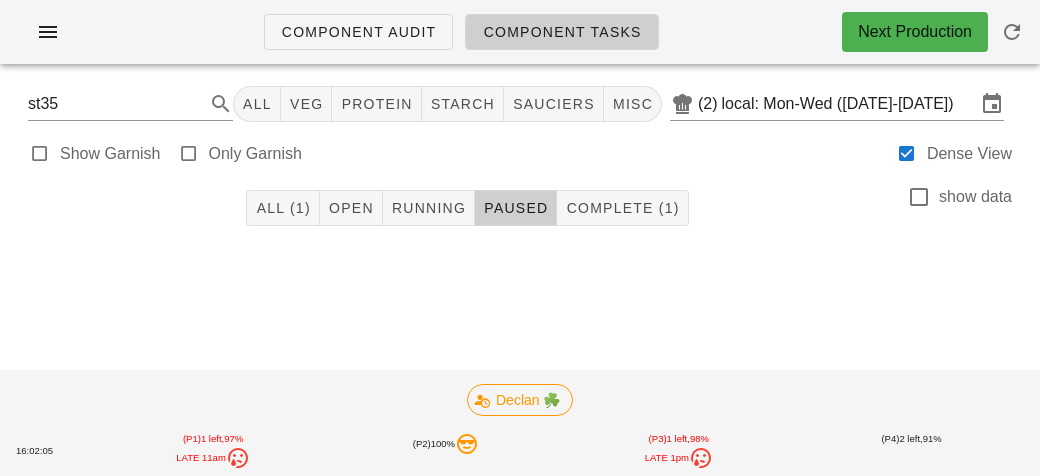 click at bounding box center [520, 274] 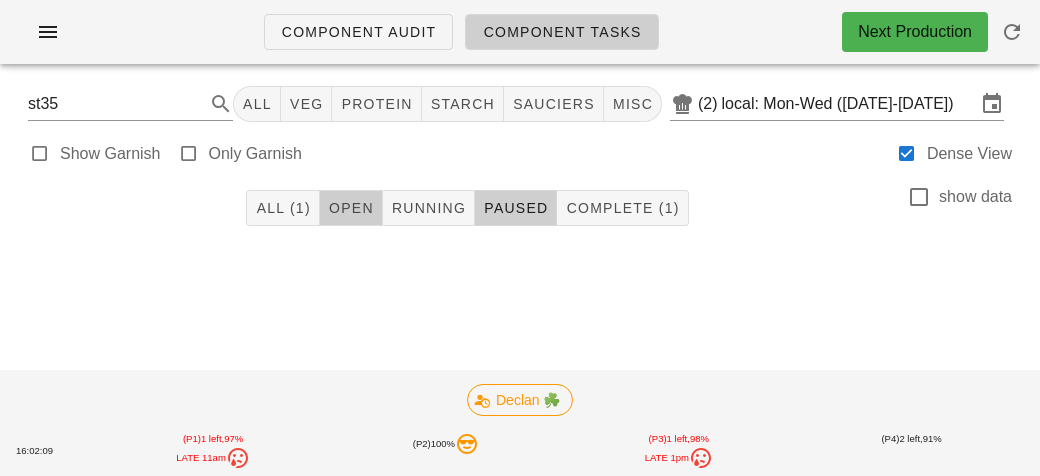 click on "Open" at bounding box center [351, 208] 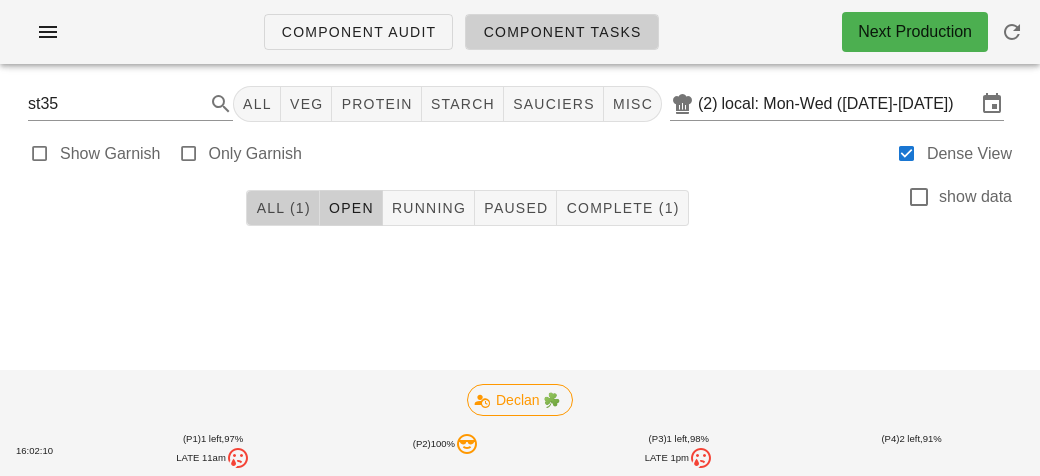 click on "All (1)" at bounding box center (282, 208) 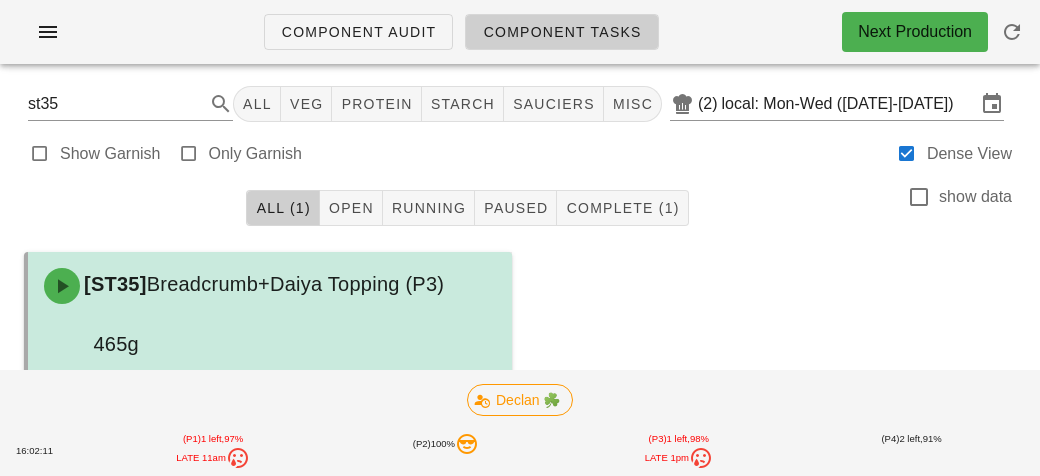 click on "[ST35]   Breadcrumb+Daiya Topping (P3)  465g" at bounding box center (270, 330) 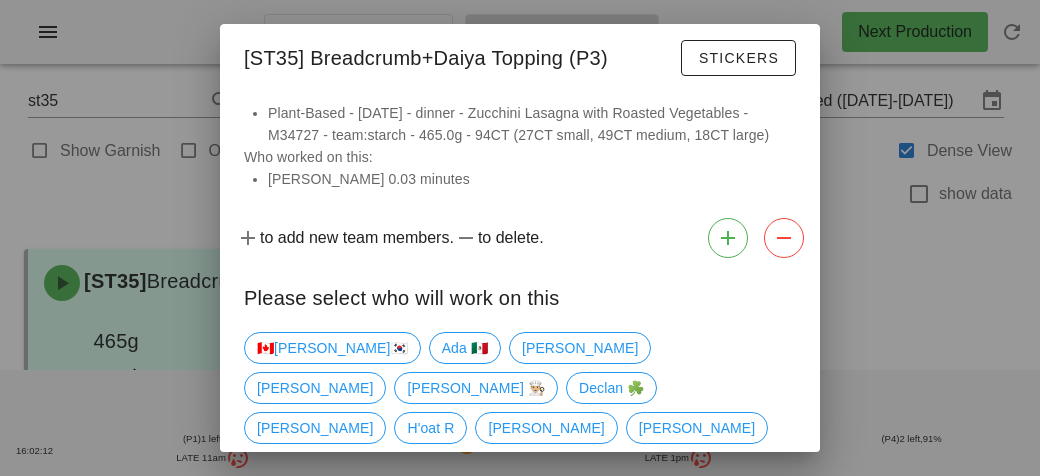 scroll, scrollTop: 0, scrollLeft: 0, axis: both 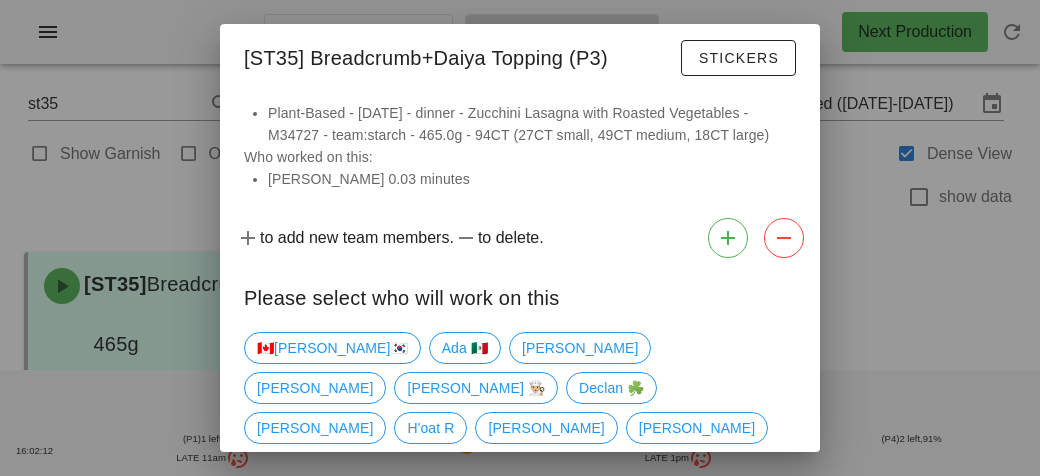 click at bounding box center [520, 238] 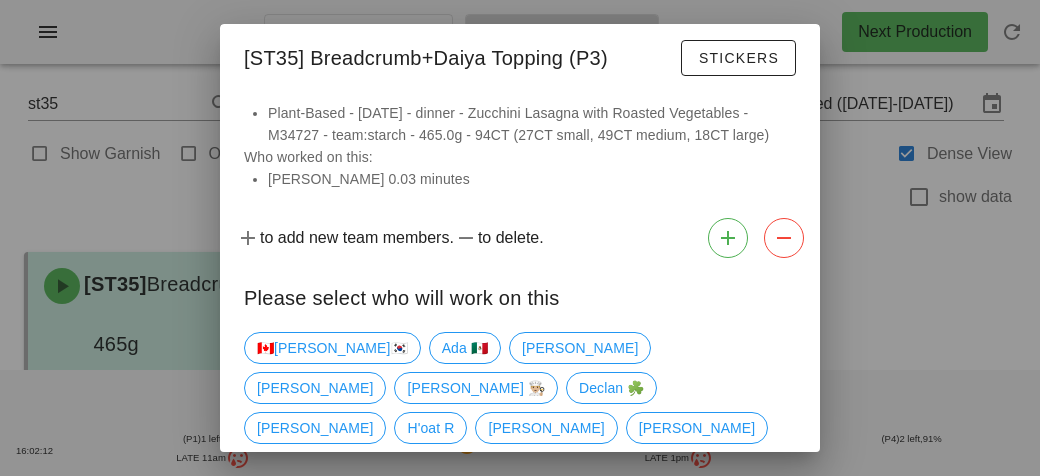 scroll, scrollTop: 12, scrollLeft: 0, axis: vertical 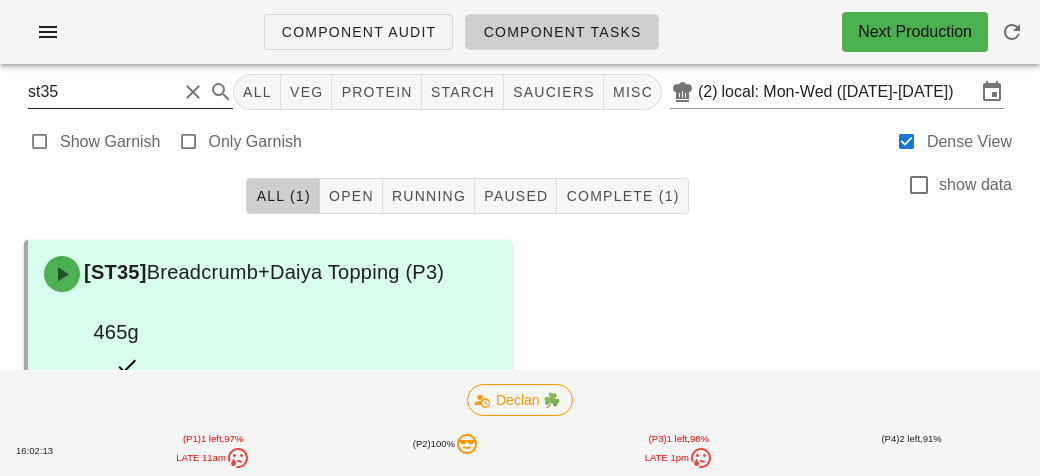 click on "st35" at bounding box center [102, 92] 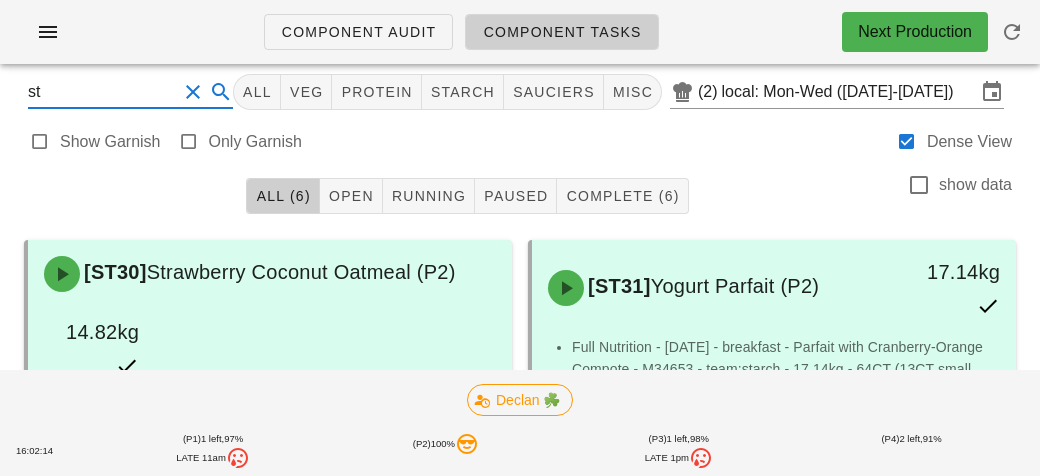 type on "s" 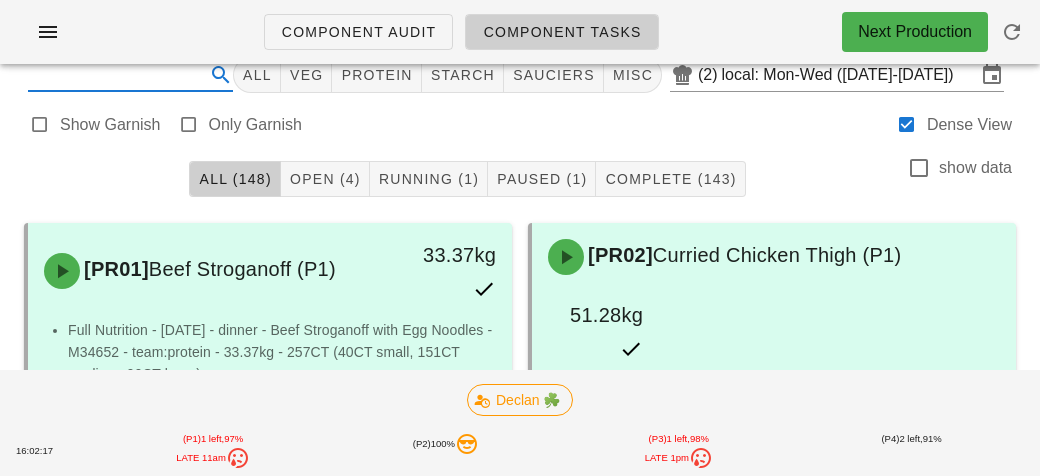 scroll, scrollTop: 22, scrollLeft: 0, axis: vertical 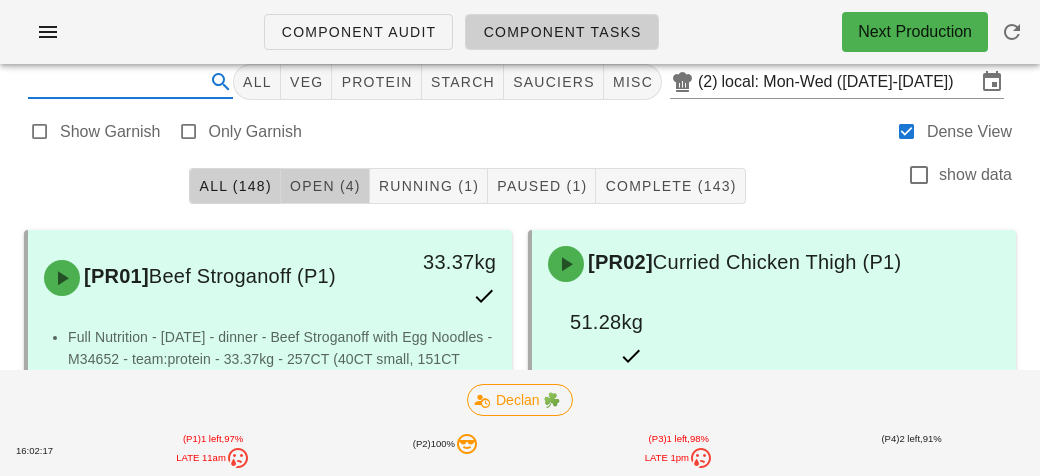 click on "Open (4)" at bounding box center (325, 186) 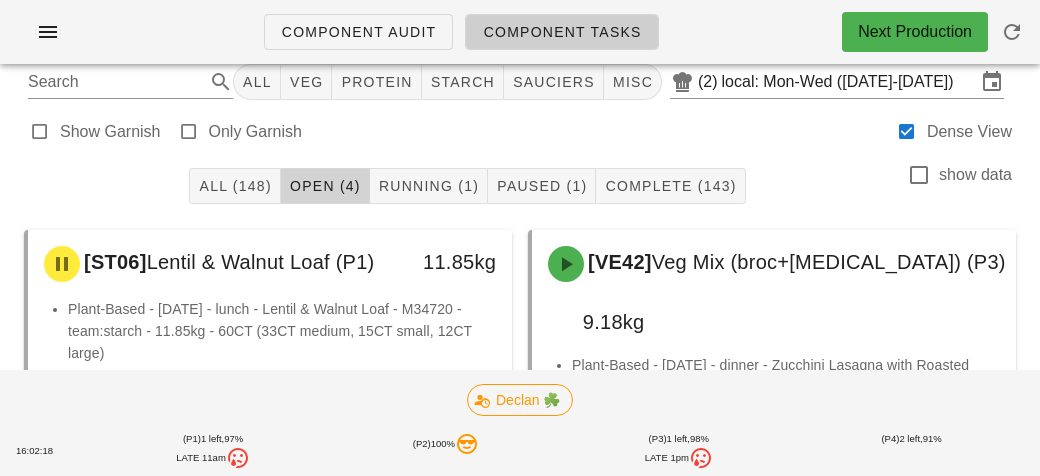 click on "Open (4)" at bounding box center (325, 186) 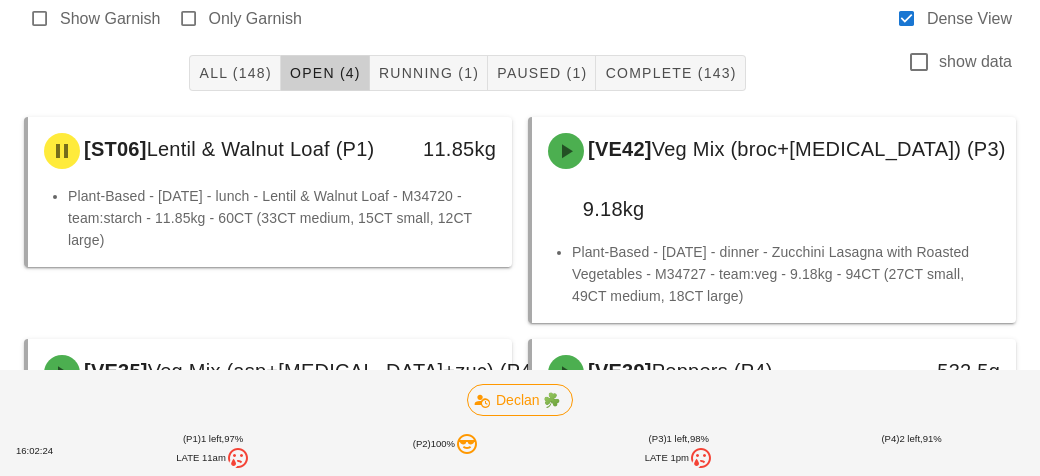 scroll, scrollTop: 141, scrollLeft: 0, axis: vertical 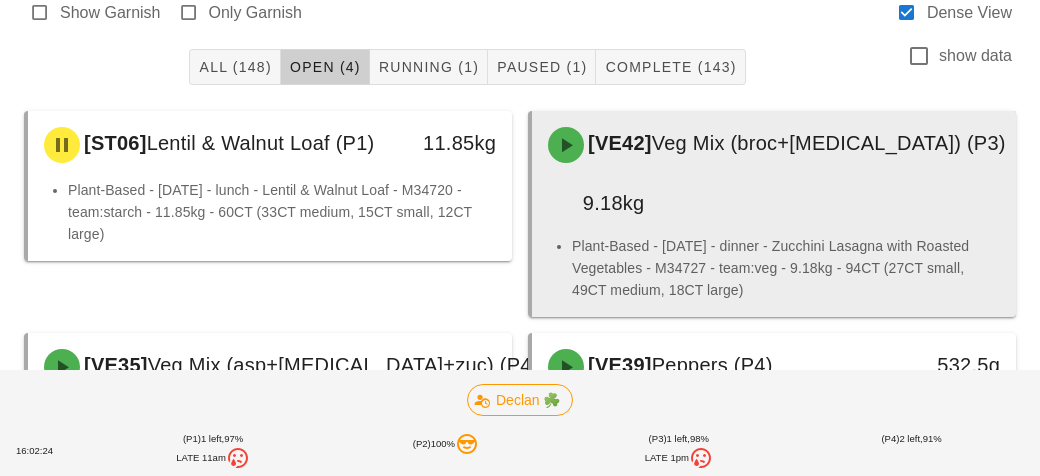 click on "[VE42]   Veg Mix (broc+[MEDICAL_DATA]) (P3)" at bounding box center (777, 145) 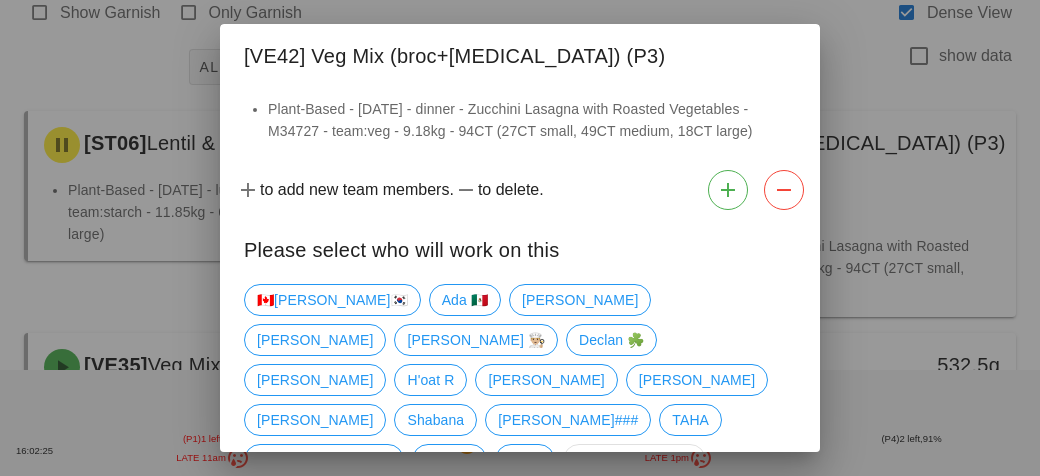 click at bounding box center (520, 238) 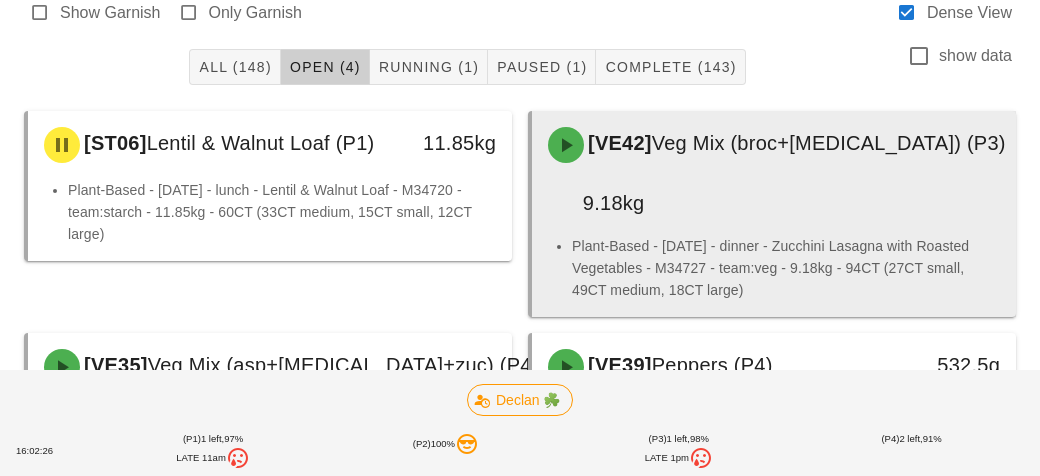 click on "Plant-Based - [DATE] - dinner - Zucchini Lasagna with Roasted Vegetables - M34727 - team:veg - 9.18kg - 94CT (27CT small, 49CT medium, 18CT large)" at bounding box center [786, 268] 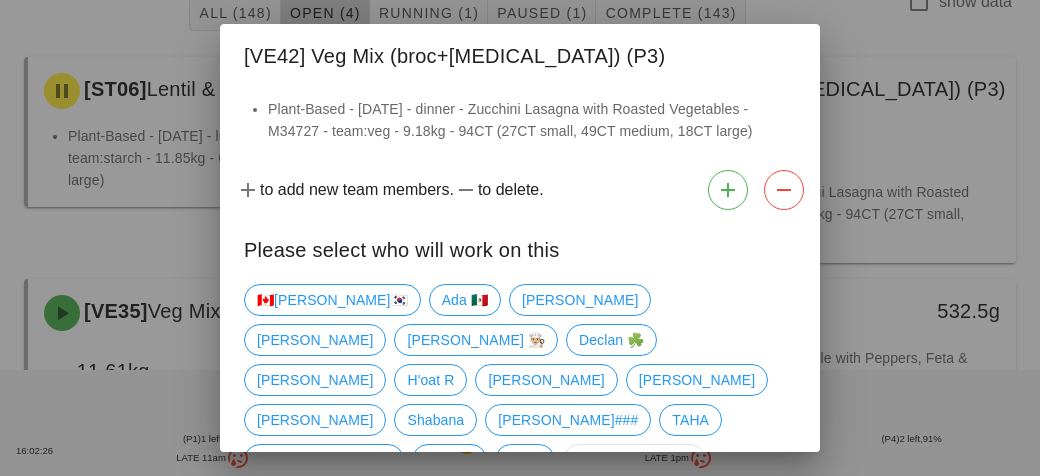 scroll, scrollTop: 228, scrollLeft: 0, axis: vertical 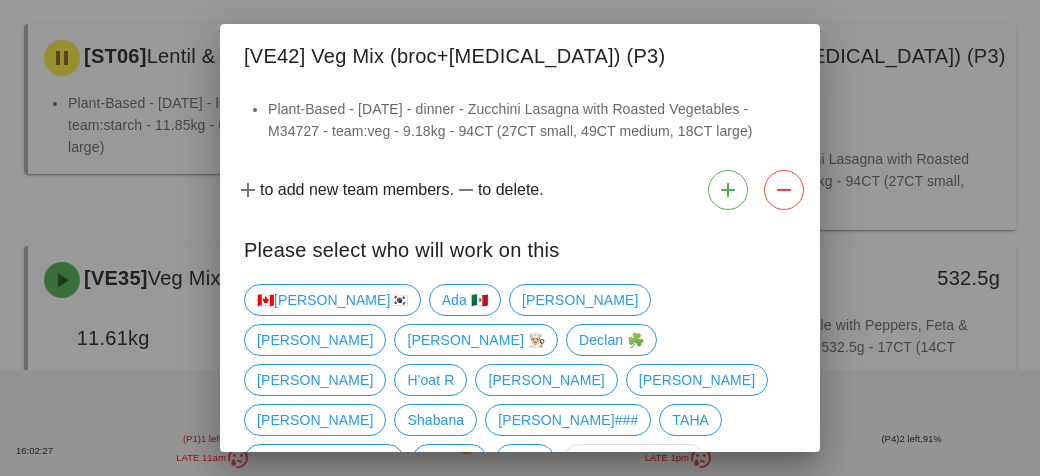 click at bounding box center [520, 238] 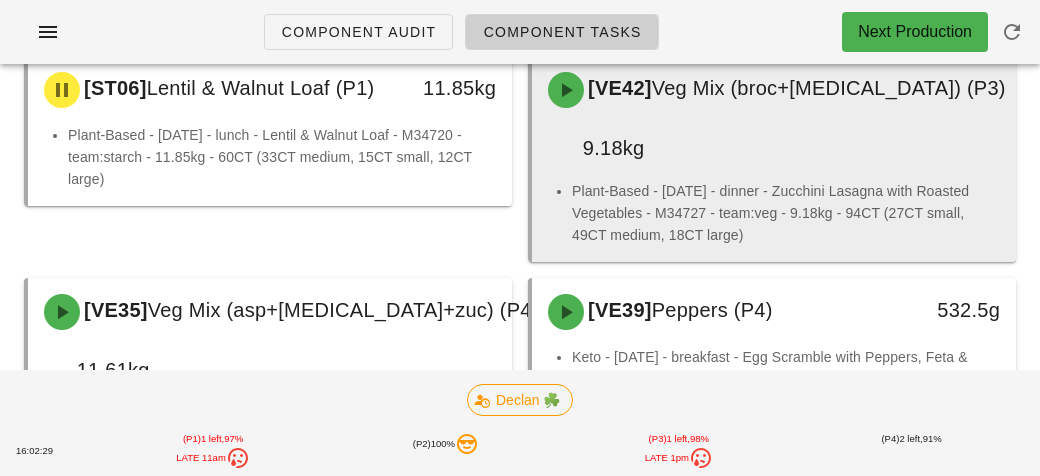 scroll, scrollTop: 219, scrollLeft: 0, axis: vertical 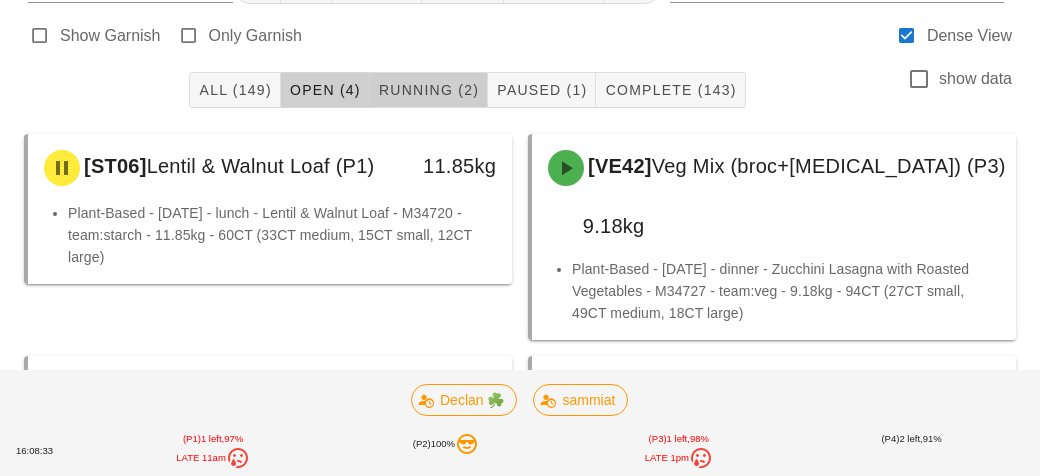 click on "Running (2)" at bounding box center [428, 90] 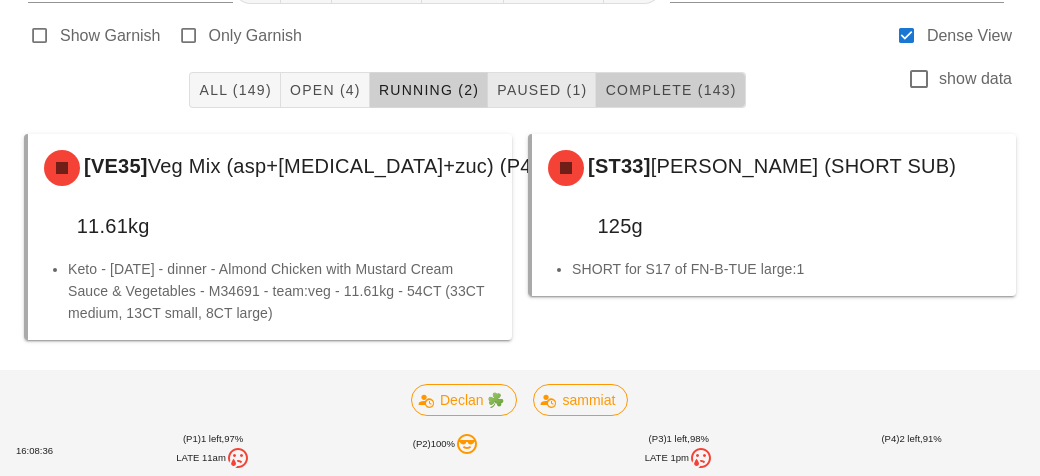 click on "Complete (143)" at bounding box center [670, 90] 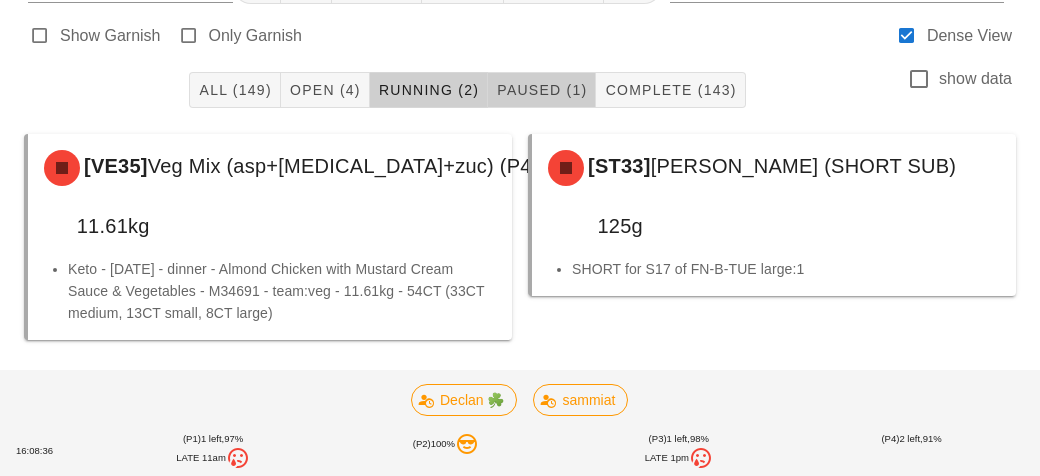 click on "Paused (1)" at bounding box center [541, 90] 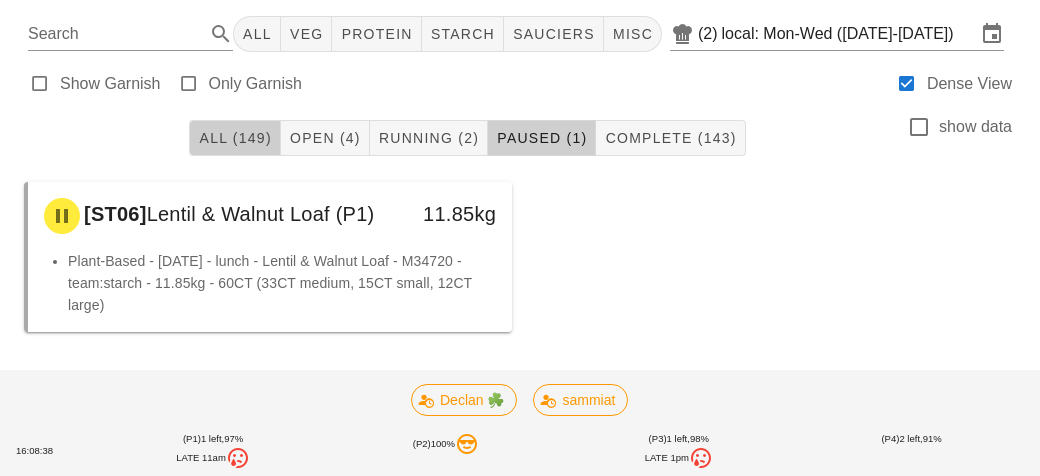 click on "All (149)" at bounding box center [234, 138] 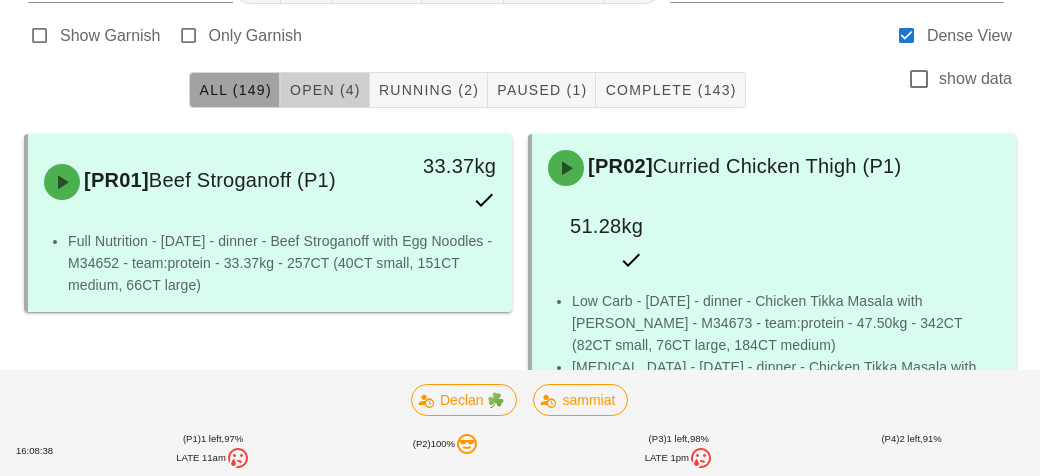 click on "Open (4)" at bounding box center (325, 90) 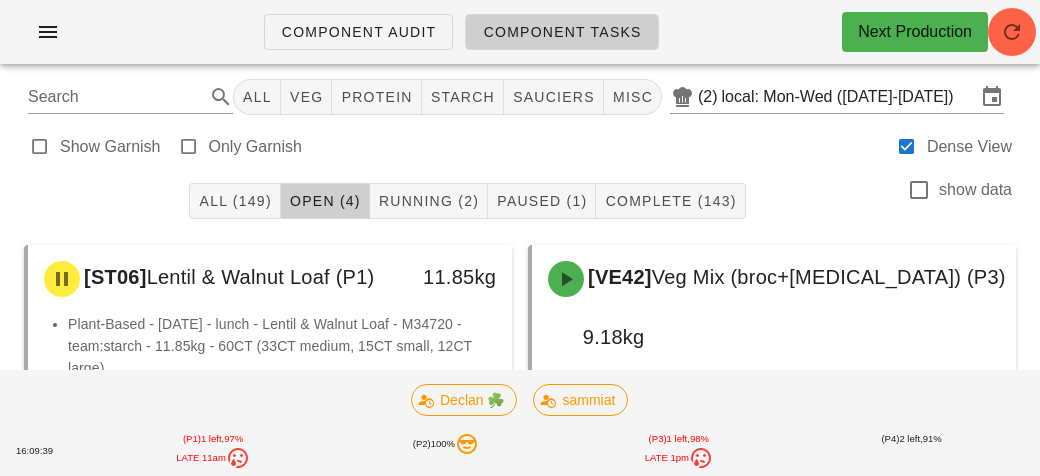 scroll, scrollTop: 0, scrollLeft: 0, axis: both 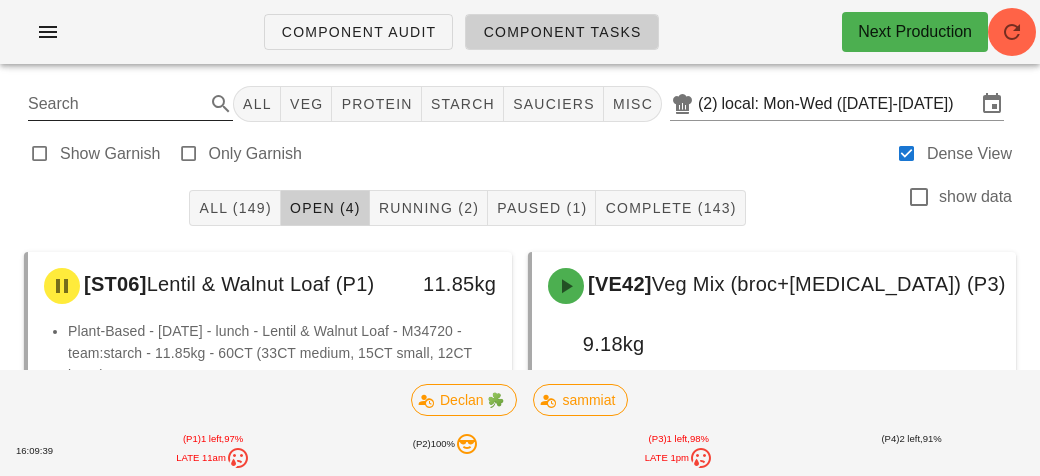 click on "Search" at bounding box center [114, 104] 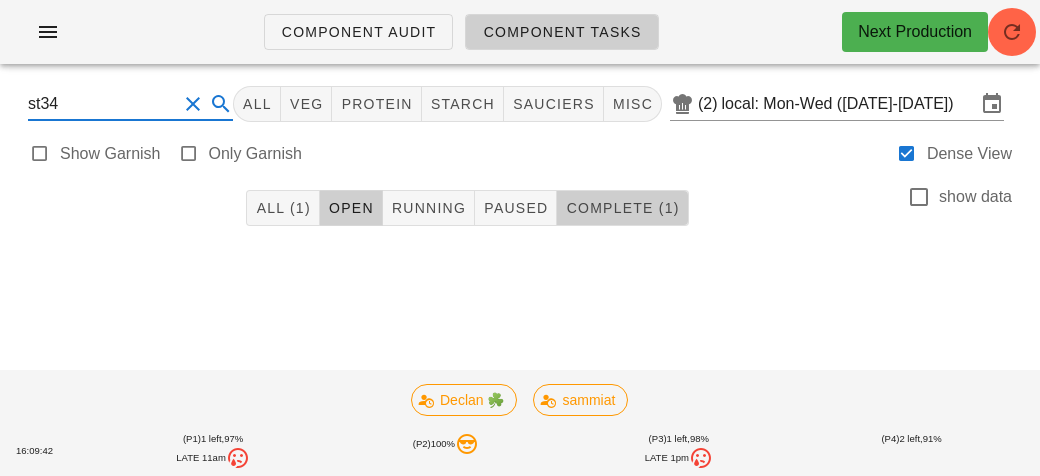 click on "Complete (1)" at bounding box center [622, 208] 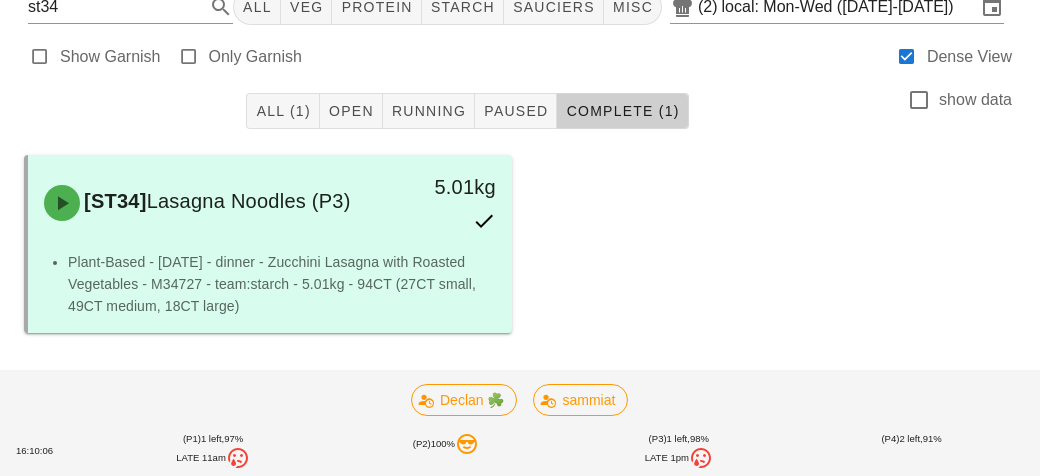 scroll, scrollTop: 0, scrollLeft: 0, axis: both 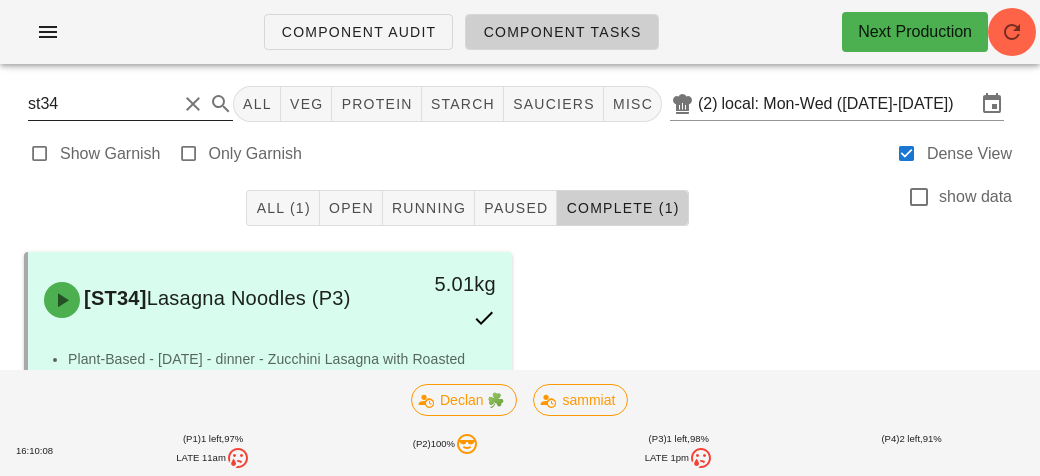 click on "st34" at bounding box center (102, 104) 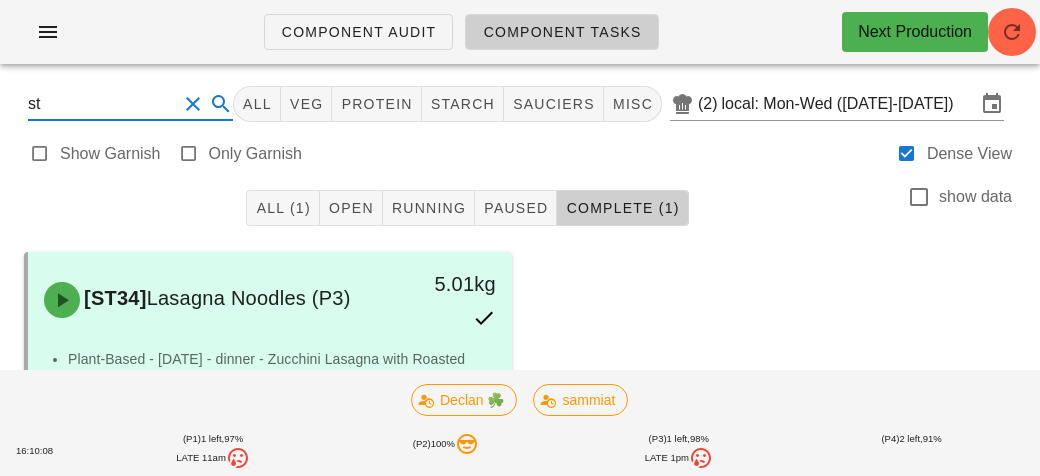 type on "s" 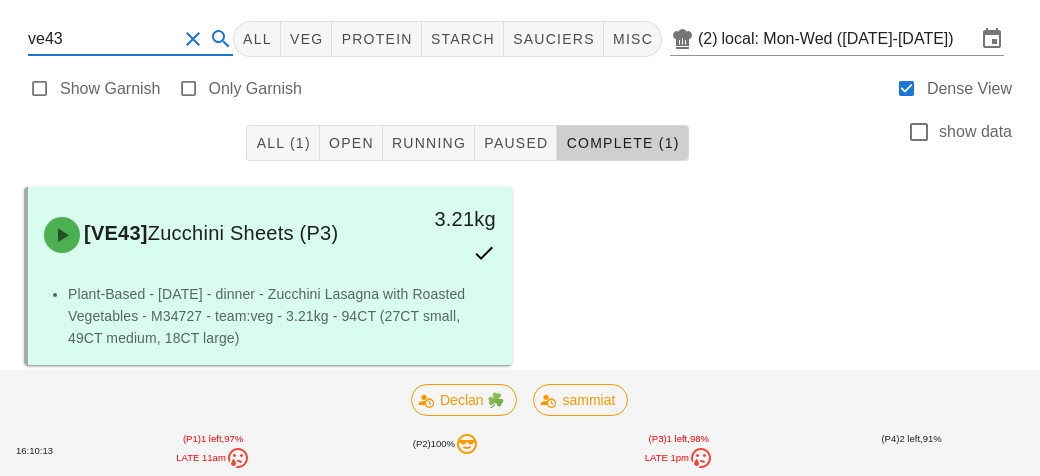 scroll, scrollTop: 92, scrollLeft: 0, axis: vertical 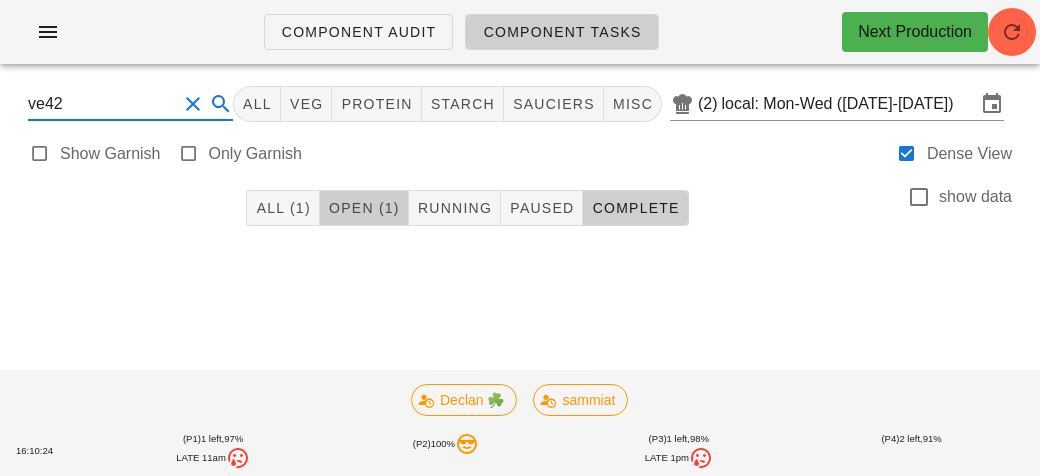 click on "Open (1)" at bounding box center (364, 208) 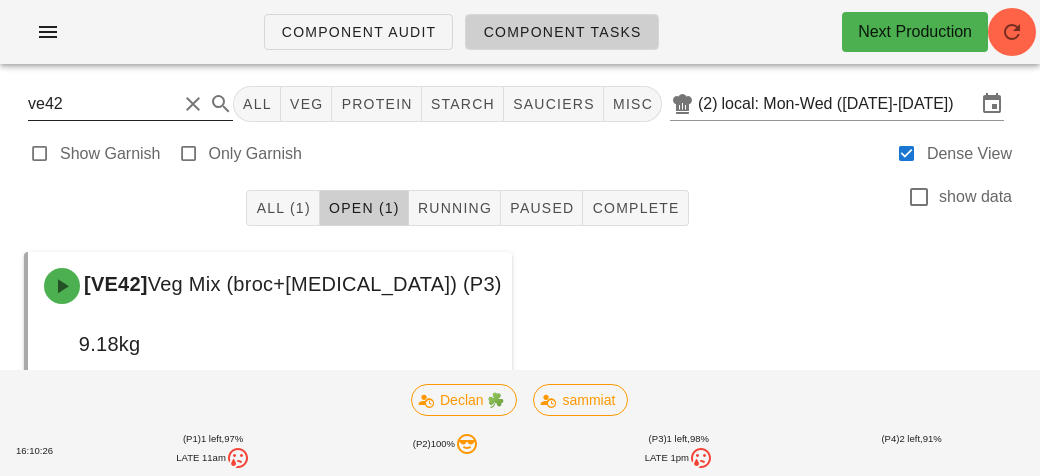 click on "ve42" at bounding box center (102, 104) 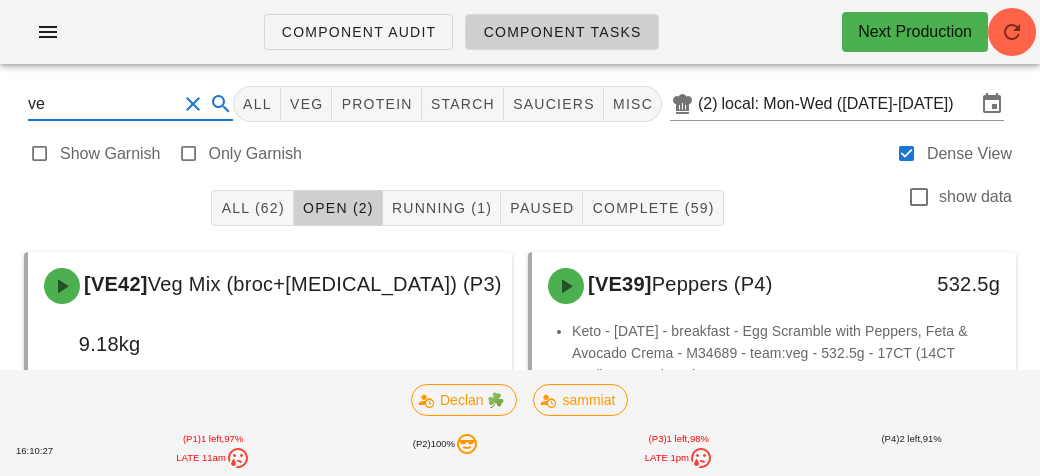 type on "v" 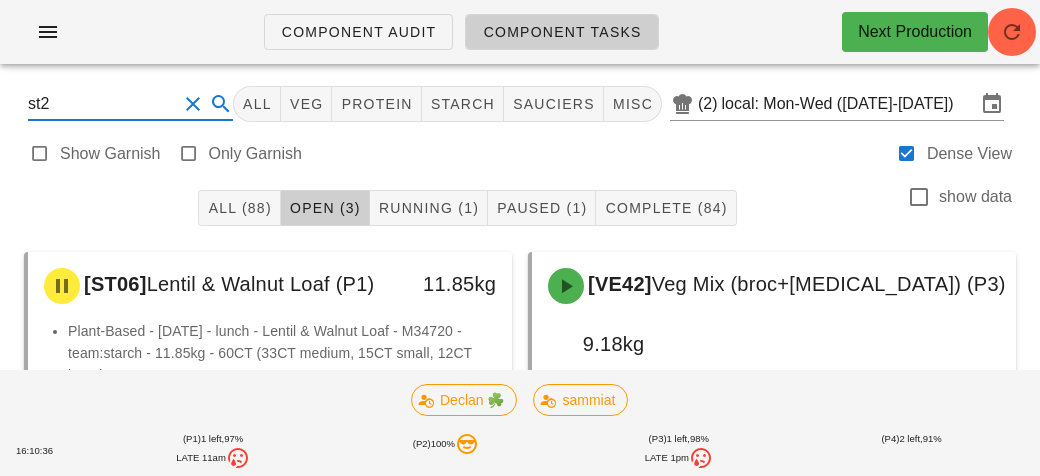 type on "st23" 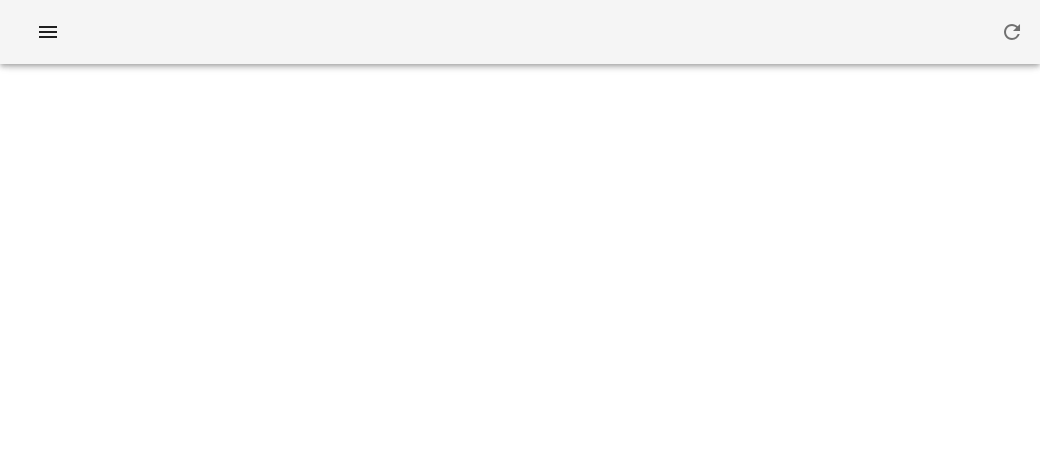 scroll, scrollTop: 0, scrollLeft: 0, axis: both 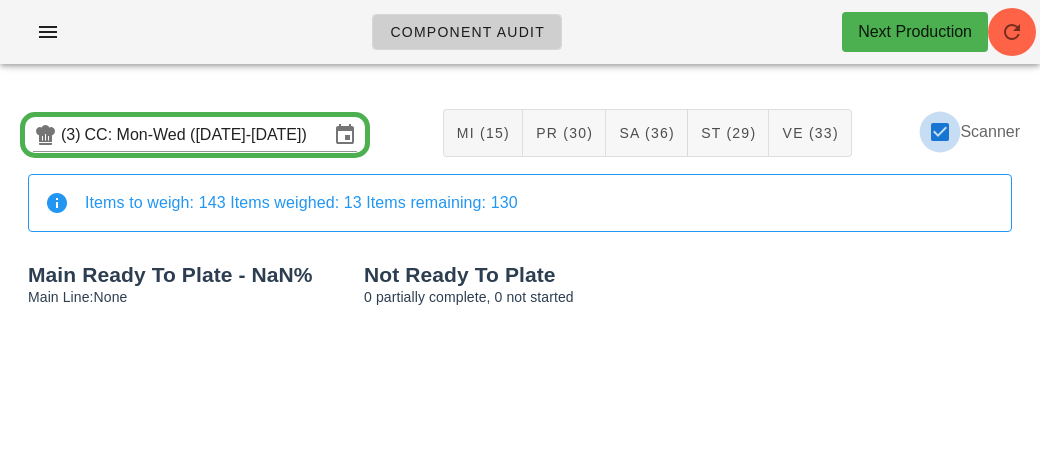click at bounding box center (940, 132) 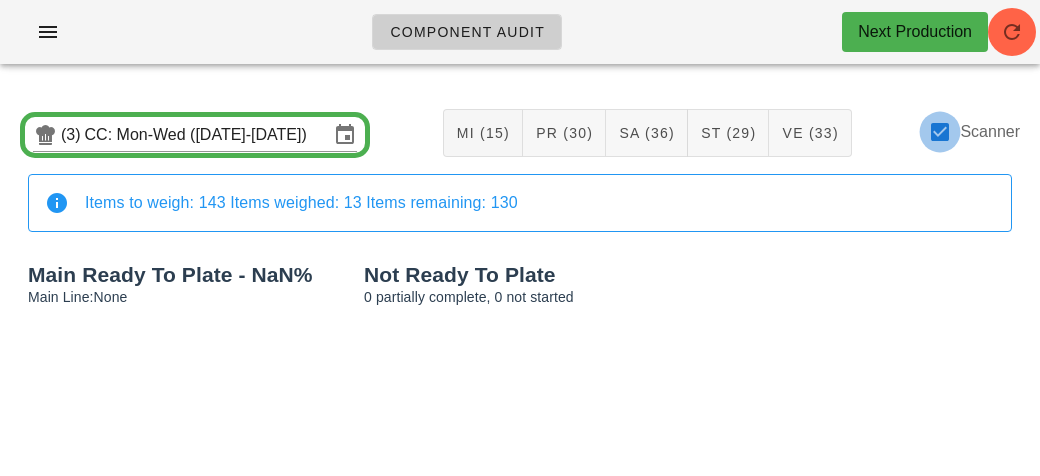 checkbox on "false" 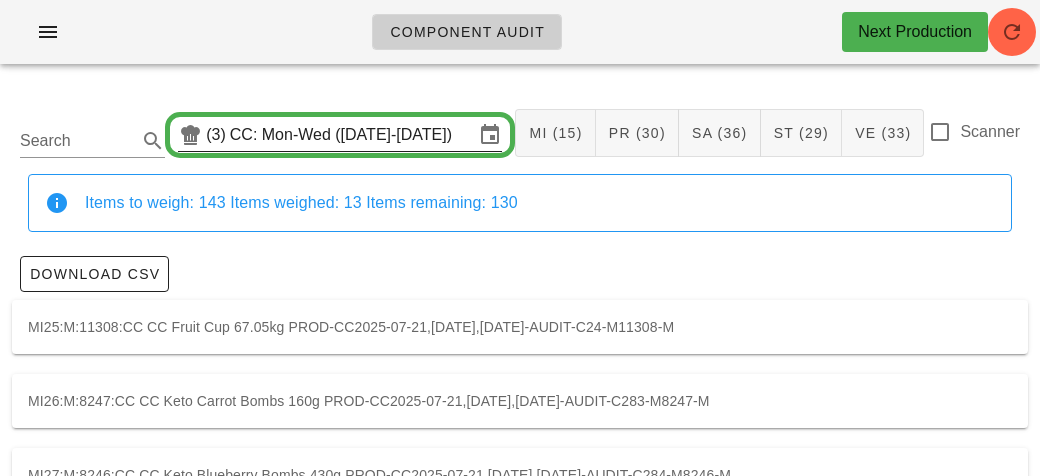 click on "CC: Mon-Wed (Jul 21-Jul 23)" at bounding box center [352, 135] 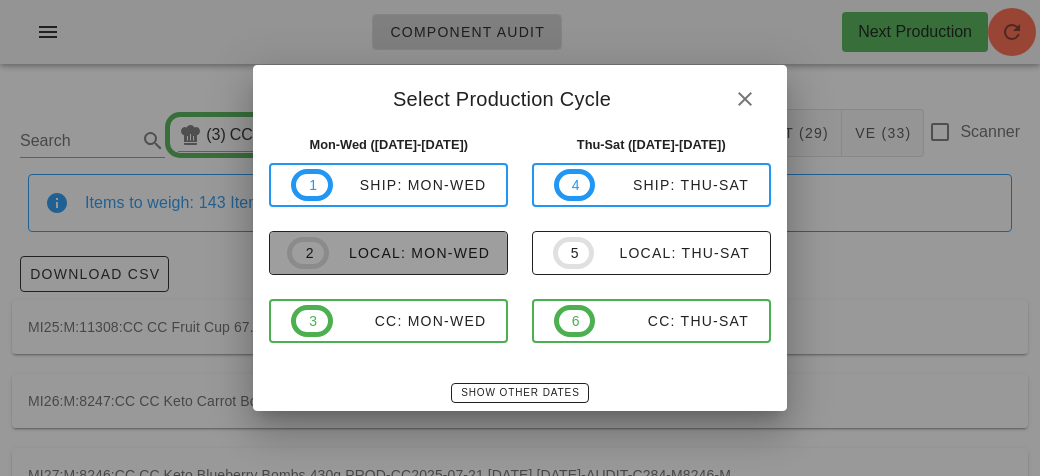 click on "local: Mon-Wed" at bounding box center (409, 253) 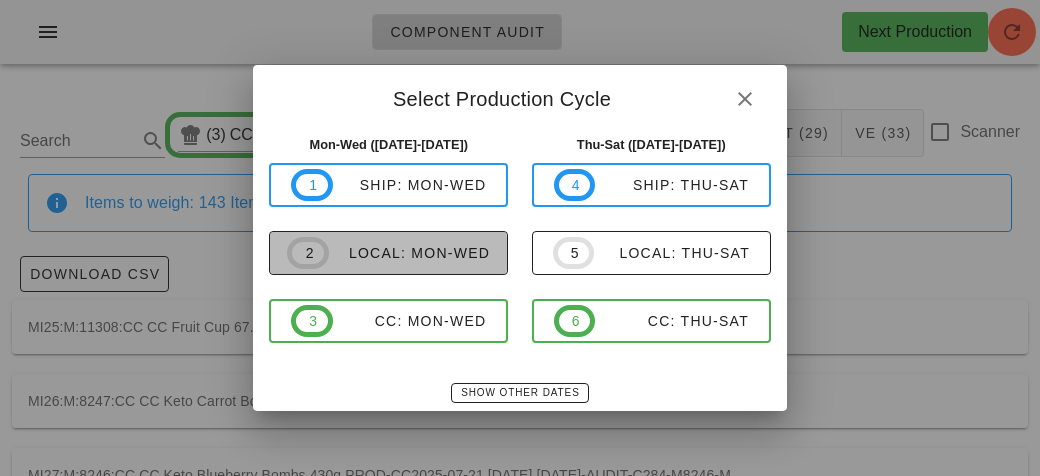 type on "local: Mon-Wed (Jul 21-Jul 23)" 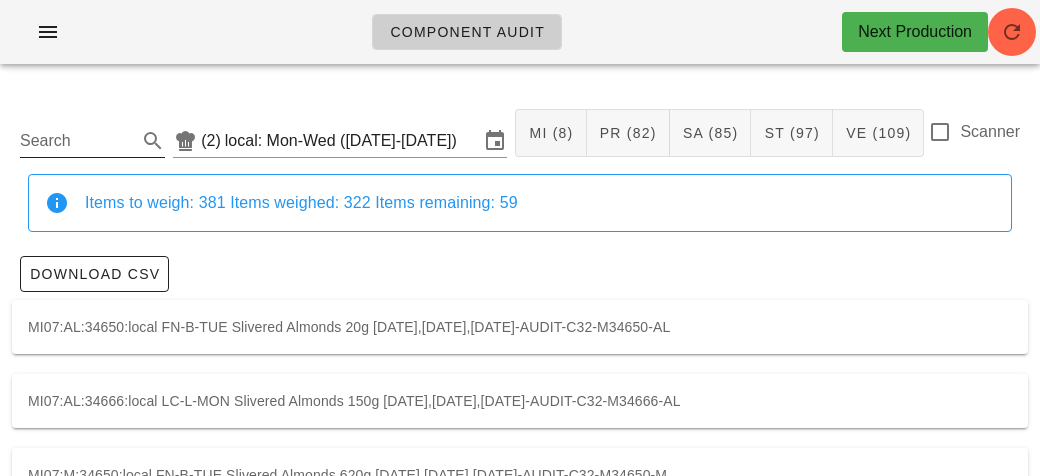 click on "Search" at bounding box center [76, 141] 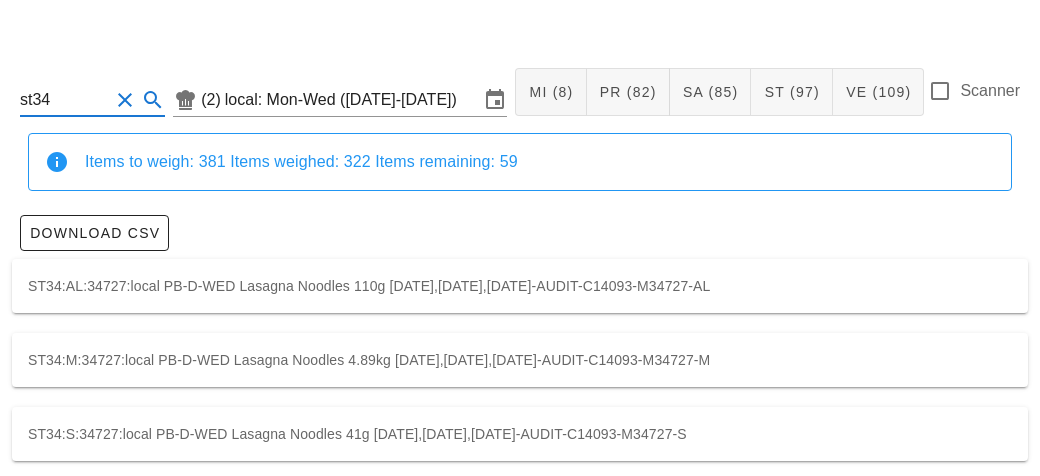 scroll, scrollTop: 56, scrollLeft: 0, axis: vertical 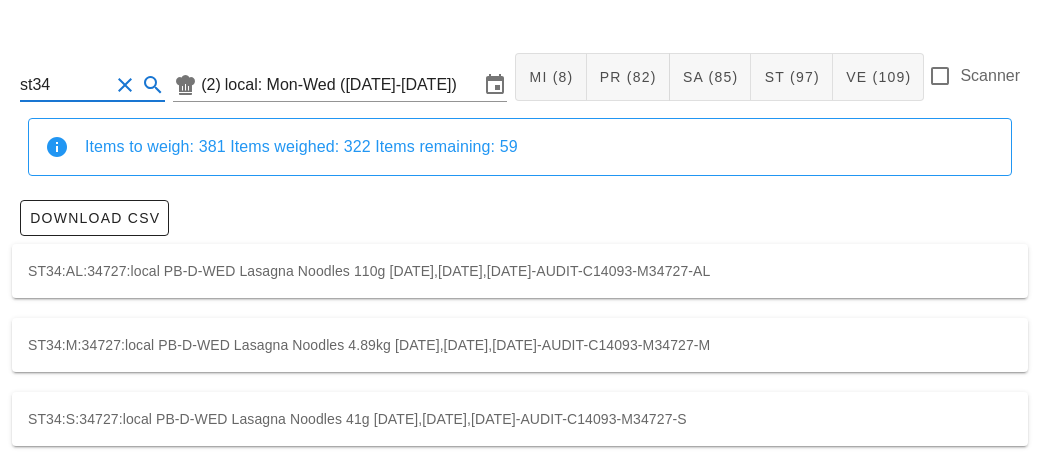 click on "ST34:M:34727:local PB-D-WED Lasagna Noodles 4.89kg 2025-07-21,2025-07-22,2025-07-23-AUDIT-C14093-M34727-M" at bounding box center (520, 345) 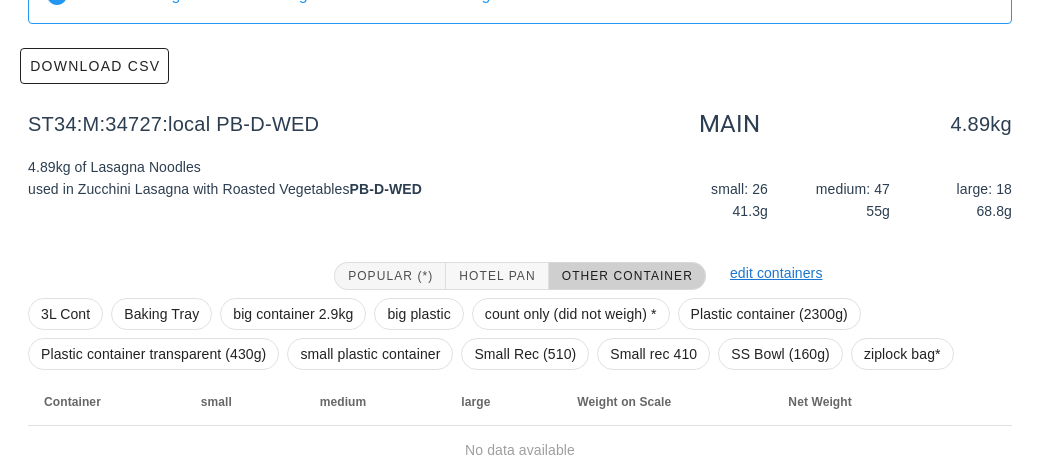 scroll, scrollTop: 284, scrollLeft: 0, axis: vertical 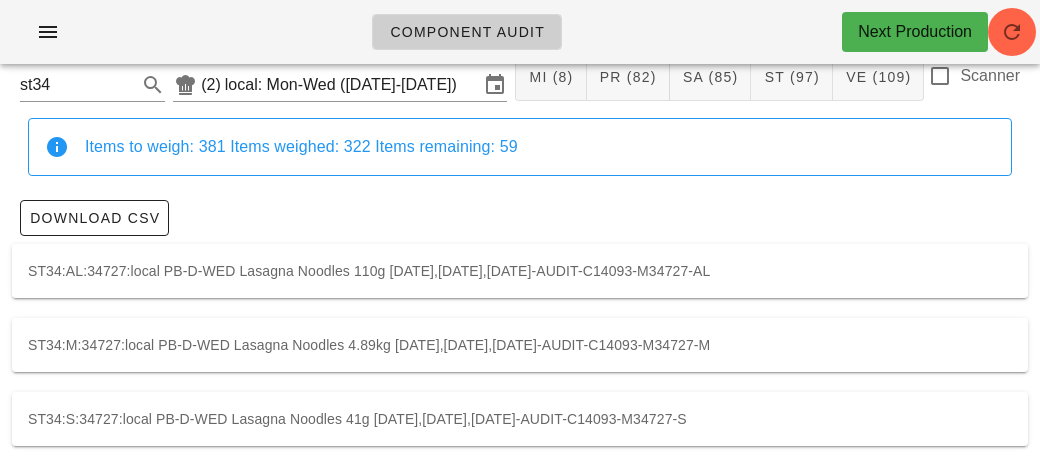 click on "ST34:AL:34727:local PB-D-WED Lasagna Noodles 110g 2025-07-21,2025-07-22,2025-07-23-AUDIT-C14093-M34727-AL" at bounding box center (520, 271) 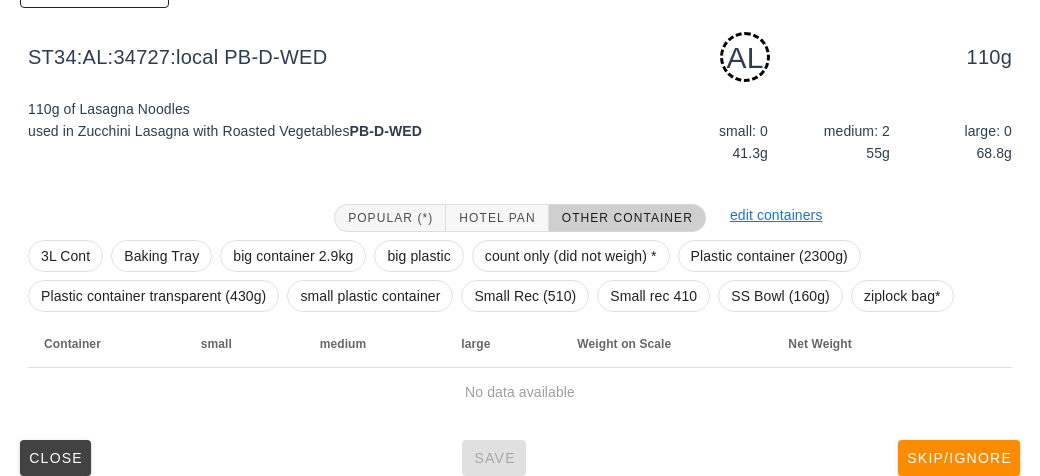 scroll, scrollTop: 302, scrollLeft: 0, axis: vertical 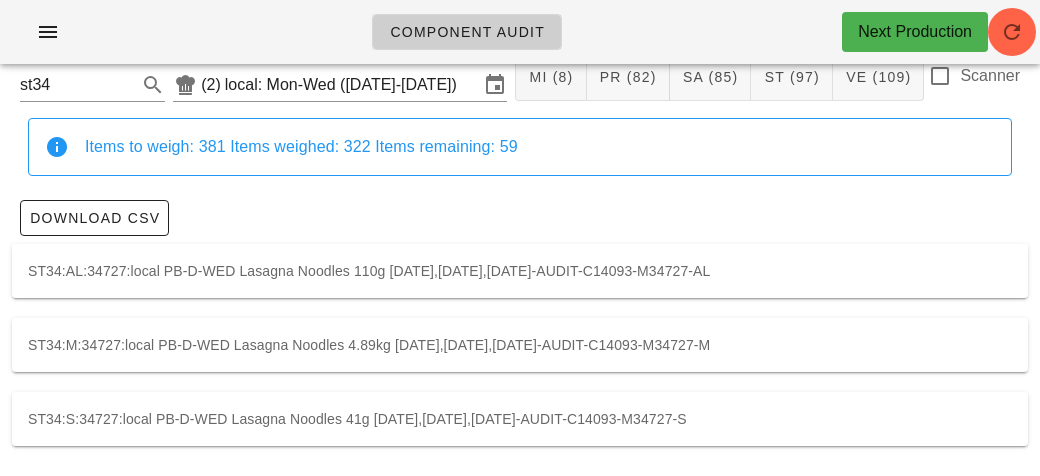 click on "ST34:S:34727:local PB-D-WED Lasagna Noodles 41g 2025-07-21,2025-07-22,2025-07-23-AUDIT-C14093-M34727-S" at bounding box center (520, 419) 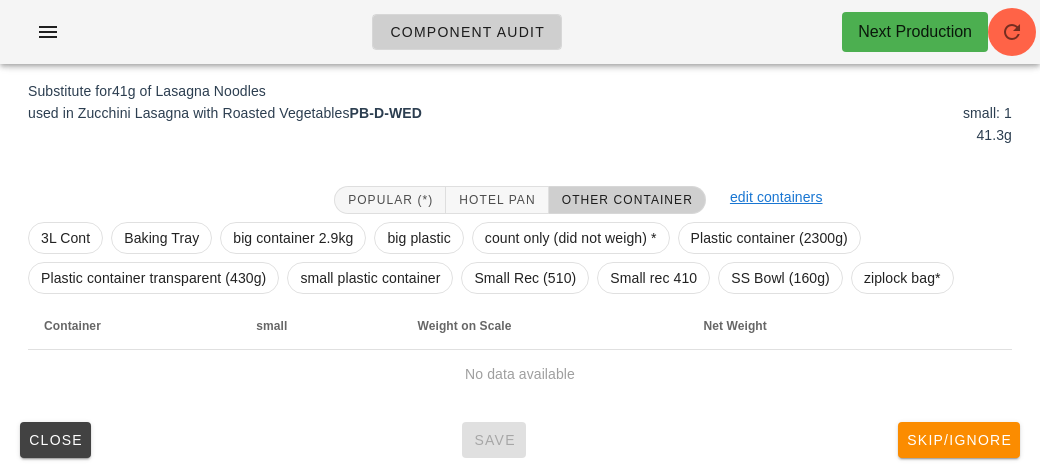 scroll, scrollTop: 56, scrollLeft: 0, axis: vertical 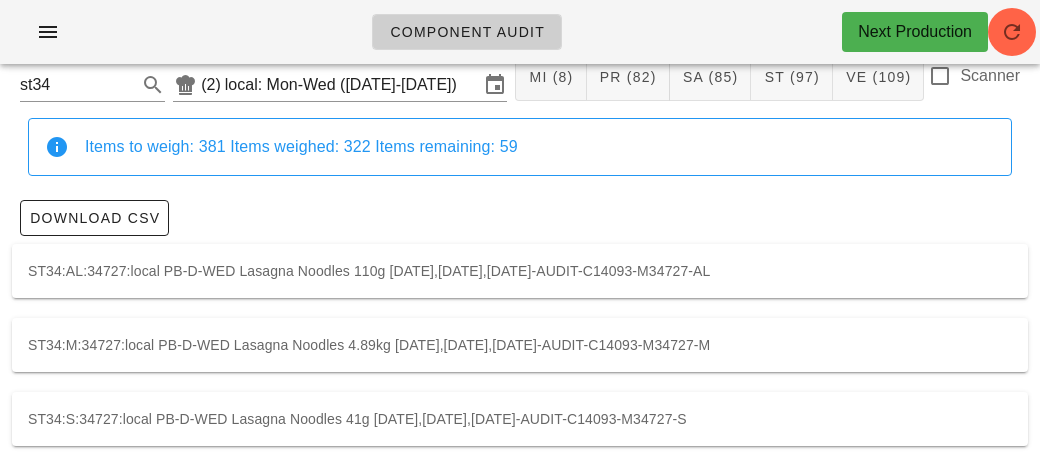 click on "st34 (2) local: Mon-Wed (Jul 21-Jul 23) MI (8)  PR (82)  SA (85)  ST (97)  VE (109)  Scanner" at bounding box center [520, 77] 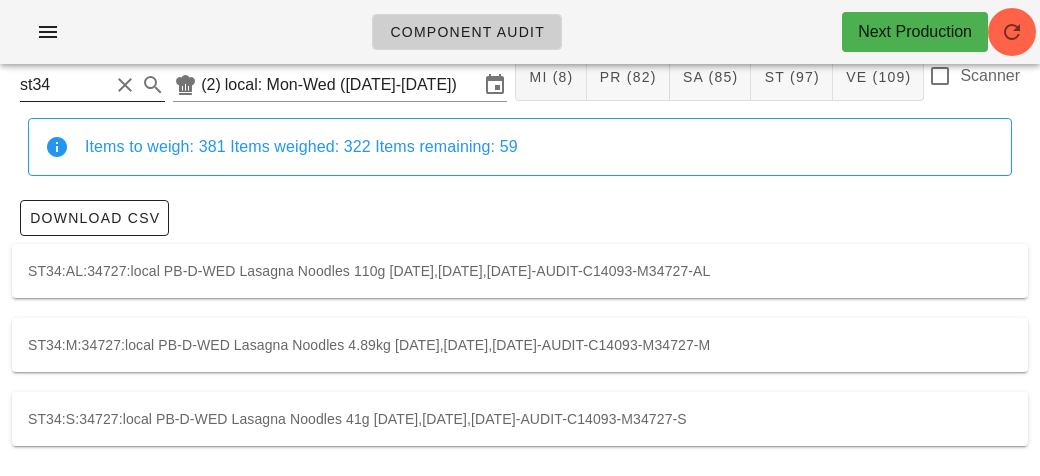 click on "st34" at bounding box center [64, 85] 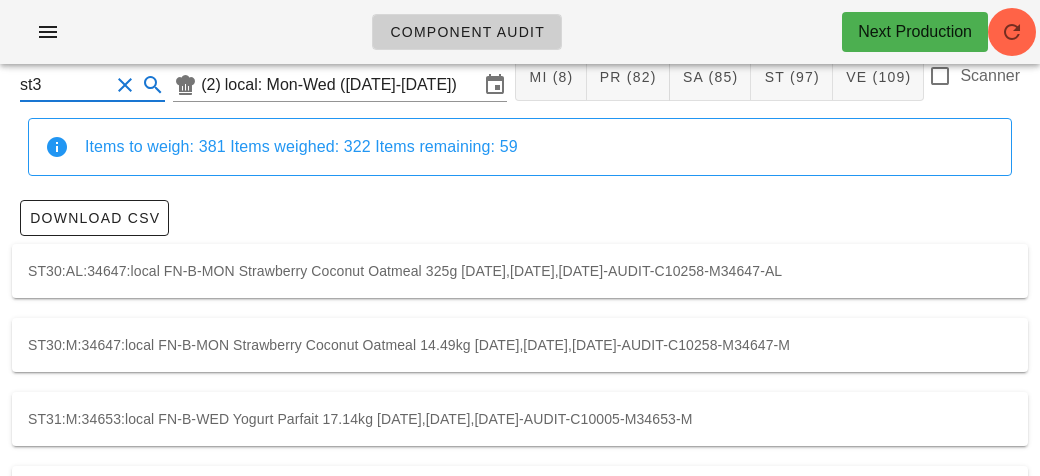scroll, scrollTop: 0, scrollLeft: 0, axis: both 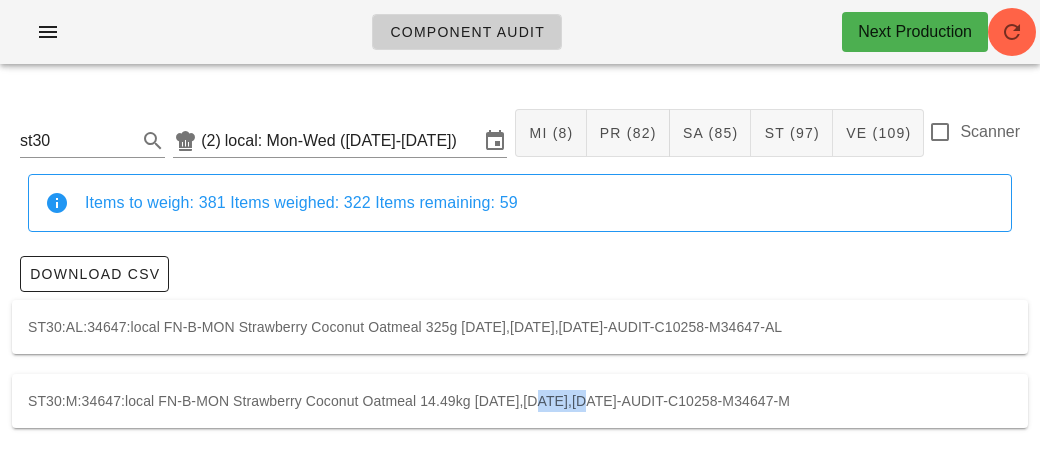 click on "Component Audit Next Production  st30 (2) local: Mon-Wed (Jul 21-Jul 23) MI (8)  PR (82)  SA (85)  ST (97)  VE (109)  Scanner  Items to weigh: 381 Items weighed: 322 Items remaining: 59  Download CSV  ST30:AL:34647:local FN-B-MON Strawberry Coconut Oatmeal 325g 2025-07-21,2025-07-22,2025-07-23-AUDIT-C10258-M34647-AL   ST30:M:34647:local FN-B-MON Strawberry Coconut Oatmeal 14.49kg 2025-07-21,2025-07-22,2025-07-23-AUDIT-C10258-M34647-M   Something unexpected happened. Please refresh the page and check your work.      Close" at bounding box center (520, 238) 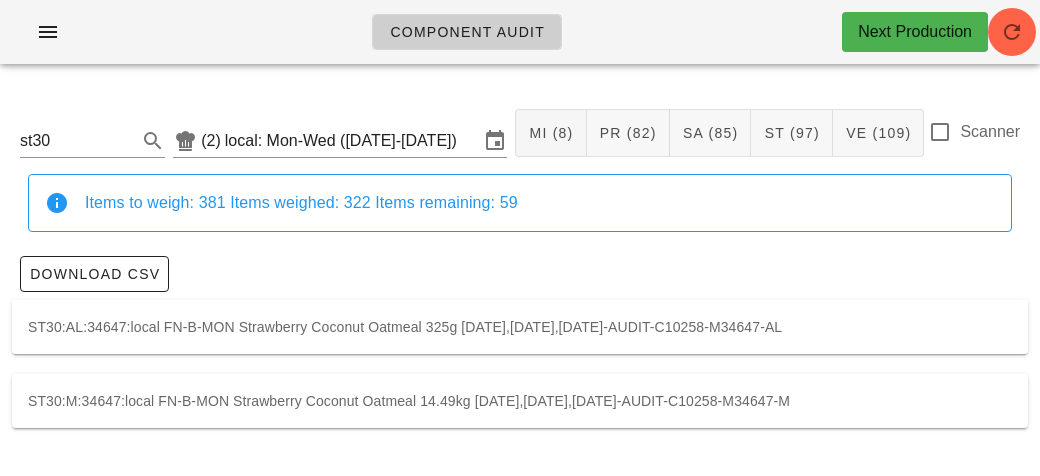 click on "st30 (2) local: Mon-Wed (Jul 21-Jul 23) MI (8)  PR (82)  SA (85)  ST (97)  VE (109)  Scanner  Items to weigh: 381 Items weighed: 322 Items remaining: 59  Download CSV  ST30:AL:34647:local FN-B-MON Strawberry Coconut Oatmeal 325g 2025-07-21,2025-07-22,2025-07-23-AUDIT-C10258-M34647-AL   ST30:M:34647:local FN-B-MON Strawberry Coconut Oatmeal 14.49kg 2025-07-21,2025-07-22,2025-07-23-AUDIT-C10258-M34647-M" at bounding box center [520, 270] 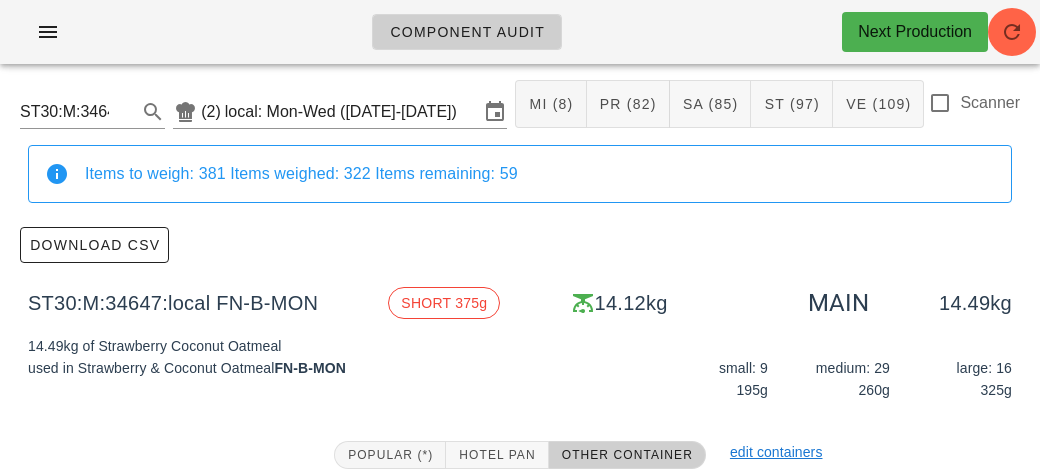 scroll, scrollTop: 27, scrollLeft: 0, axis: vertical 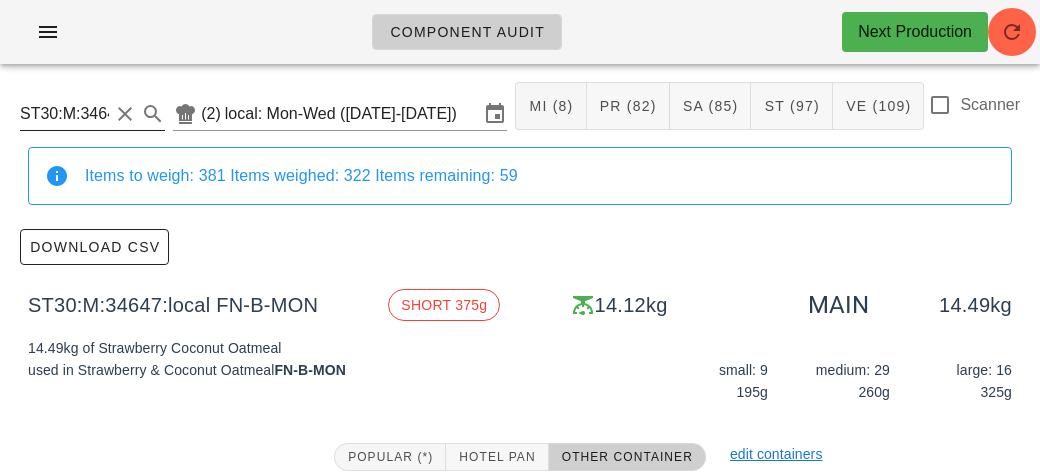 click on "ST30:M:34647:local" at bounding box center [64, 114] 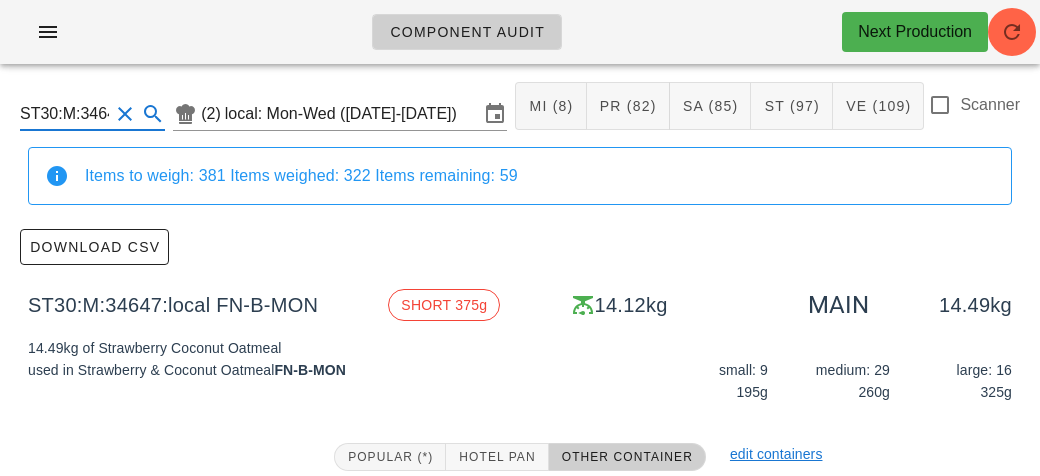 click at bounding box center (125, 114) 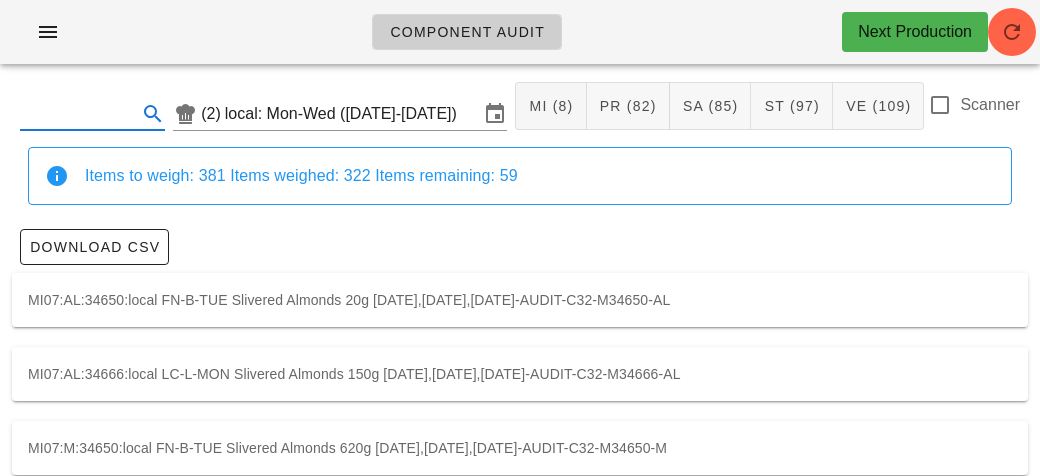 click at bounding box center [76, 114] 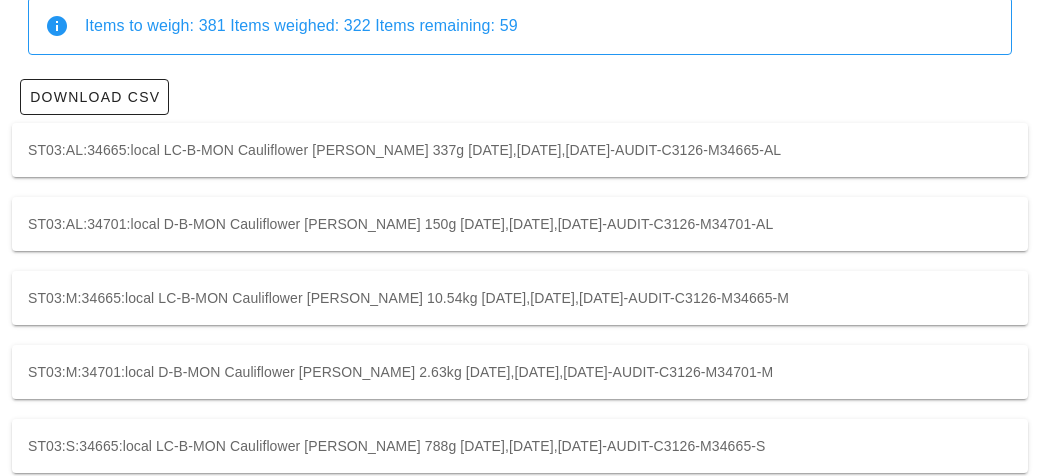 scroll, scrollTop: 204, scrollLeft: 0, axis: vertical 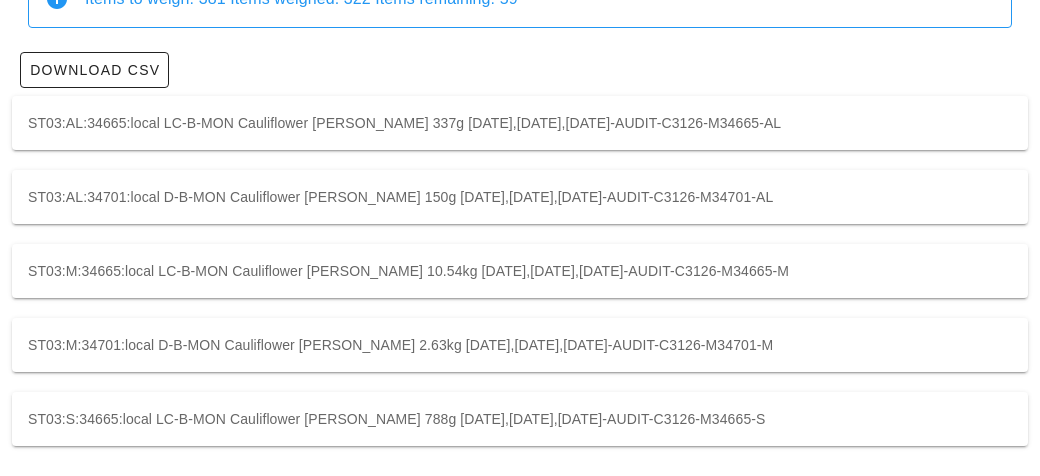 click on "ST03:M:34665:local LC-B-MON Cauliflower hash-brown 10.54kg 2025-07-21,2025-07-22,2025-07-23-AUDIT-C3126-M34665-M" at bounding box center [520, 271] 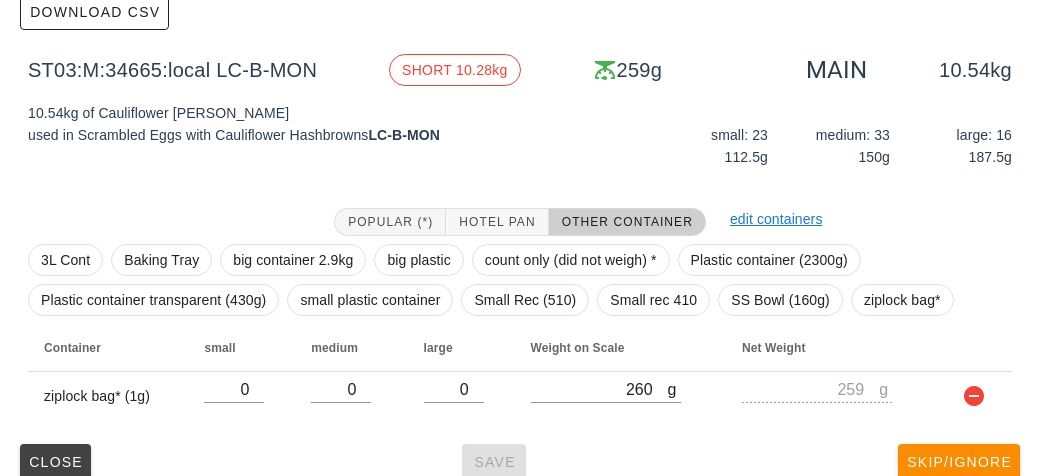 scroll, scrollTop: 284, scrollLeft: 0, axis: vertical 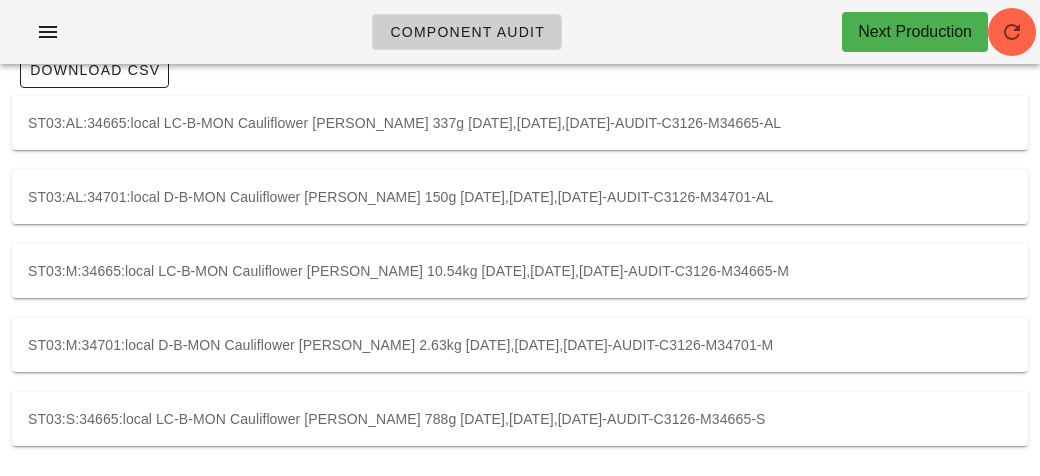 click on "ST03:S:34665:local LC-B-MON Cauliflower hash-brown 788g 2025-07-21,2025-07-22,2025-07-23-AUDIT-C3126-M34665-S" at bounding box center [520, 419] 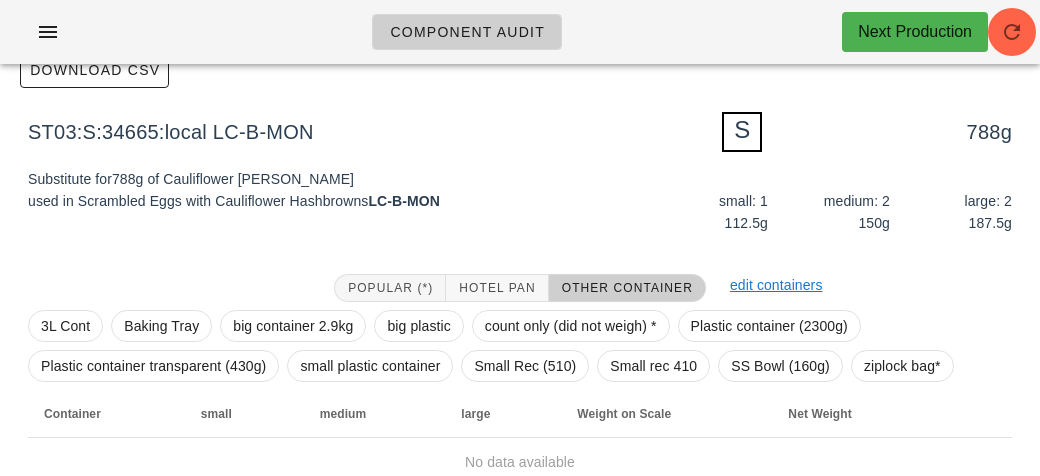 scroll, scrollTop: 284, scrollLeft: 0, axis: vertical 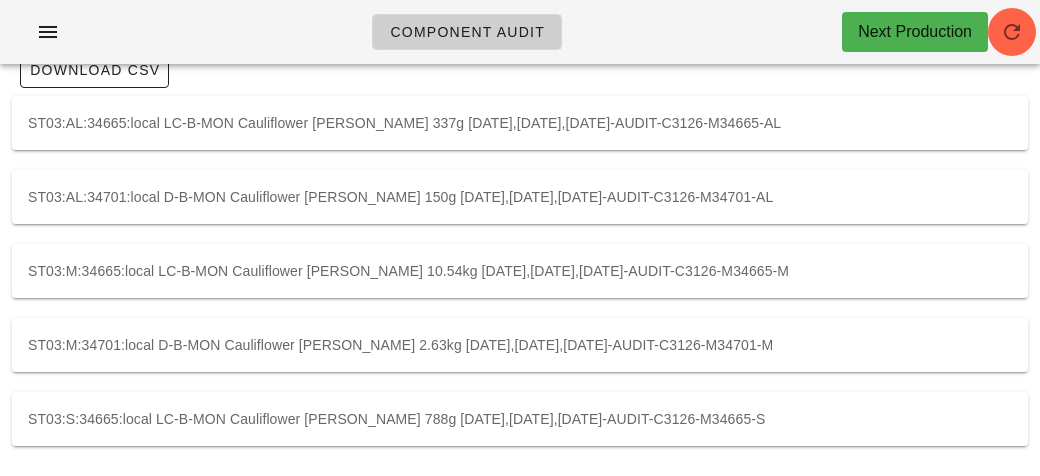 click on "ST03:M:34701:local D-B-MON Cauliflower hash-brown 2.63kg 2025-07-21,2025-07-22,2025-07-23-AUDIT-C3126-M34701-M" at bounding box center (520, 345) 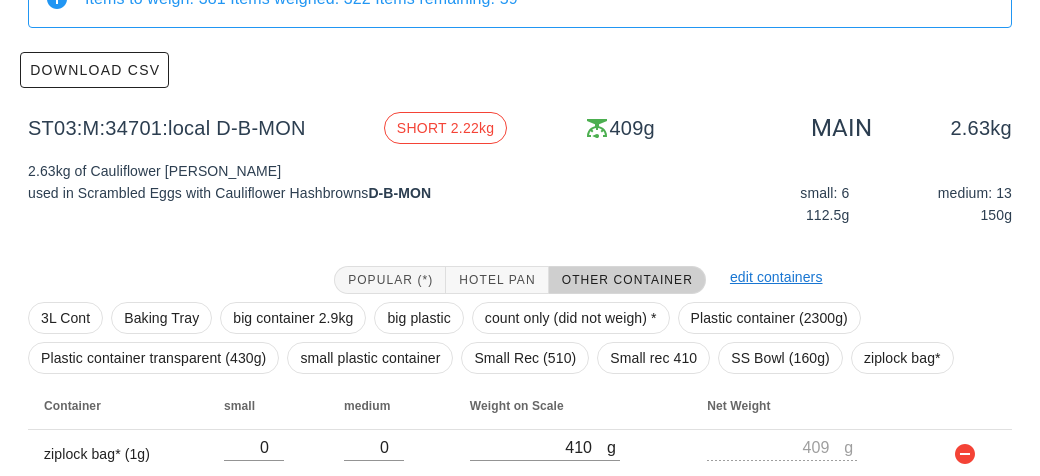 scroll, scrollTop: 284, scrollLeft: 0, axis: vertical 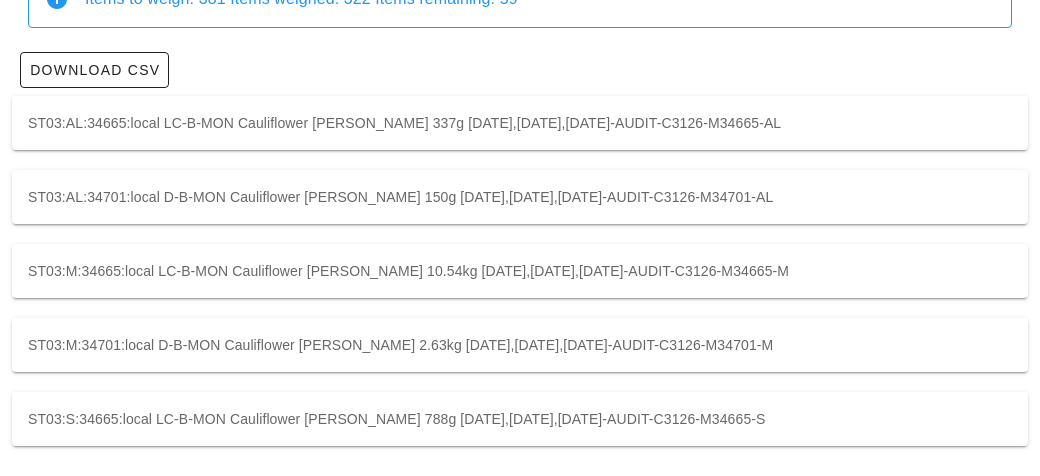 click on "ST03:AL:34701:local D-B-MON Cauliflower hash-brown 150g 2025-07-21,2025-07-22,2025-07-23-AUDIT-C3126-M34701-AL" at bounding box center [520, 197] 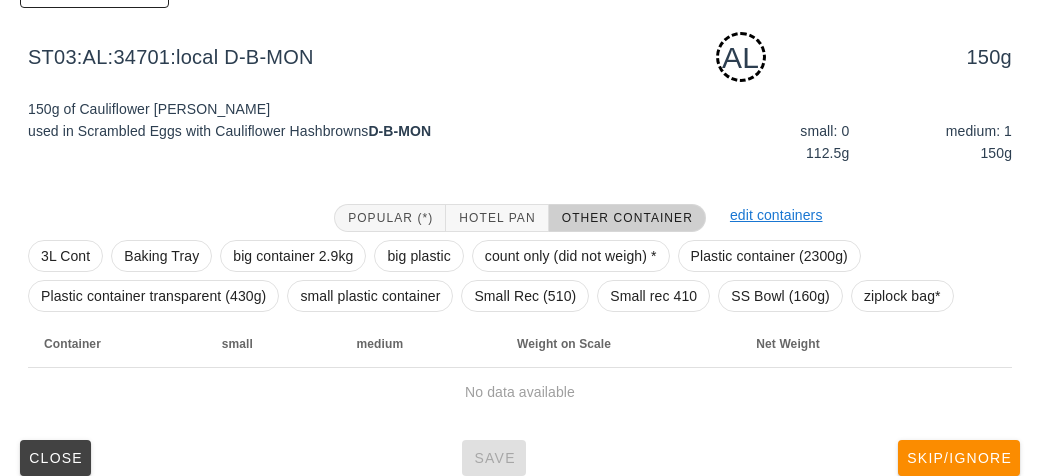 scroll, scrollTop: 204, scrollLeft: 0, axis: vertical 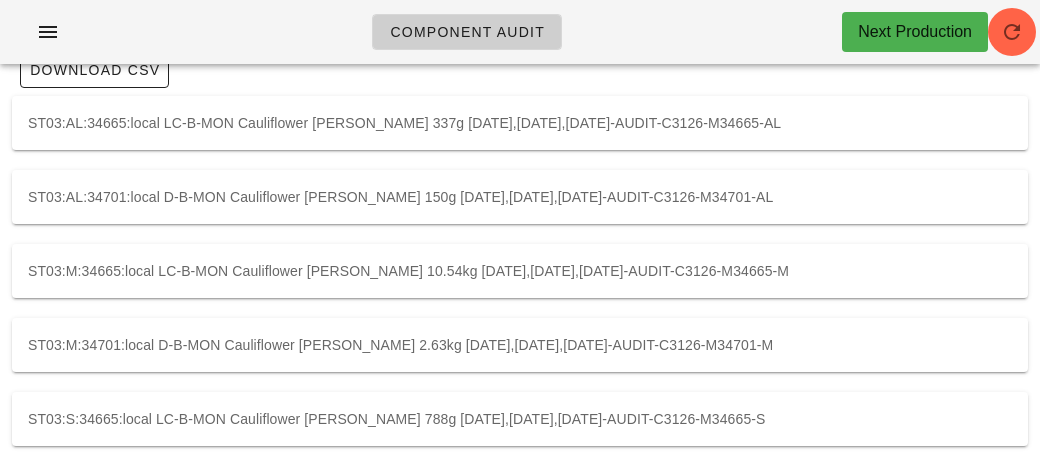 click on "ST03:M:34665:local LC-B-MON Cauliflower hash-brown 10.54kg 2025-07-21,2025-07-22,2025-07-23-AUDIT-C3126-M34665-M" at bounding box center [520, 271] 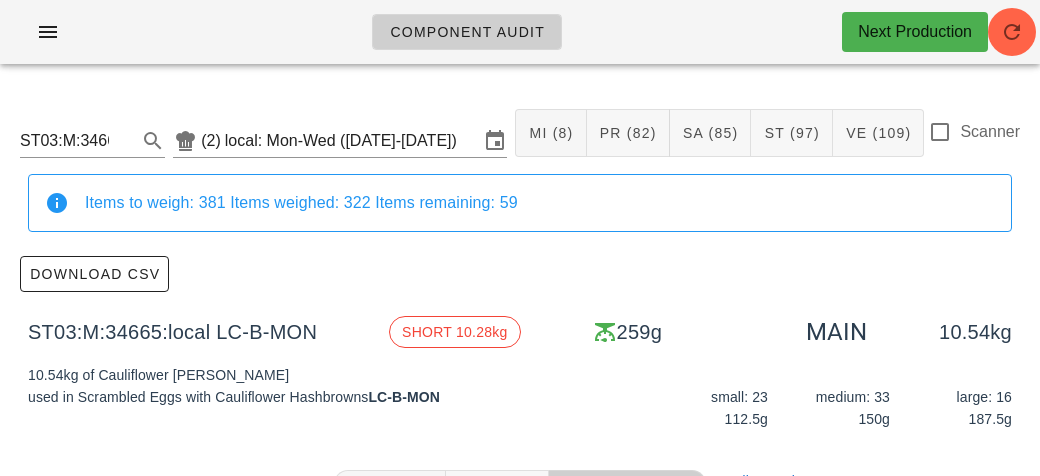 scroll, scrollTop: 1, scrollLeft: 0, axis: vertical 